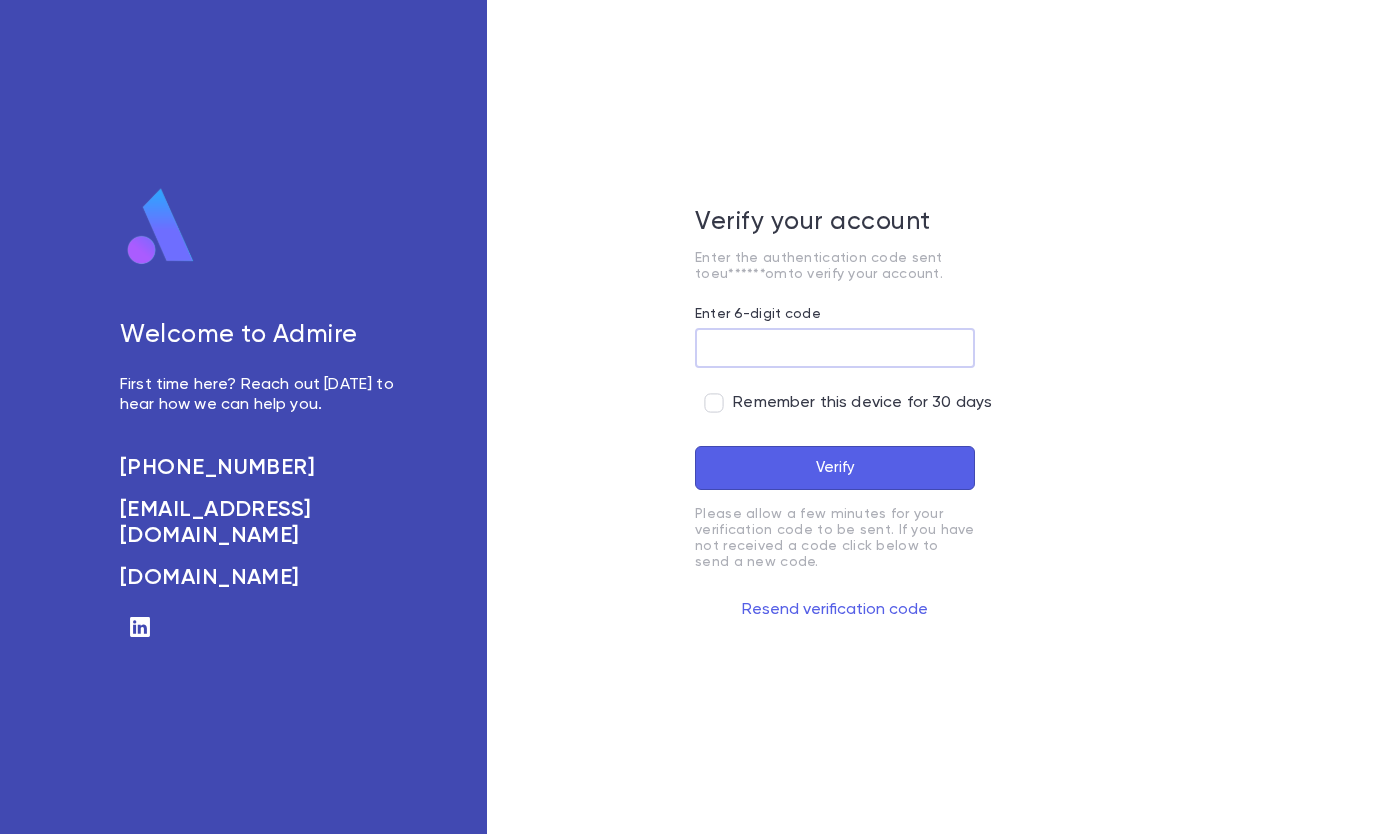 scroll, scrollTop: 0, scrollLeft: 0, axis: both 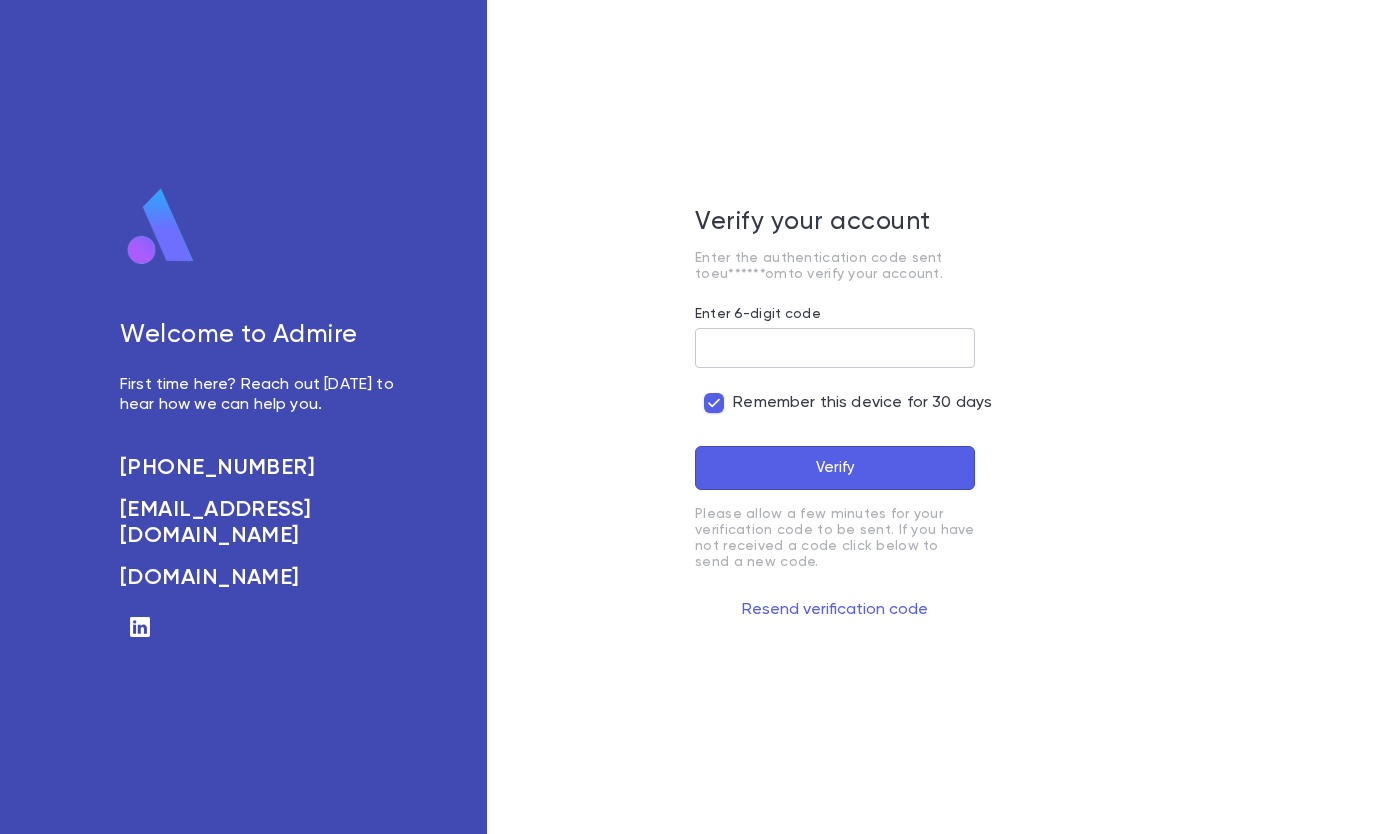 click on "Enter 6-digit code" at bounding box center [835, 348] 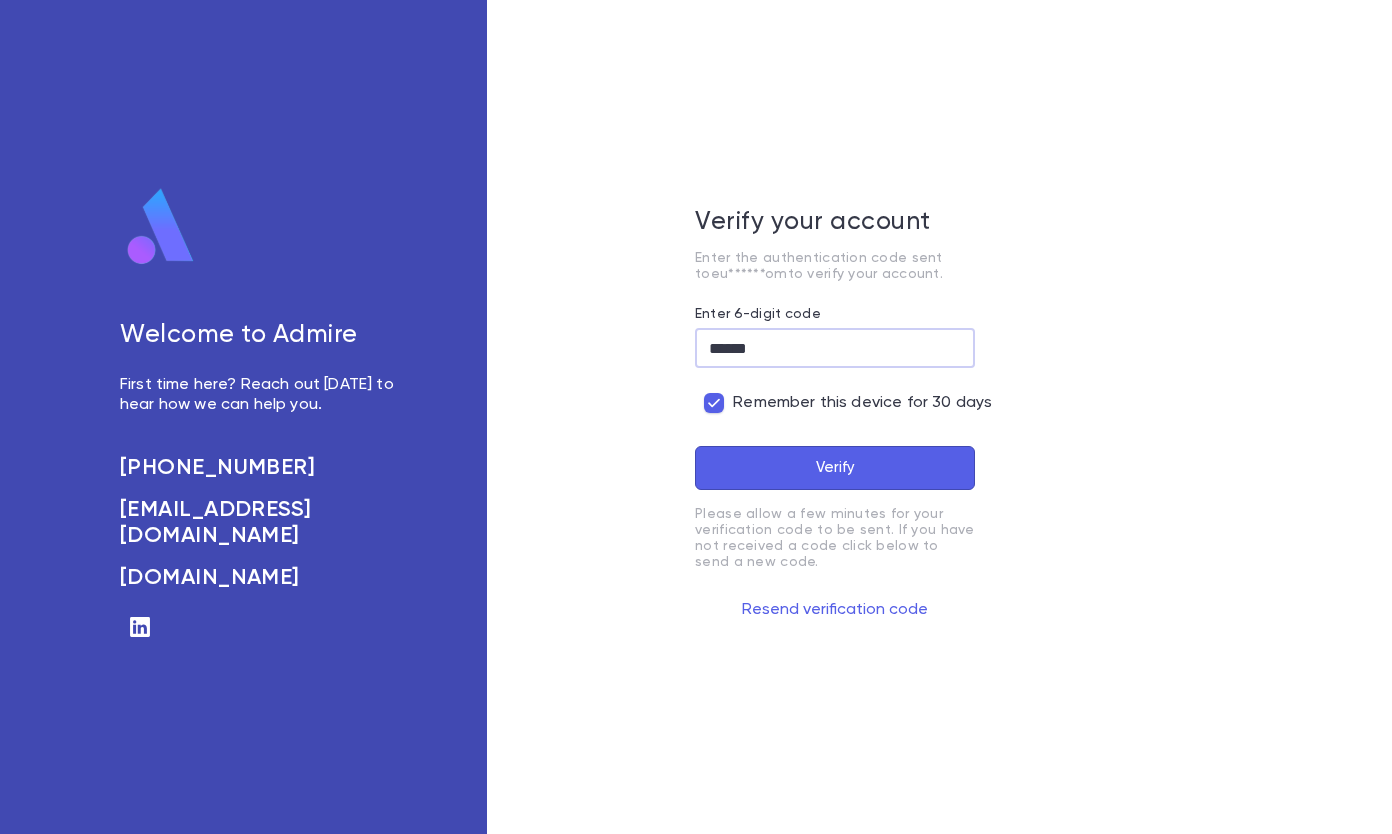type on "******" 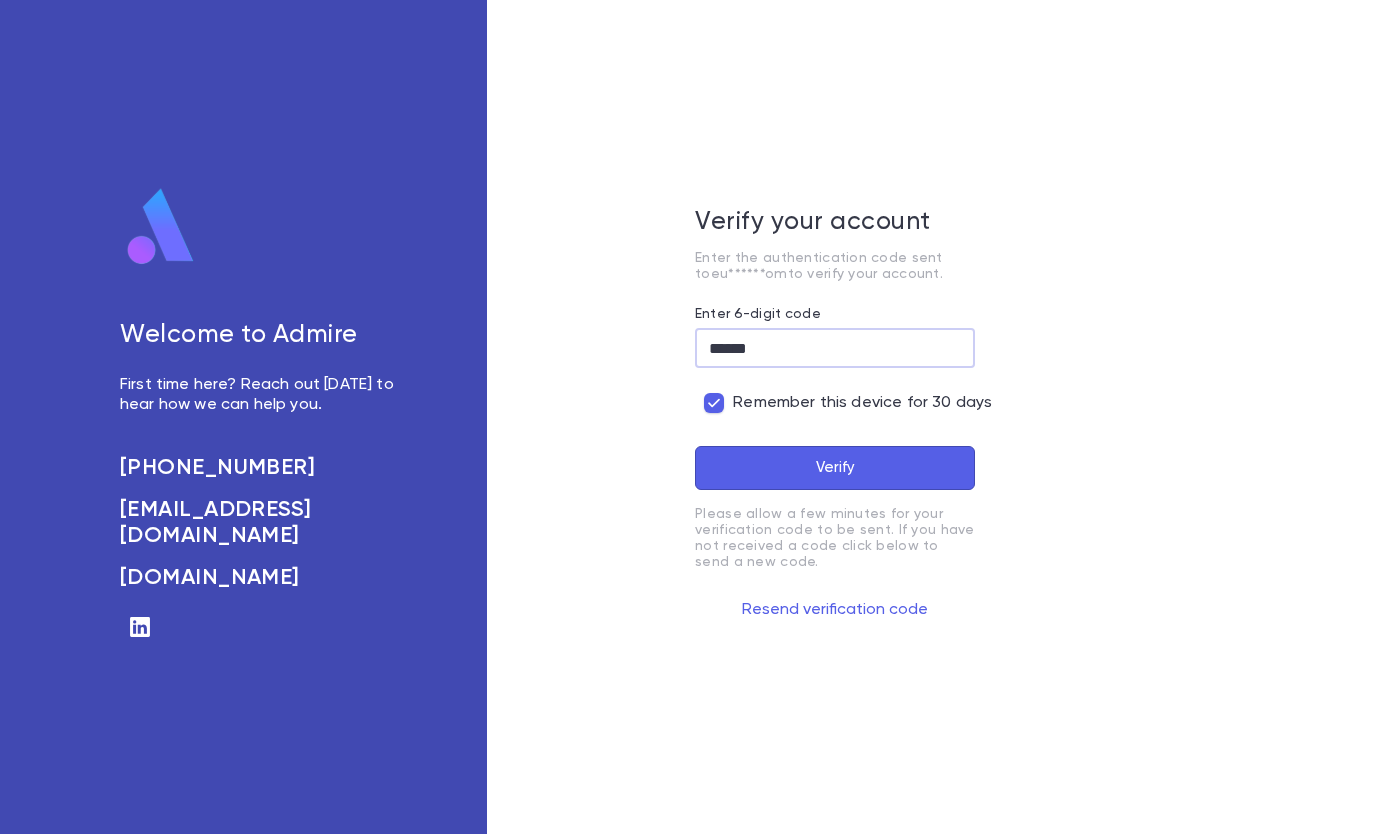 click on "Verify" at bounding box center (835, 468) 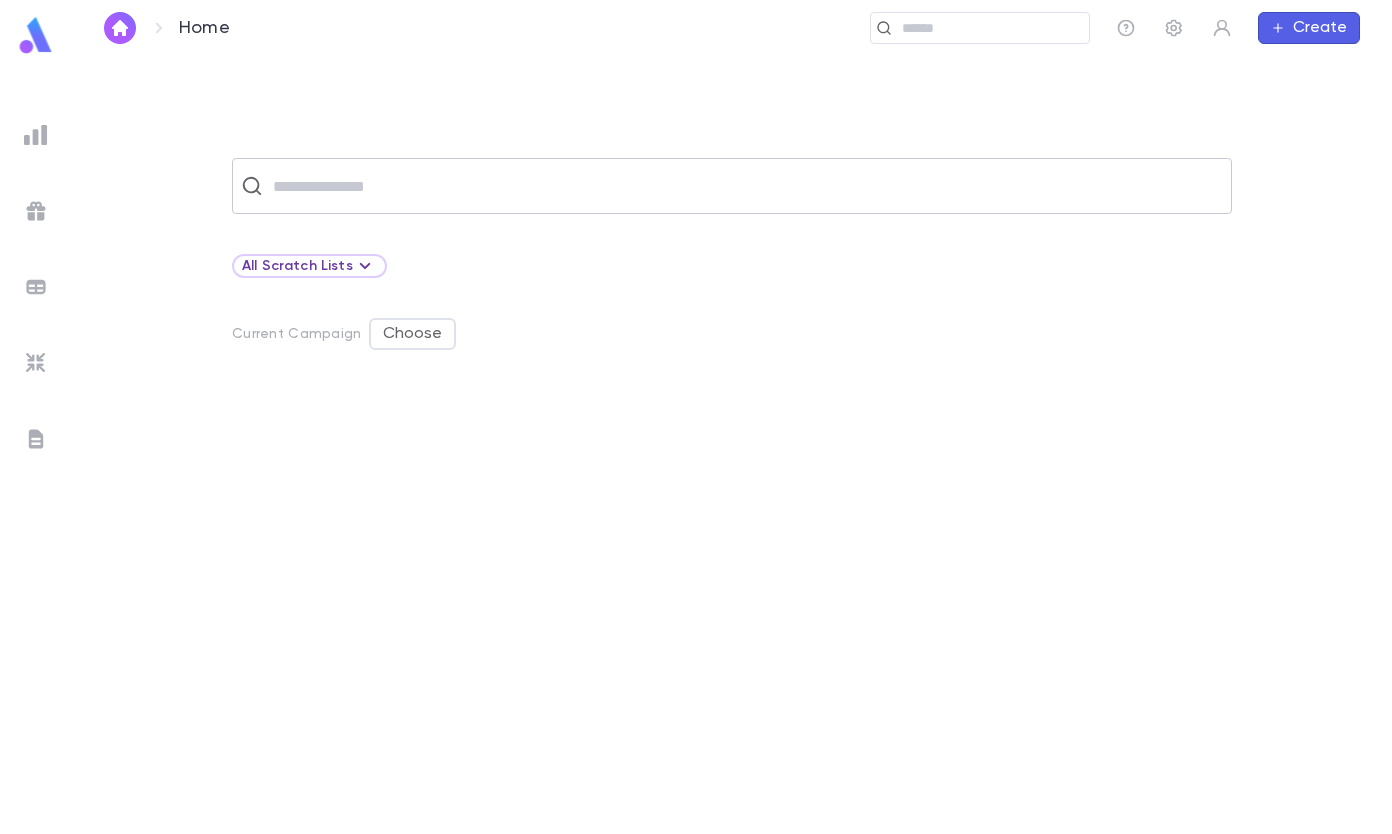 click at bounding box center (745, 186) 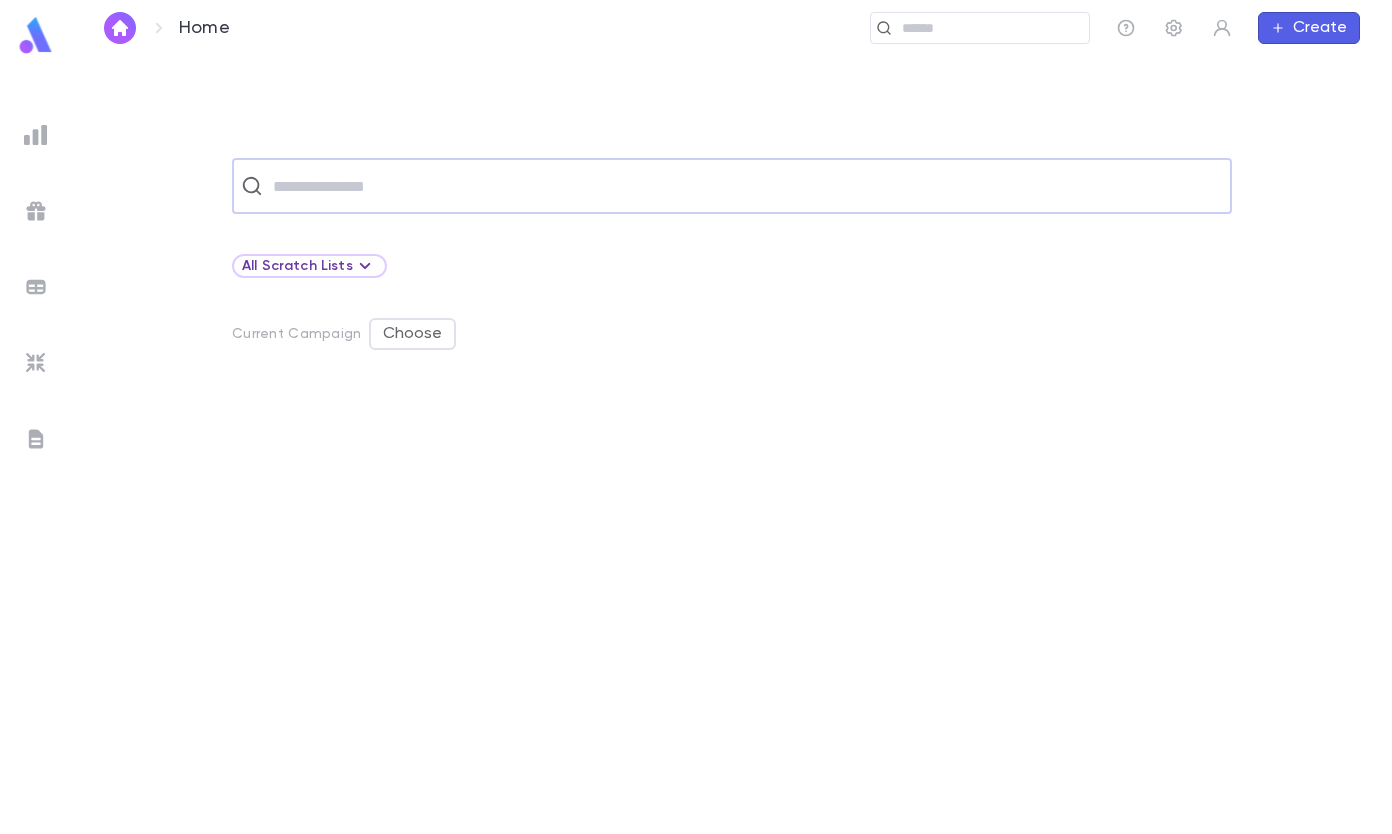 click at bounding box center (745, 186) 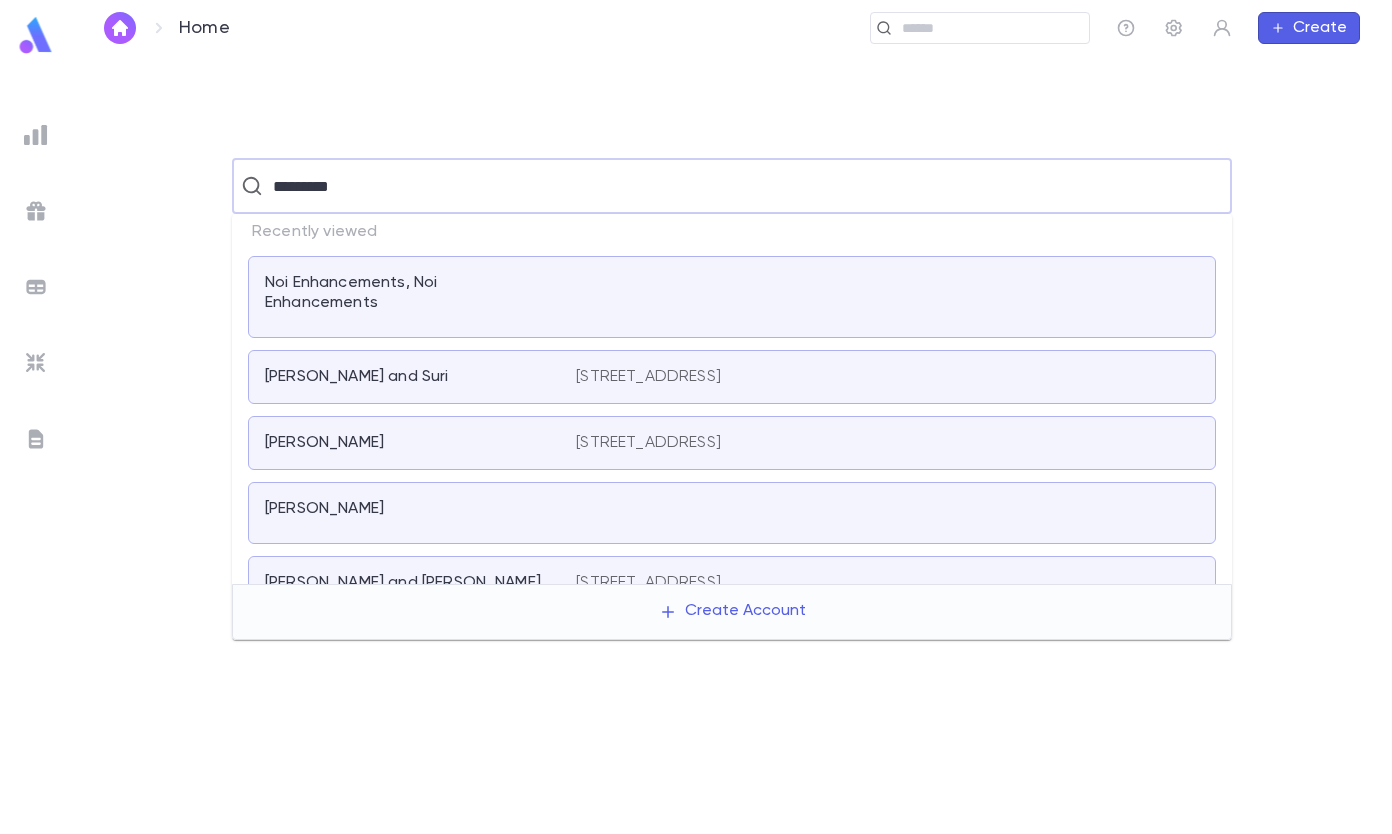 type on "*********" 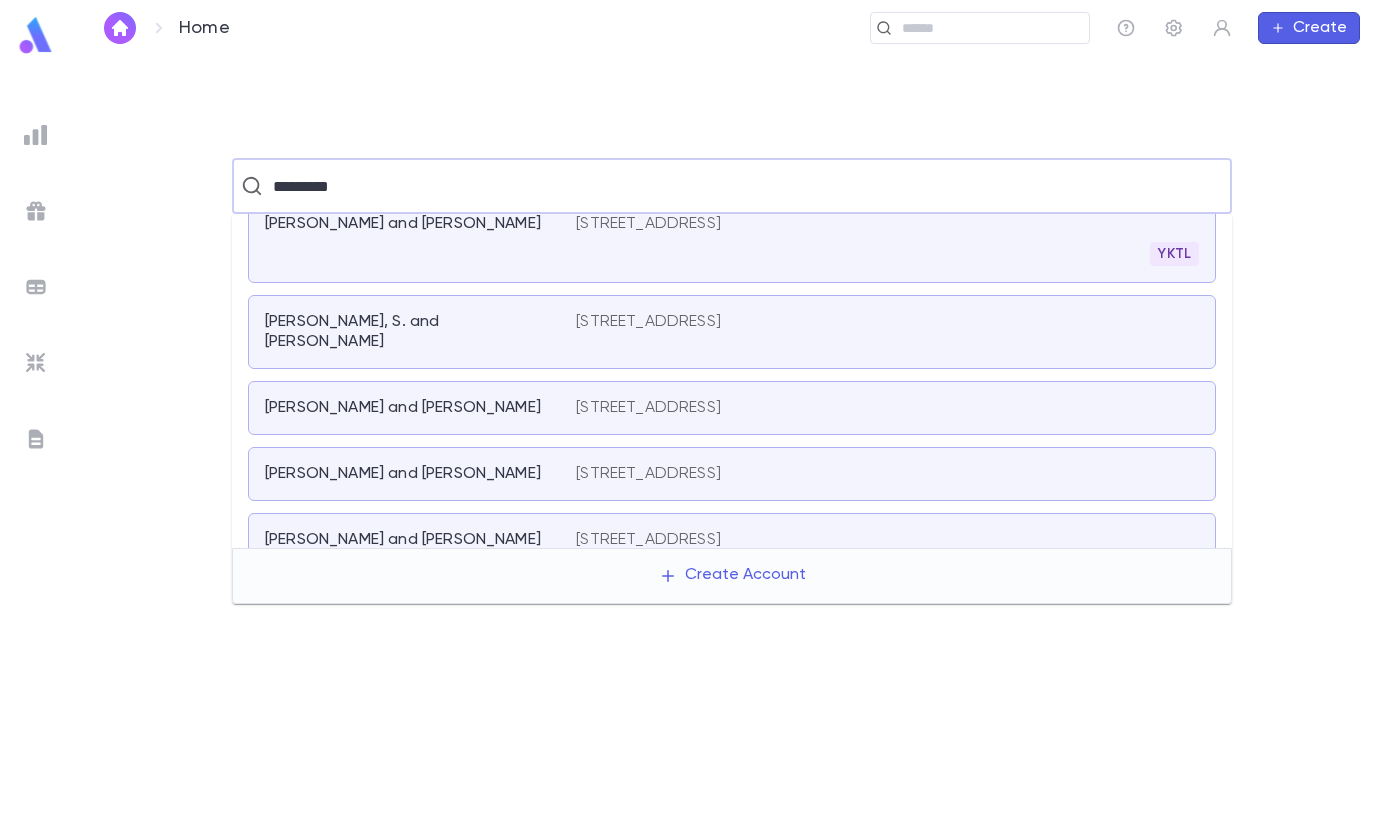 scroll, scrollTop: 0, scrollLeft: 0, axis: both 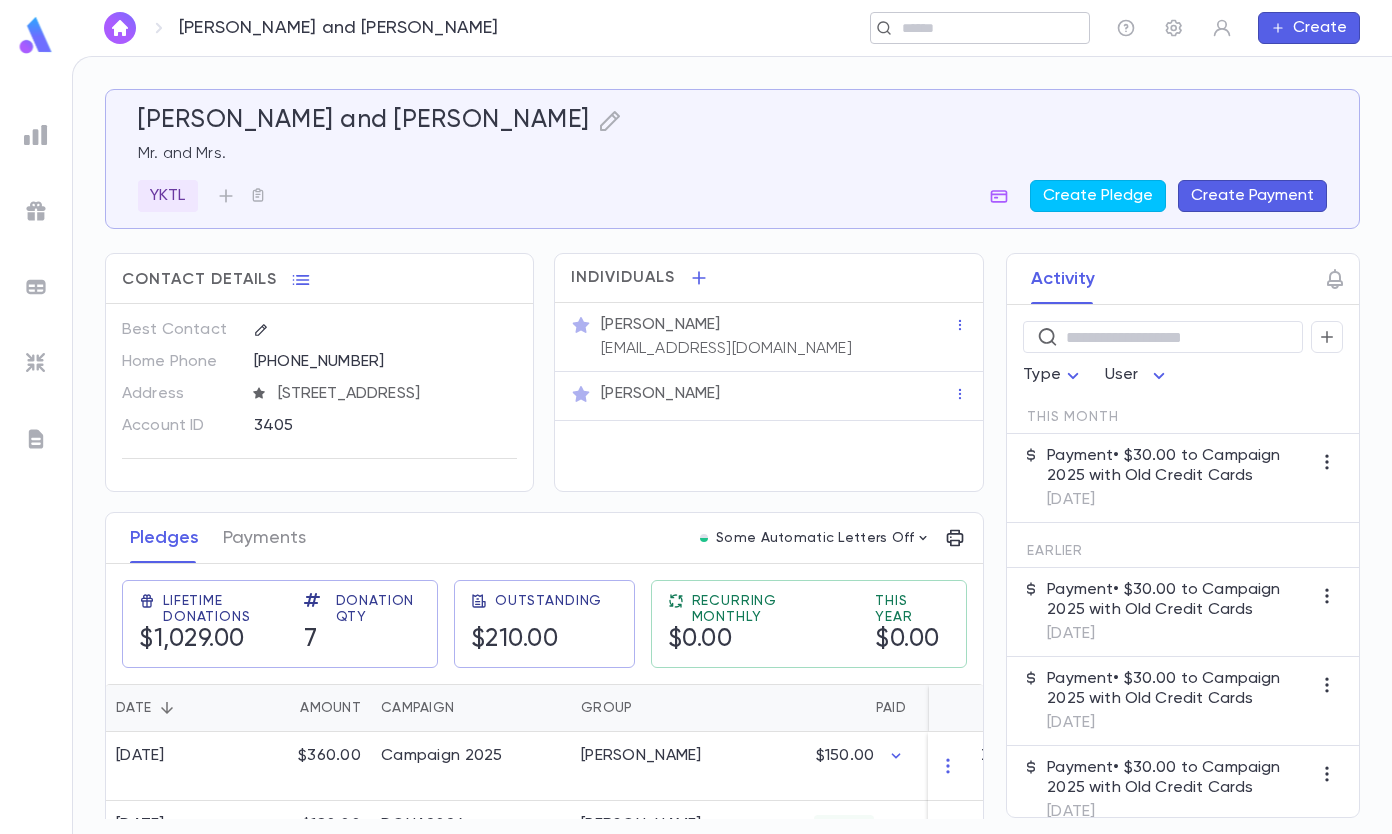 click at bounding box center (988, 28) 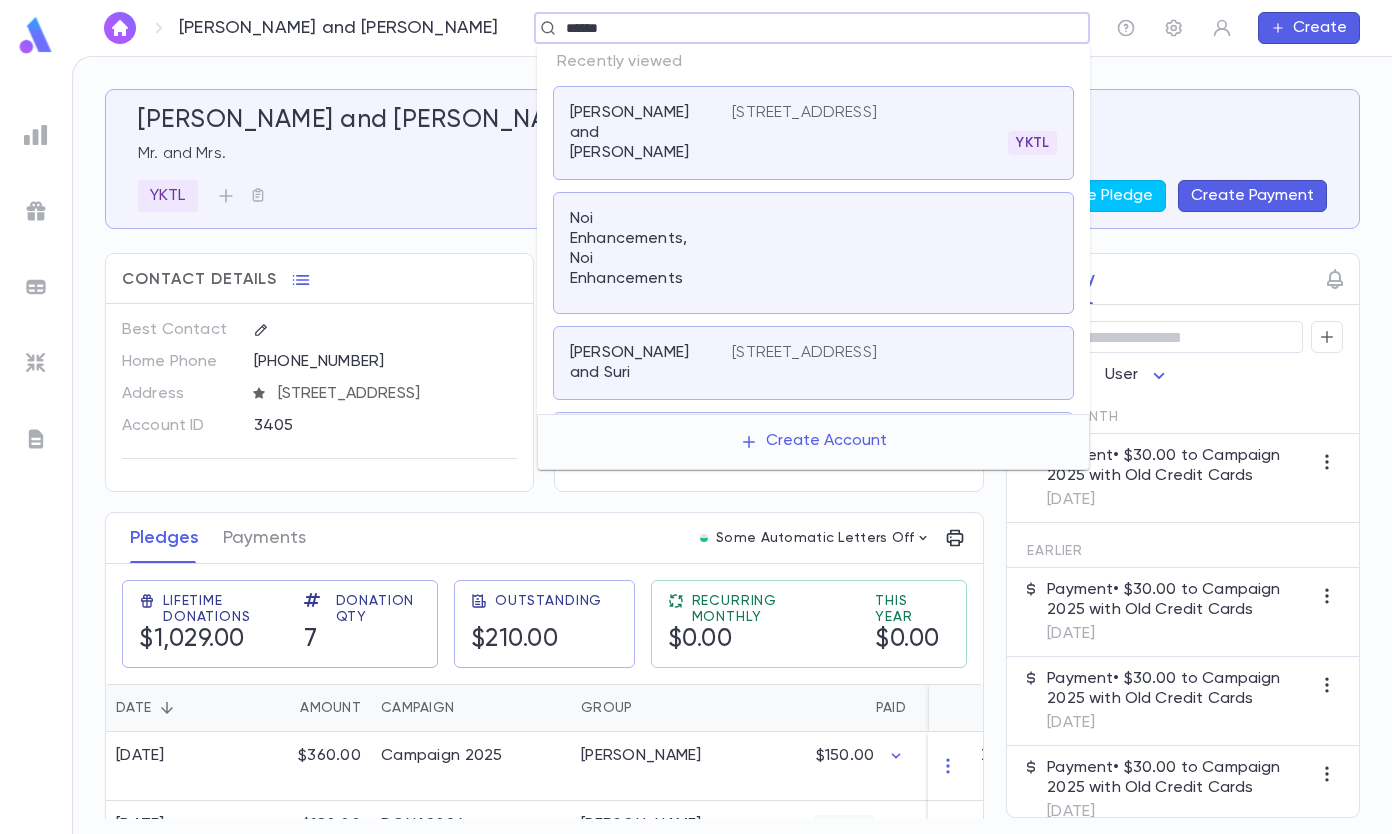 type on "******" 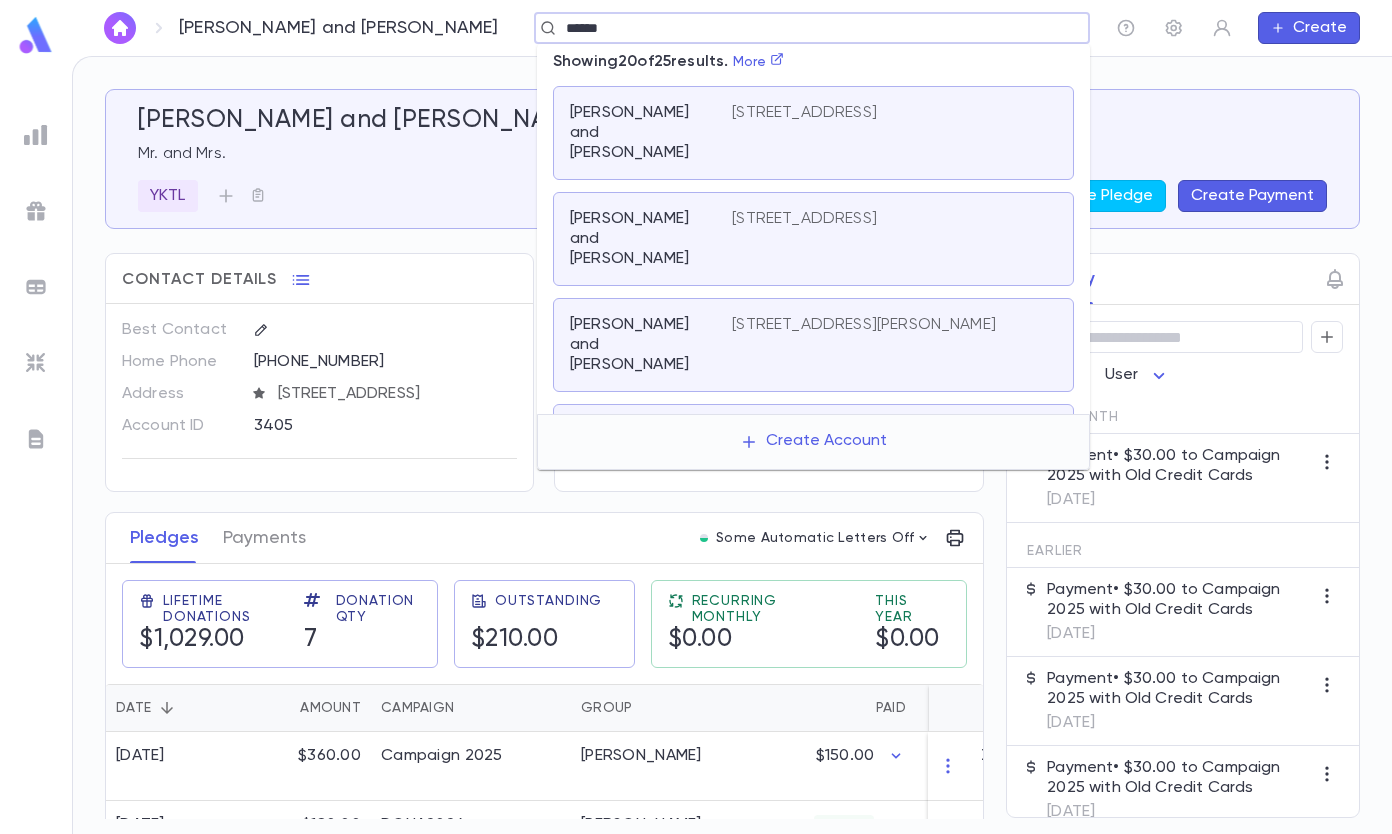 click on "[STREET_ADDRESS][PERSON_NAME]" at bounding box center [864, 325] 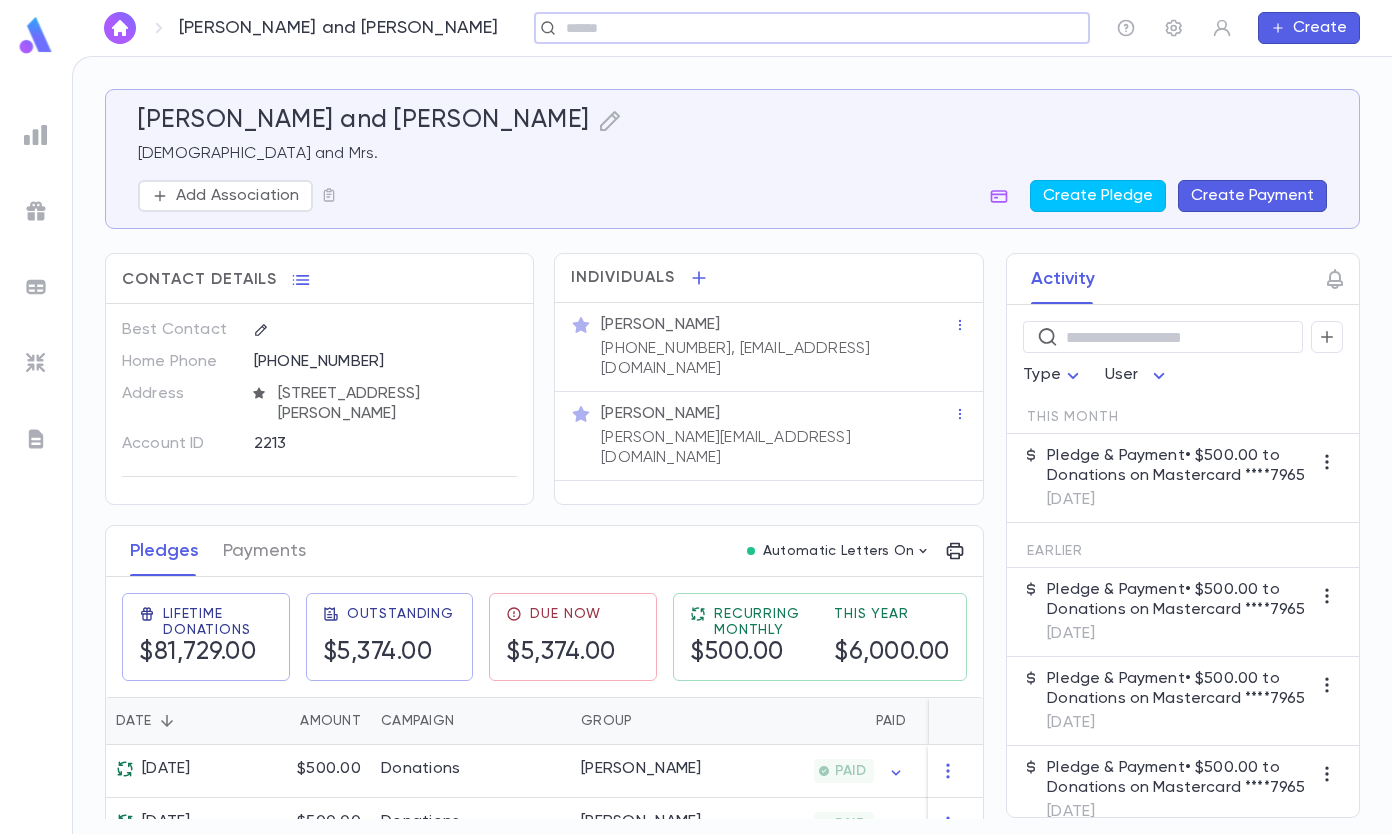click at bounding box center [805, 28] 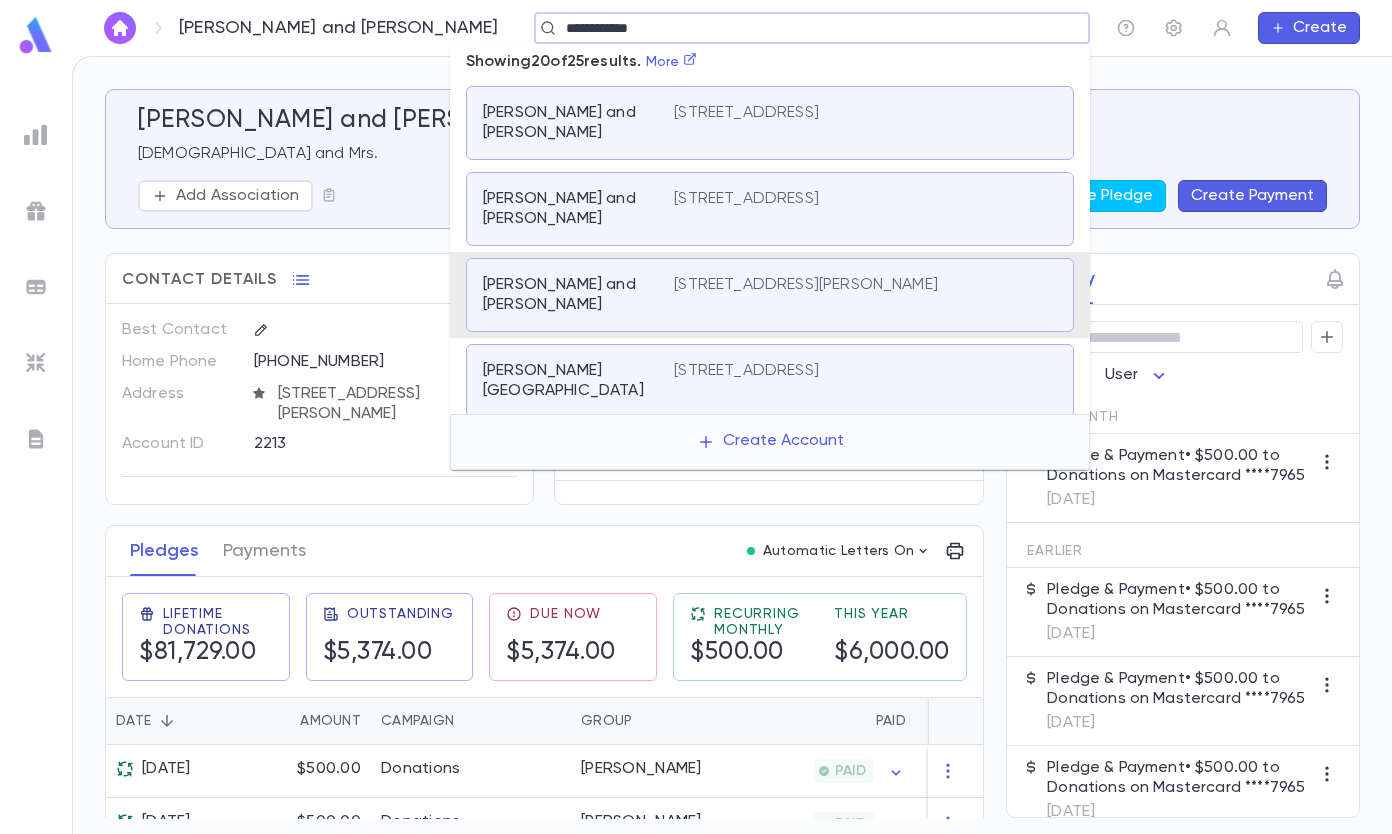 type on "**********" 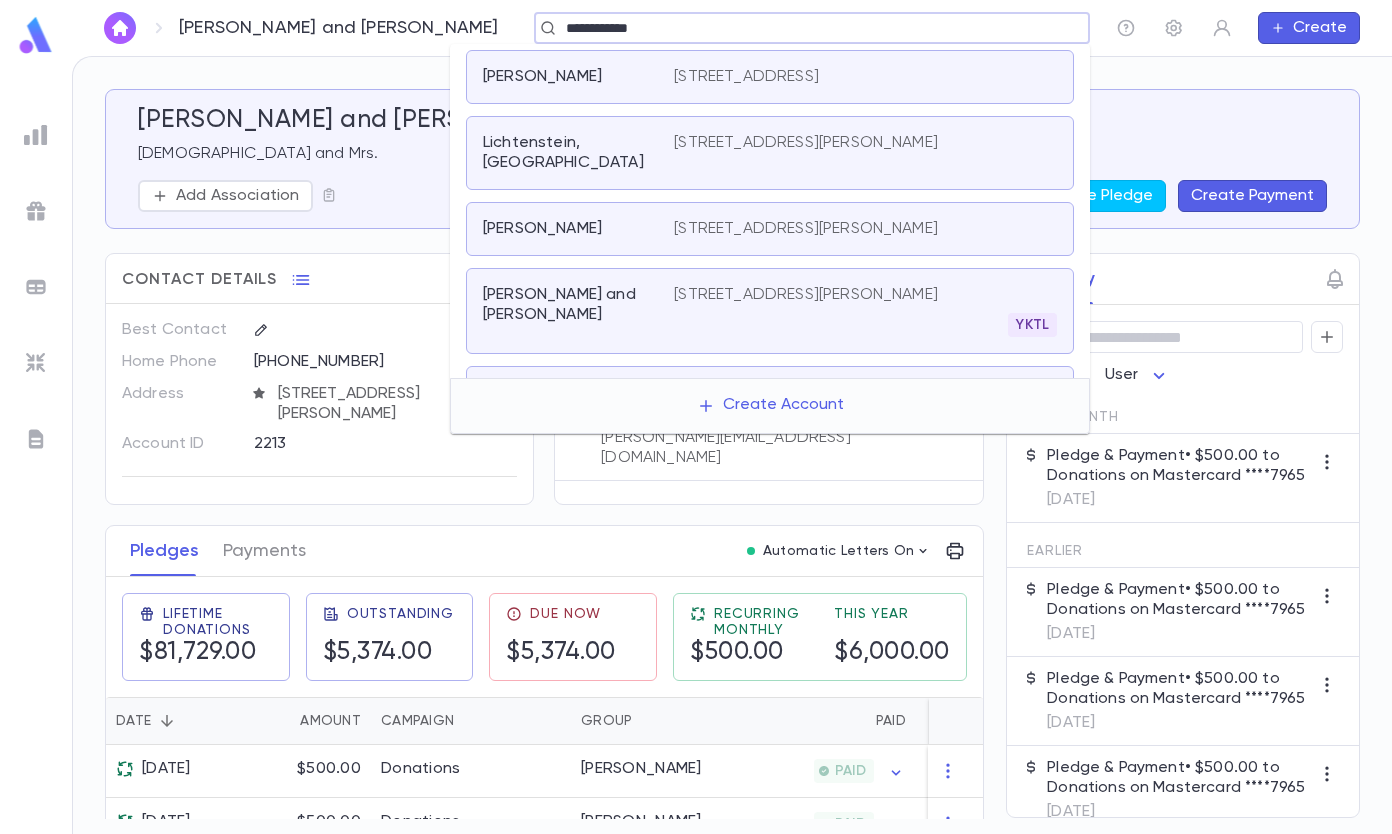 click on "[STREET_ADDRESS]" at bounding box center (746, 77) 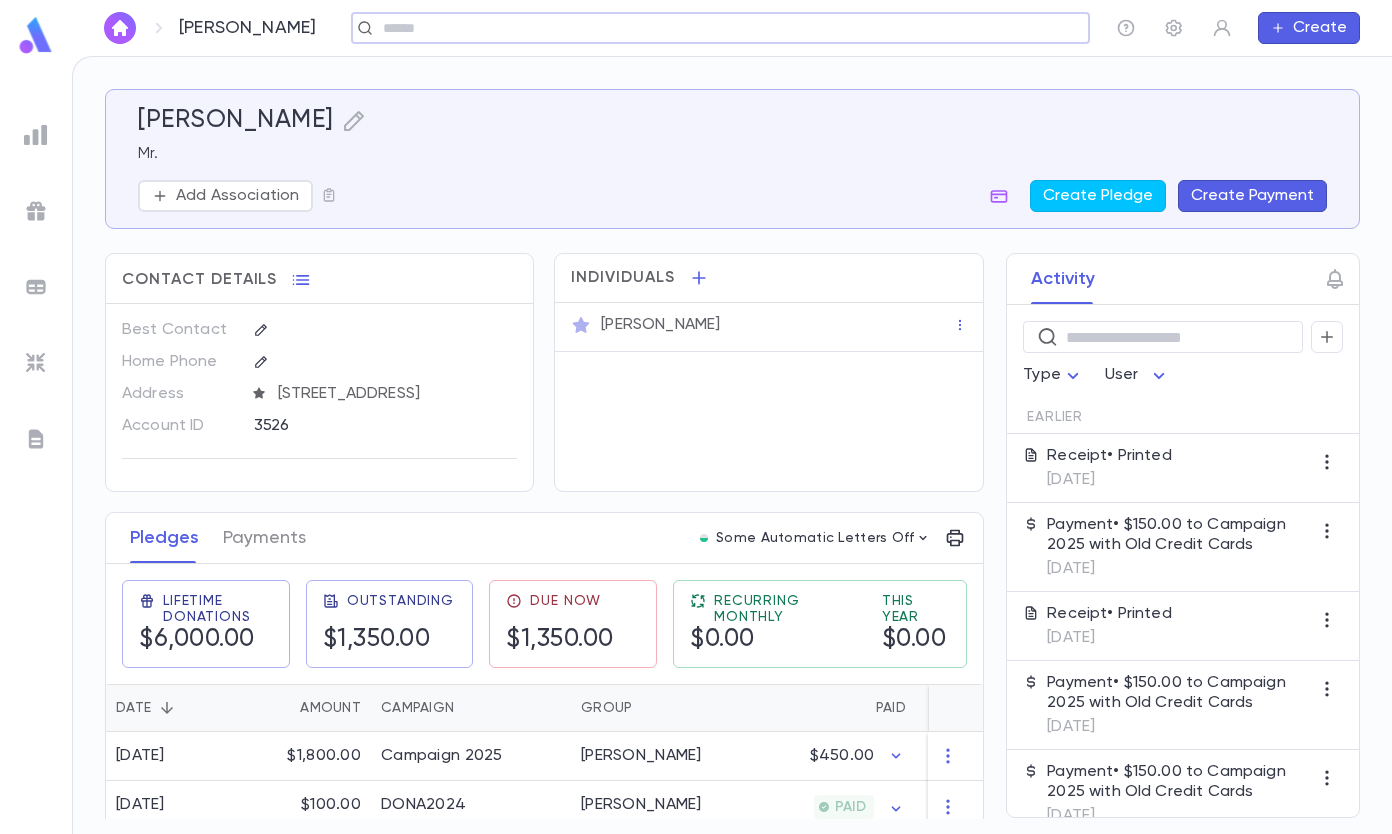 click on "Create Payment" at bounding box center (1252, 196) 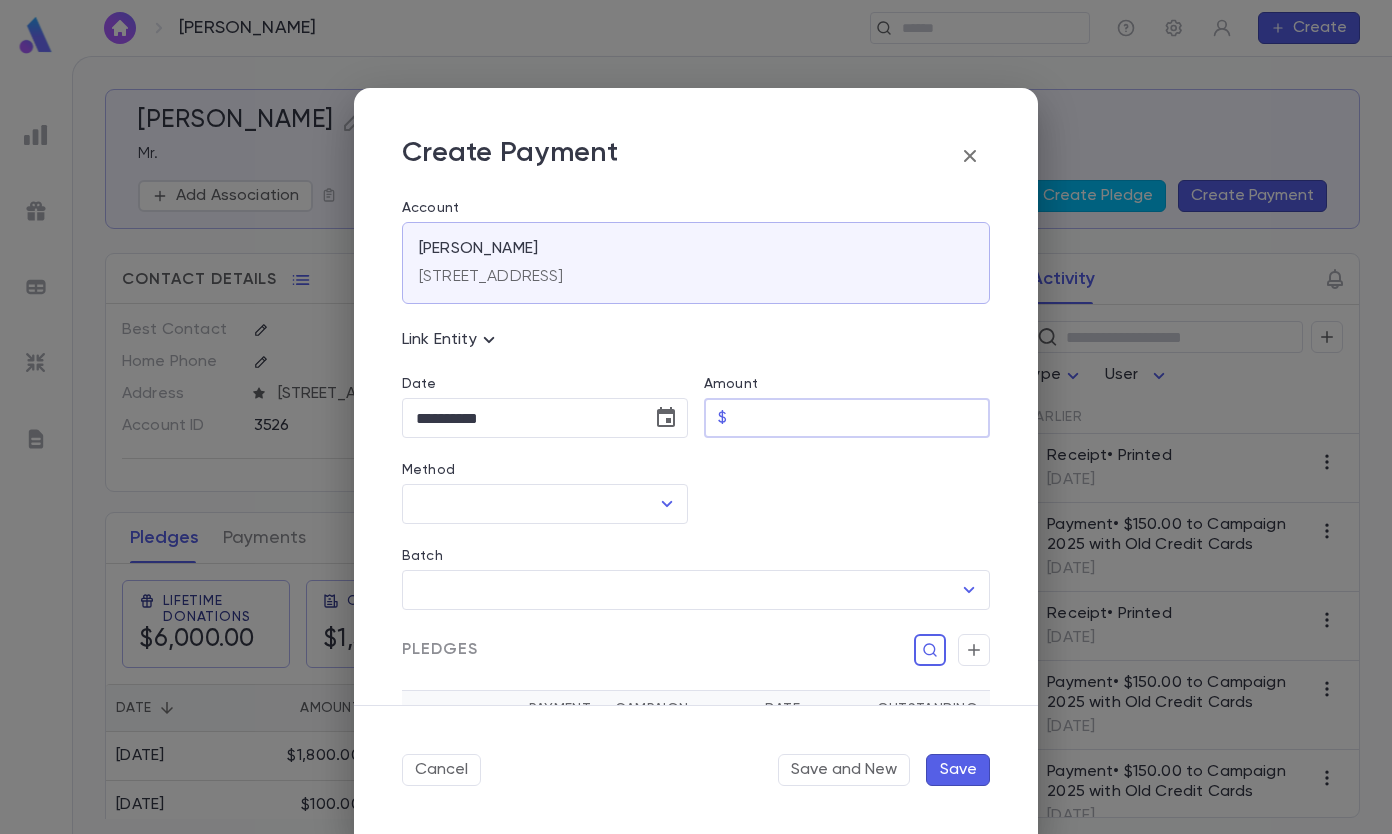 click on "Amount" at bounding box center [862, 418] 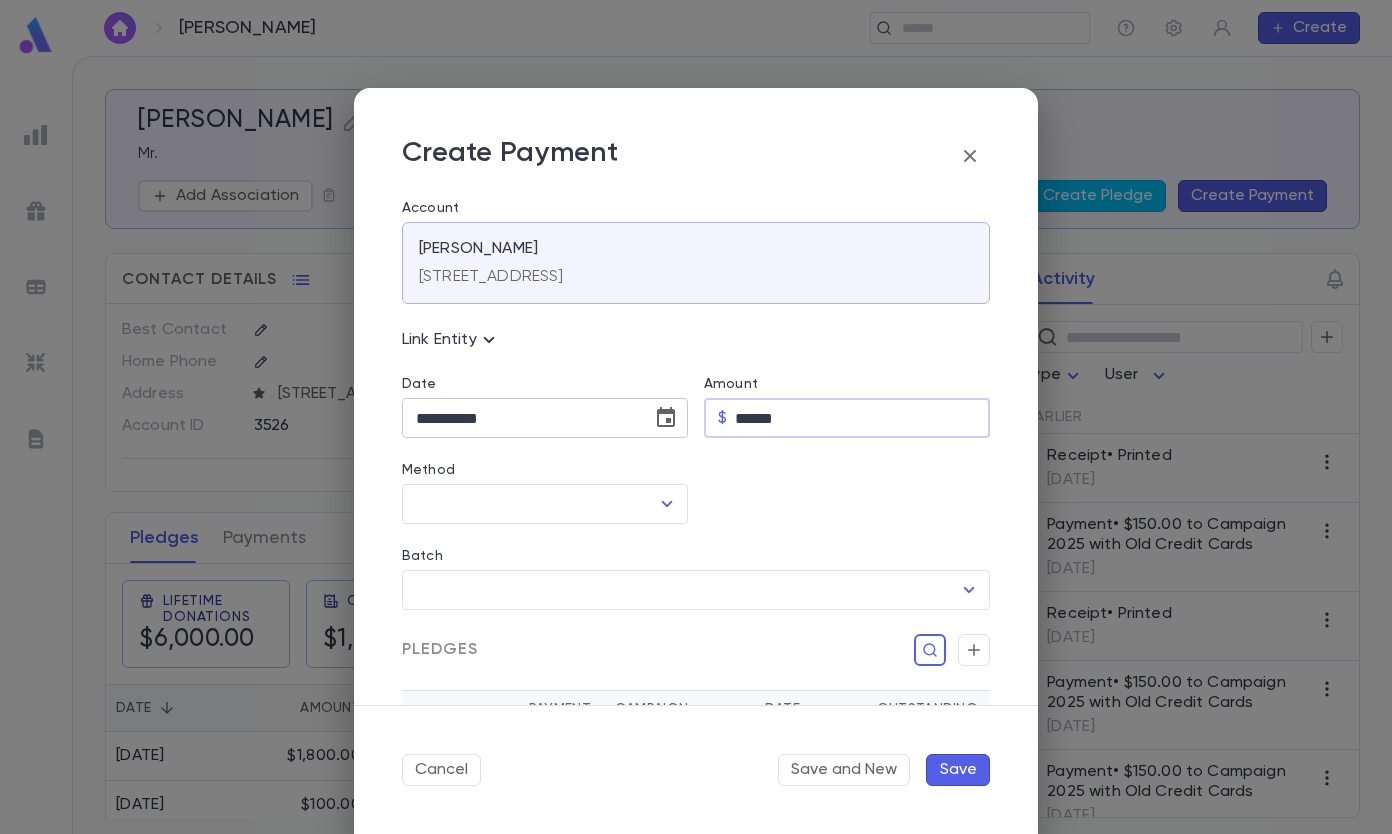 type on "******" 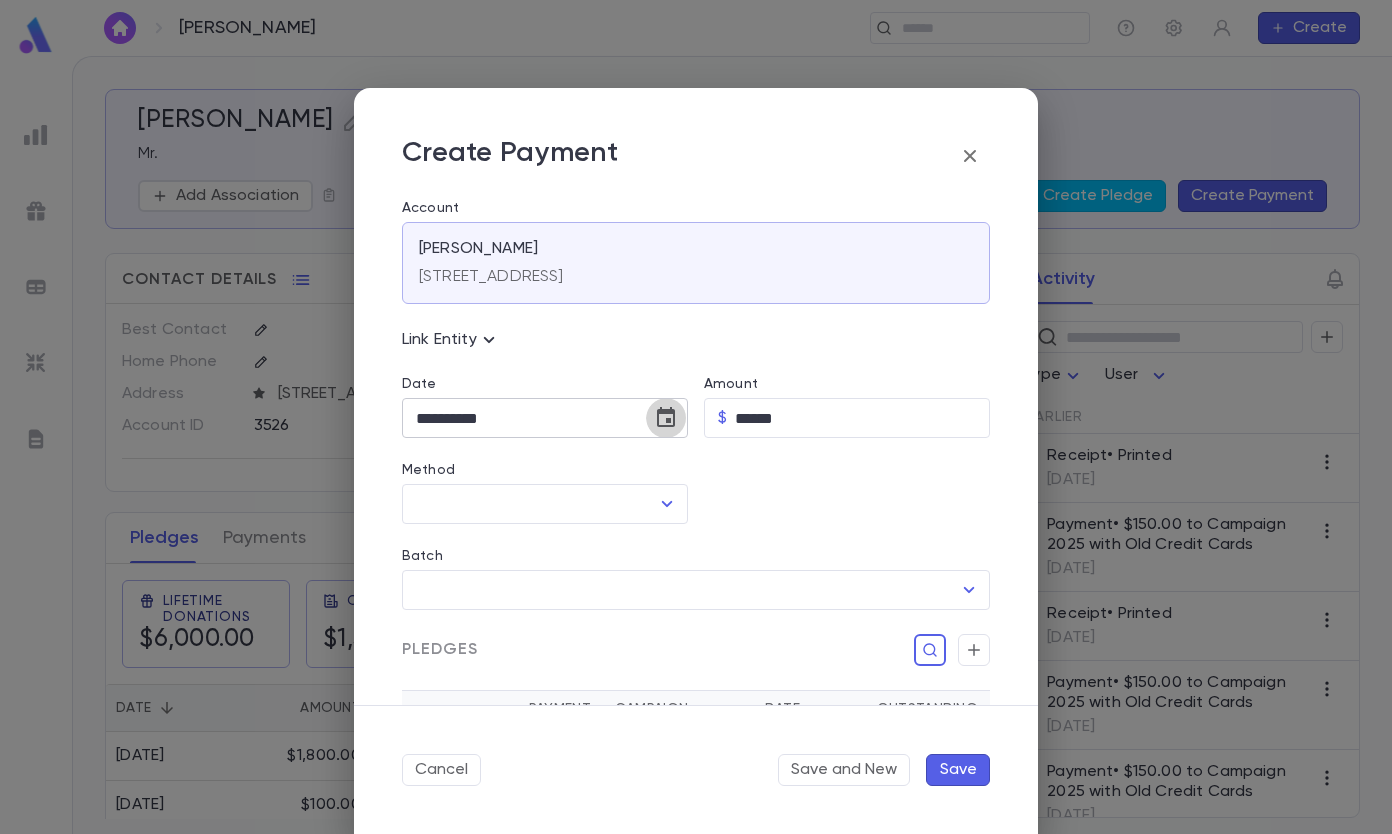 click 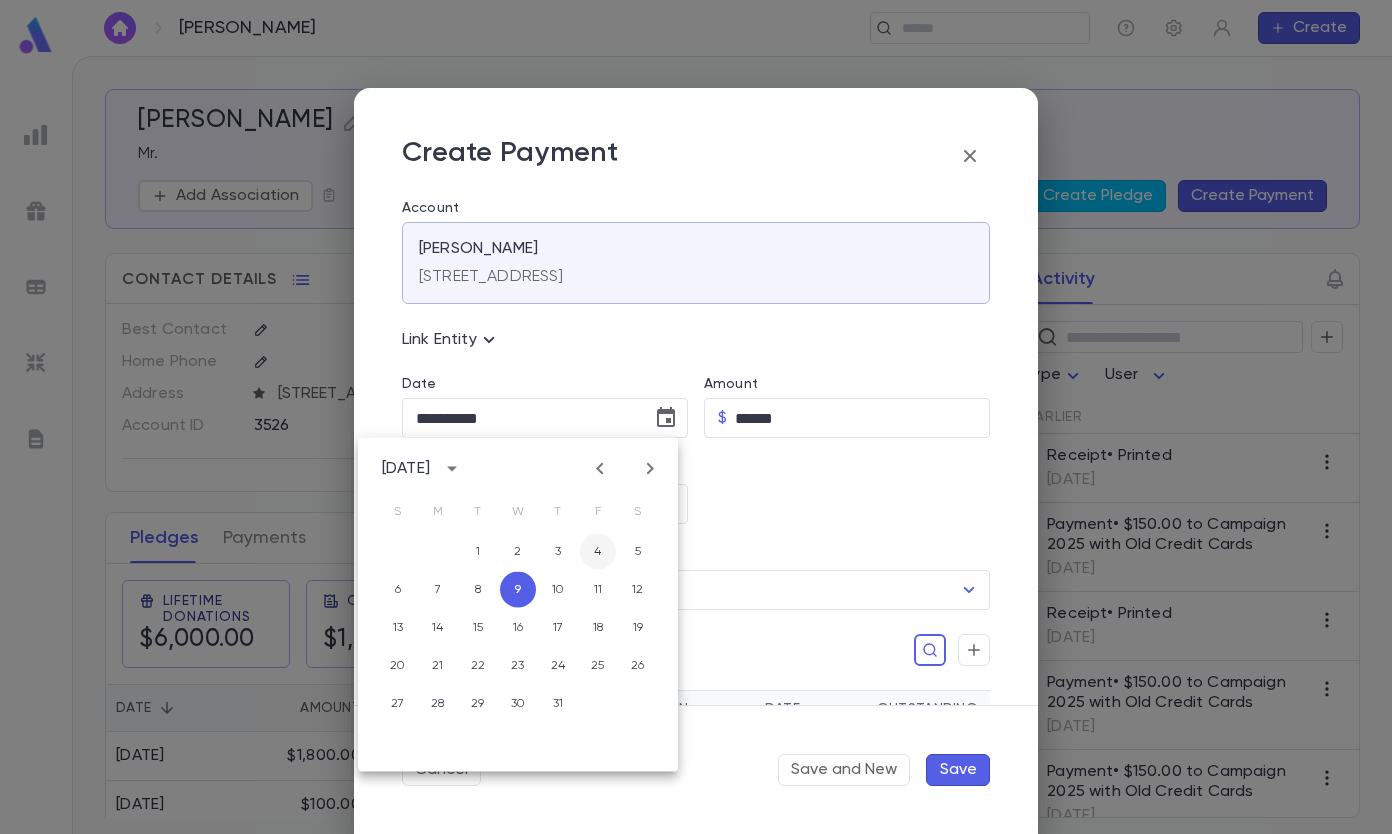 click on "4" at bounding box center (598, 552) 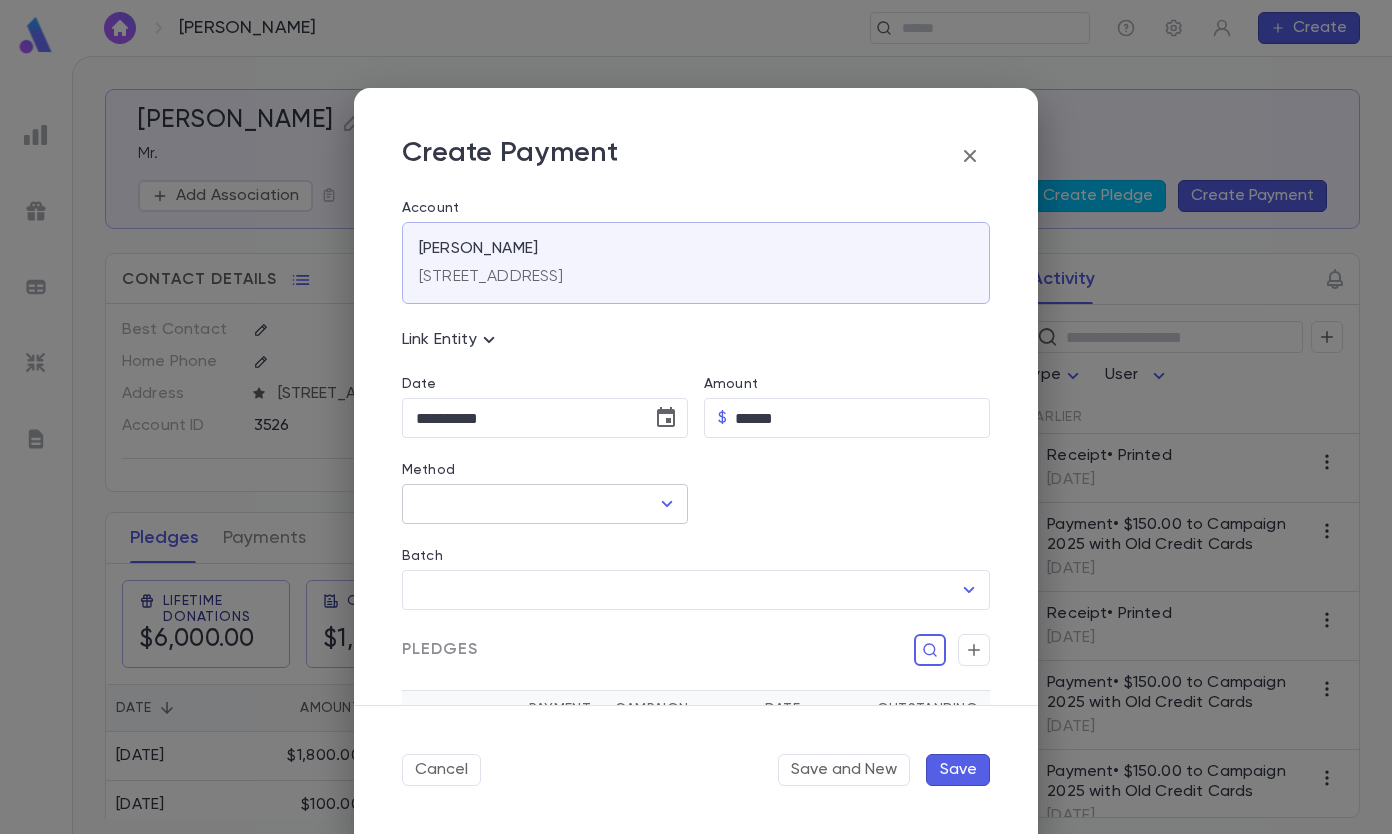 click on "Method" at bounding box center (530, 504) 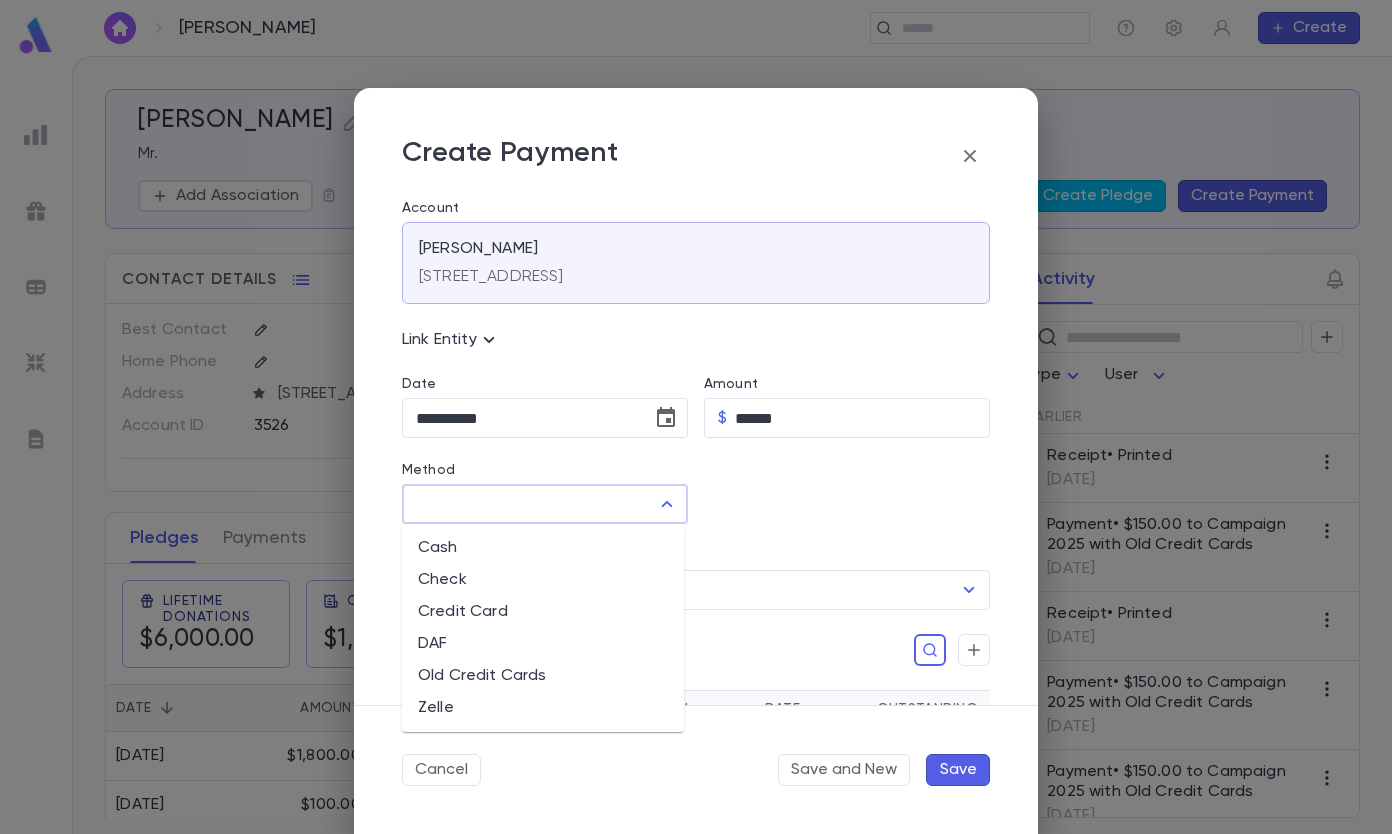 click on "Old Credit Cards" at bounding box center [543, 676] 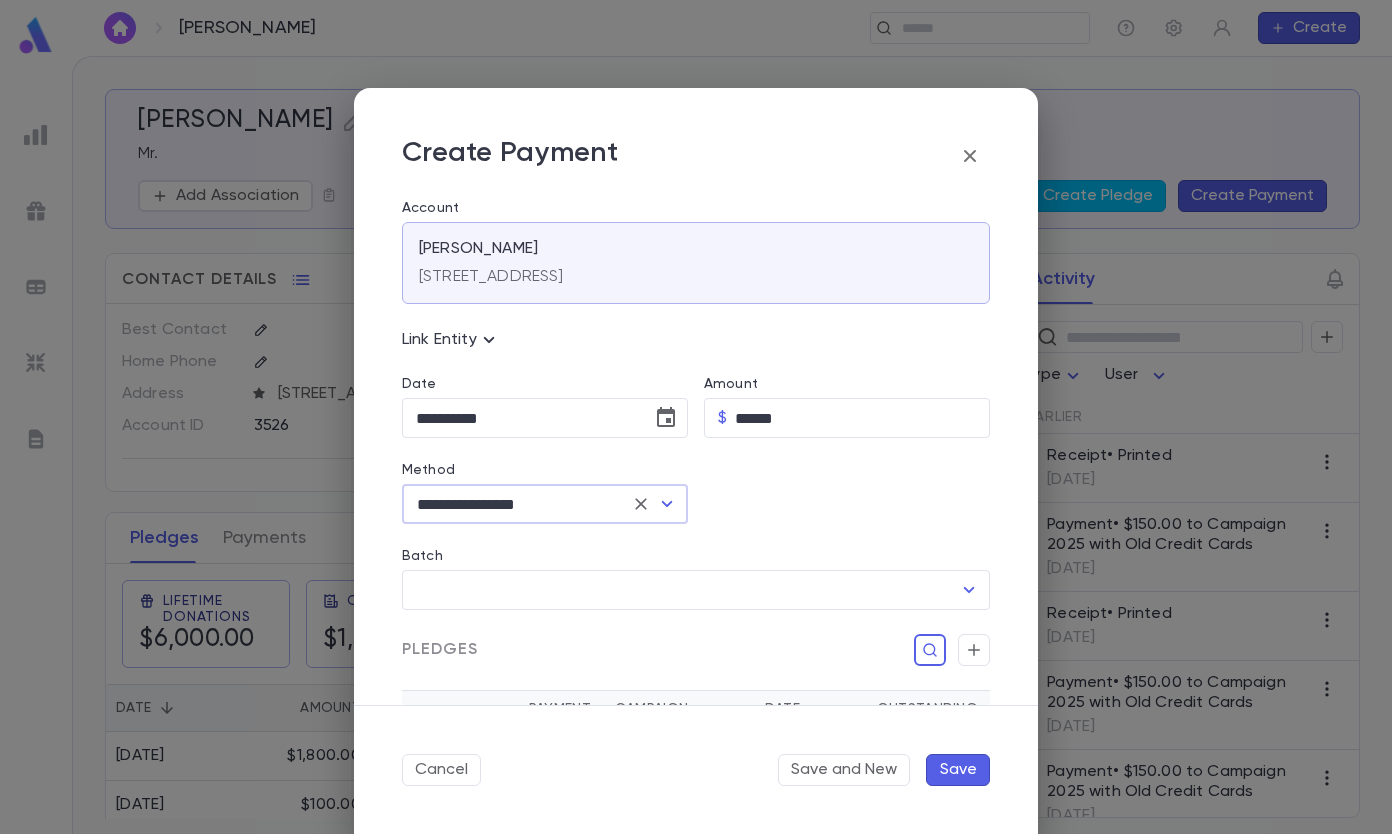 scroll, scrollTop: 272, scrollLeft: 0, axis: vertical 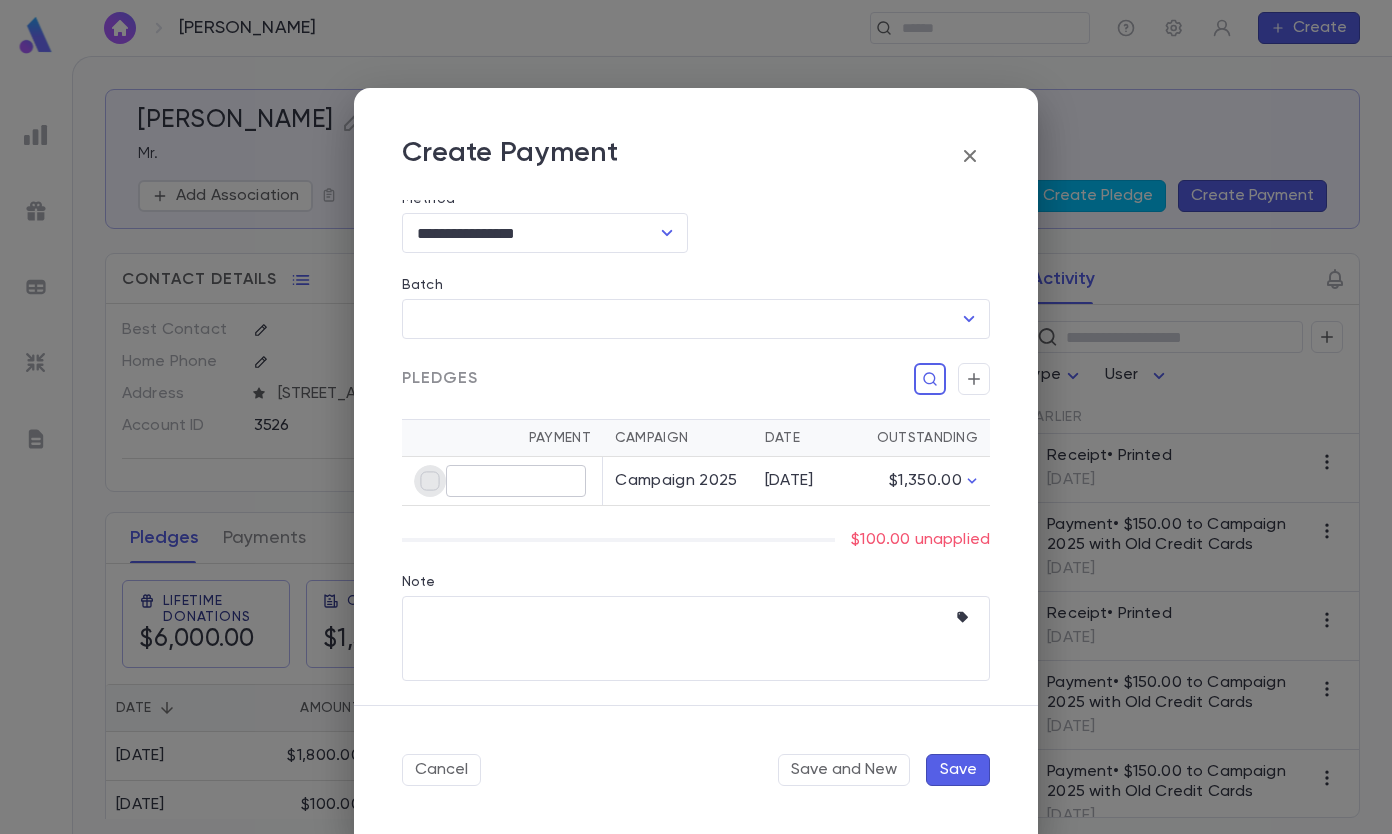 type on "******" 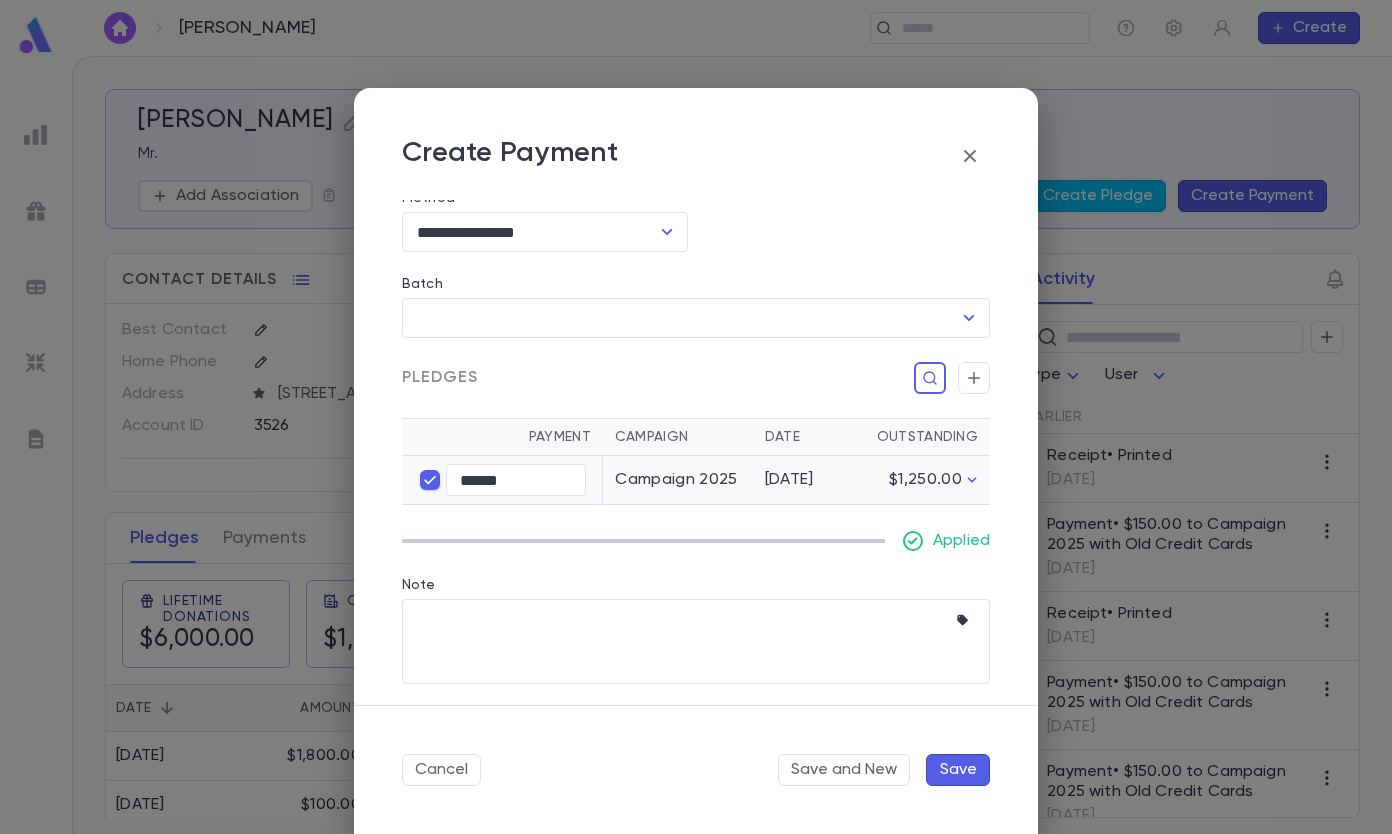 click on "Save" at bounding box center (958, 770) 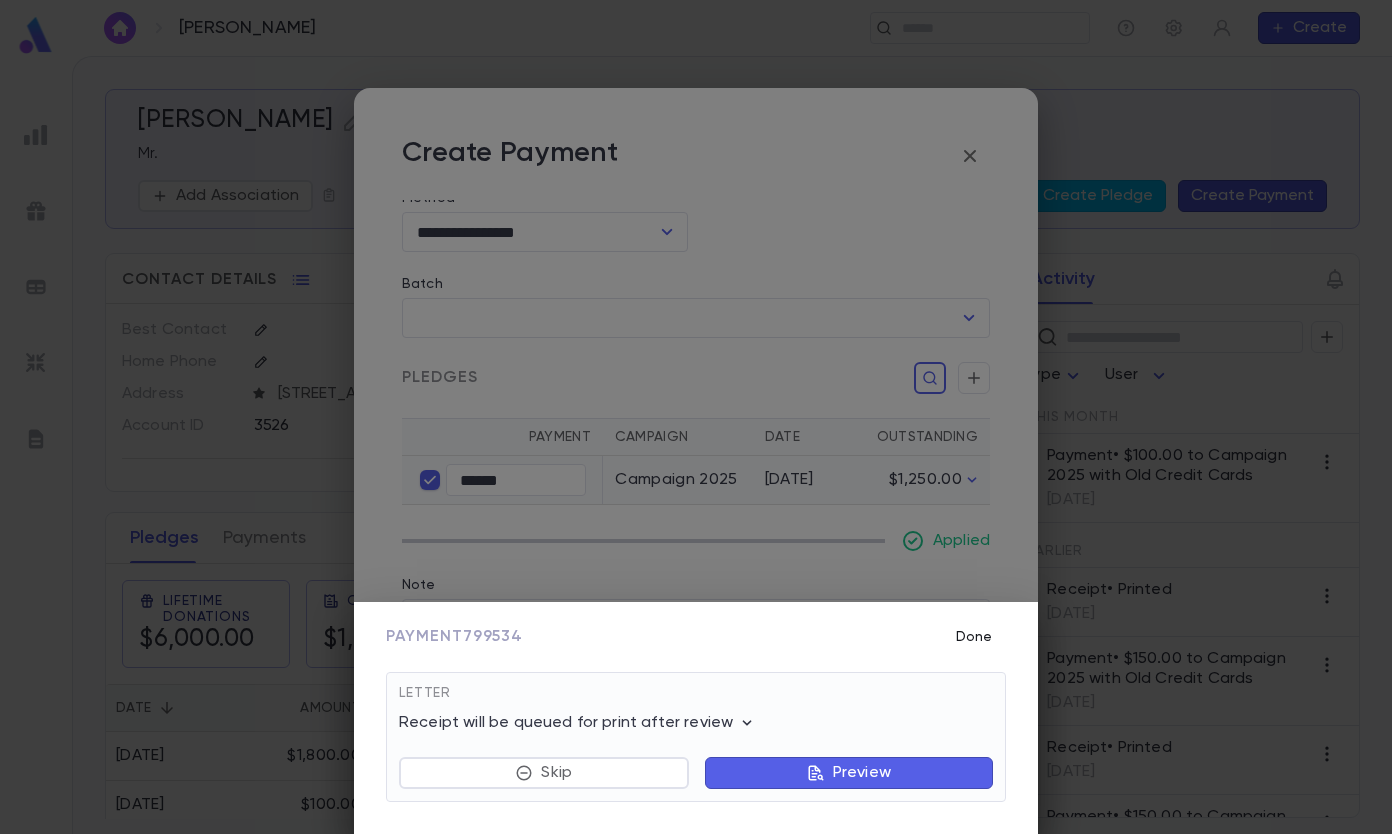 click on "Done" at bounding box center (974, 637) 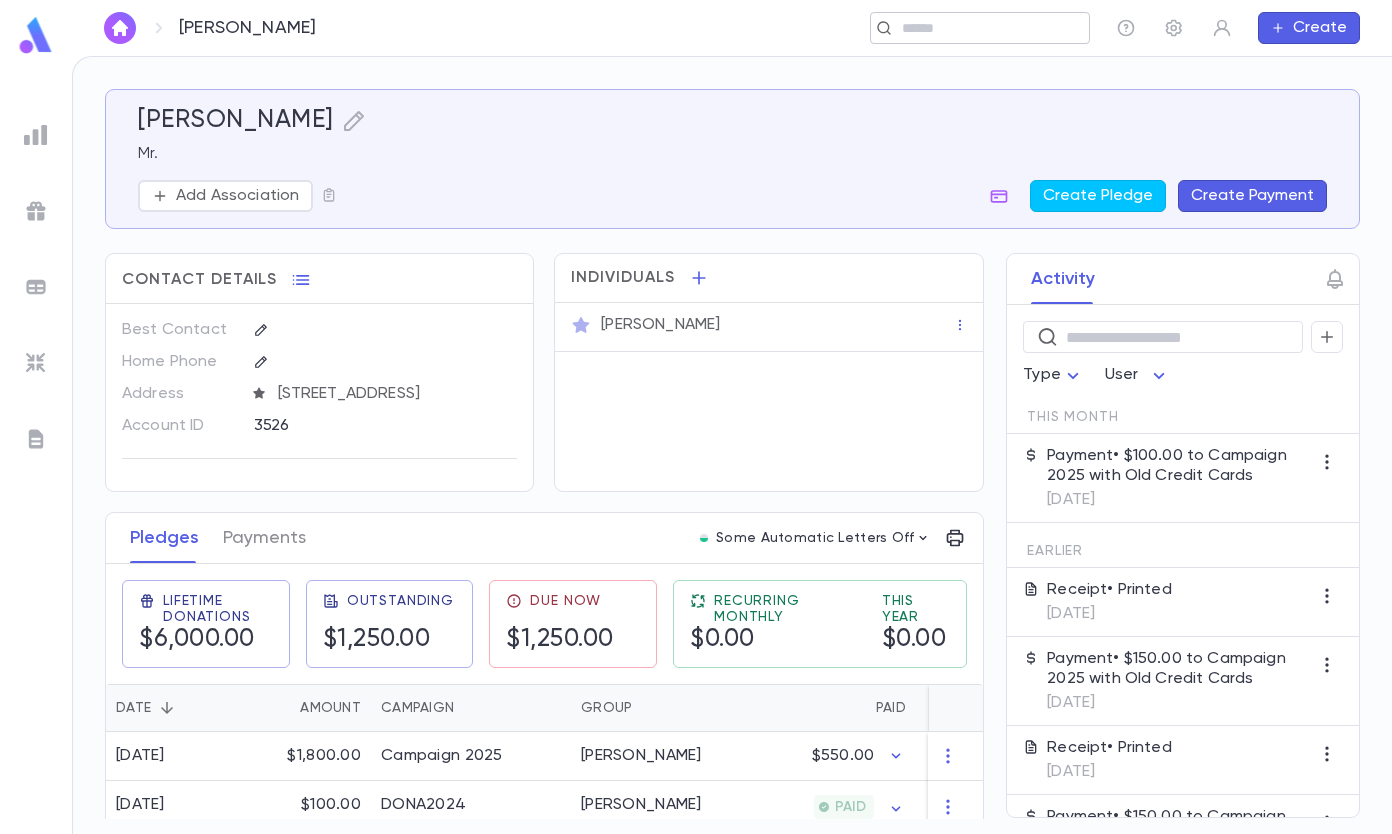 click at bounding box center [973, 28] 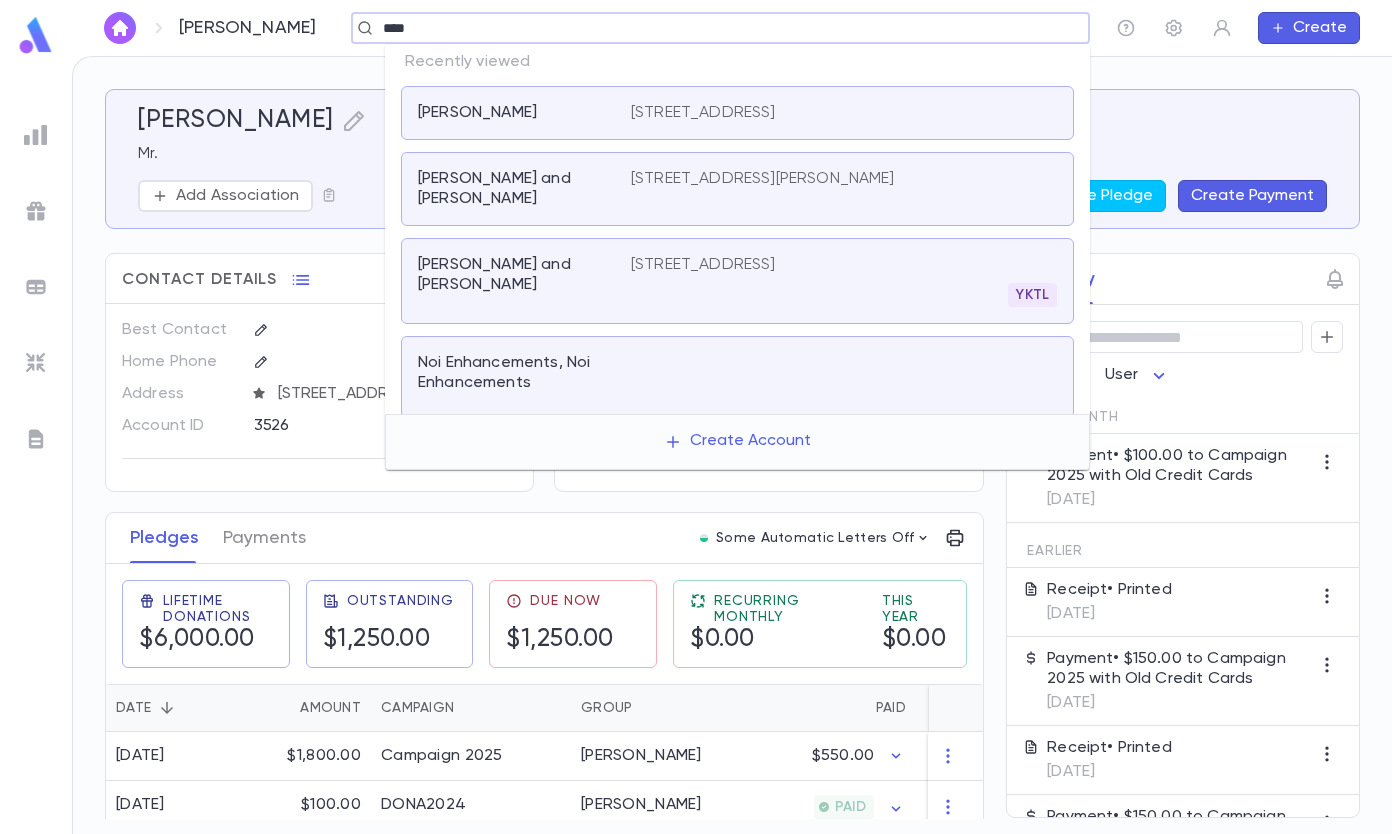 type on "****" 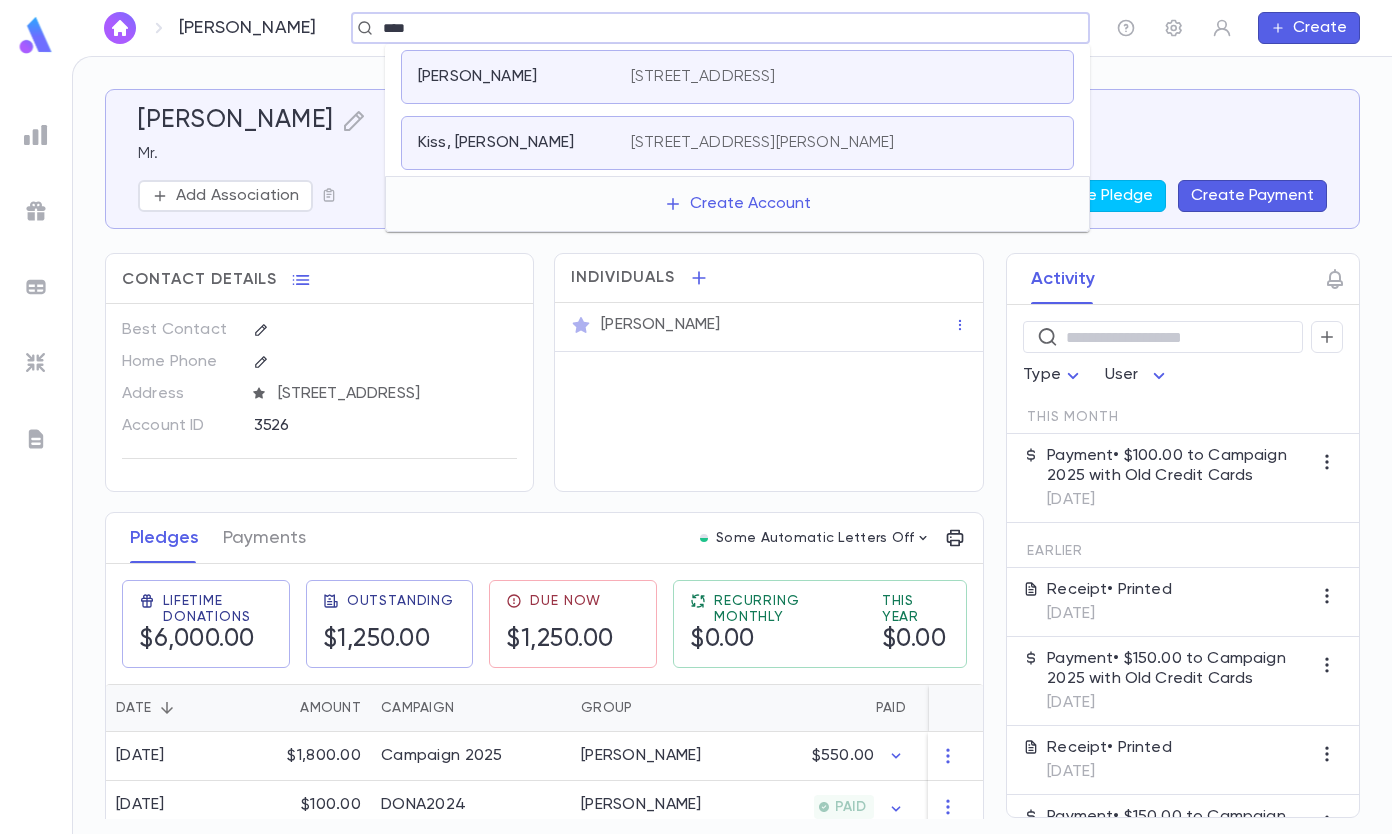 click on "Kiss, [PERSON_NAME] [STREET_ADDRESS][PERSON_NAME]" at bounding box center (737, 143) 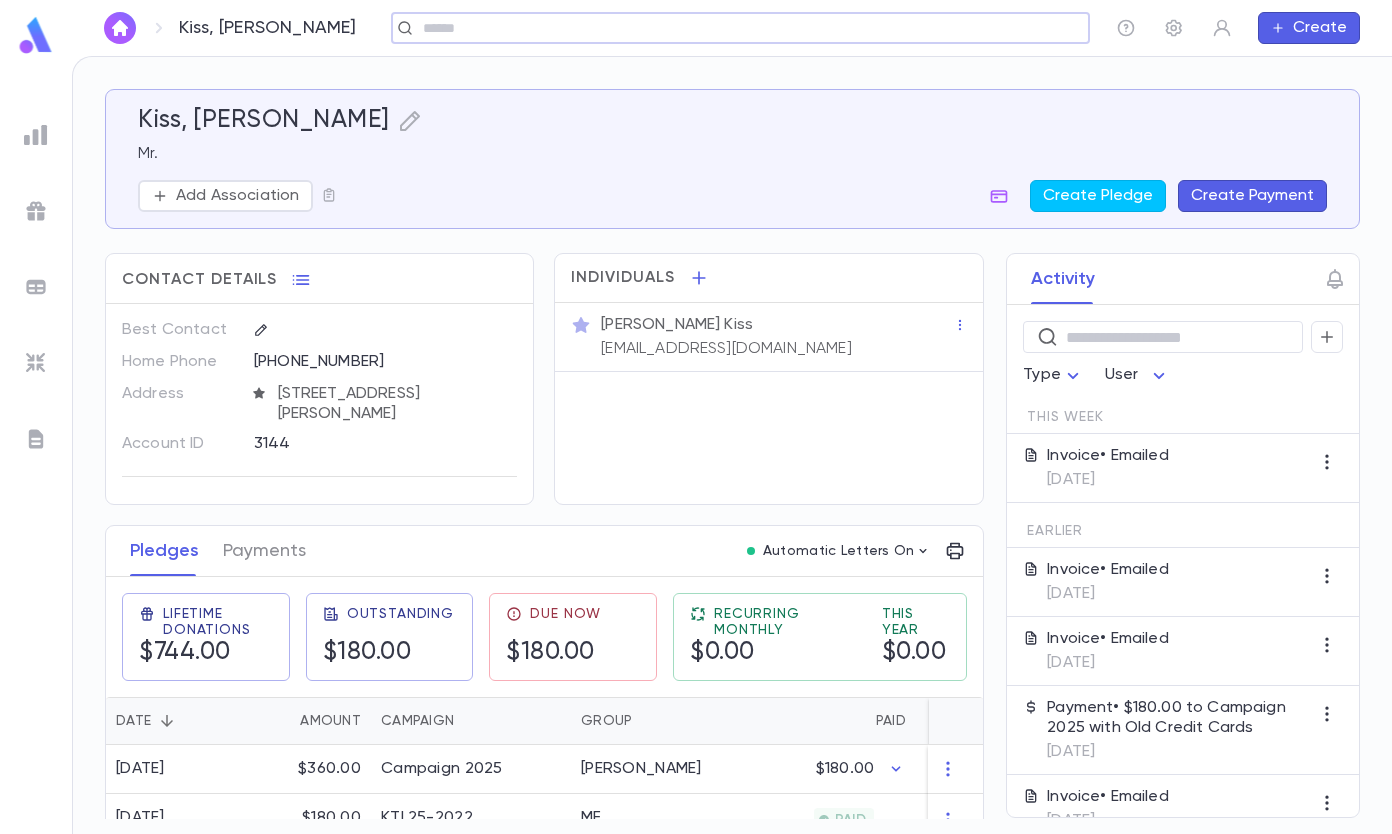 click on "Create Payment" at bounding box center [1252, 196] 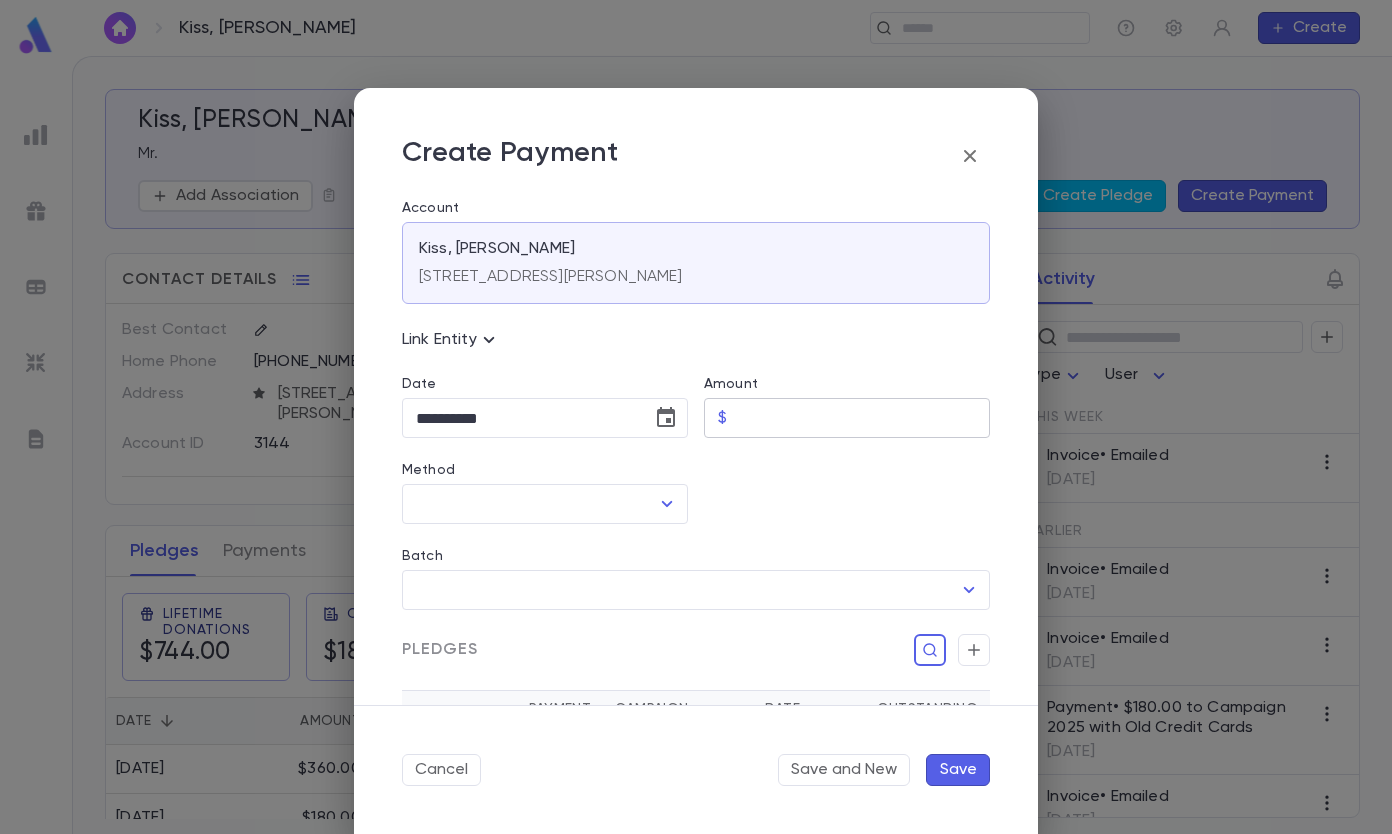 click on "Amount" at bounding box center [862, 418] 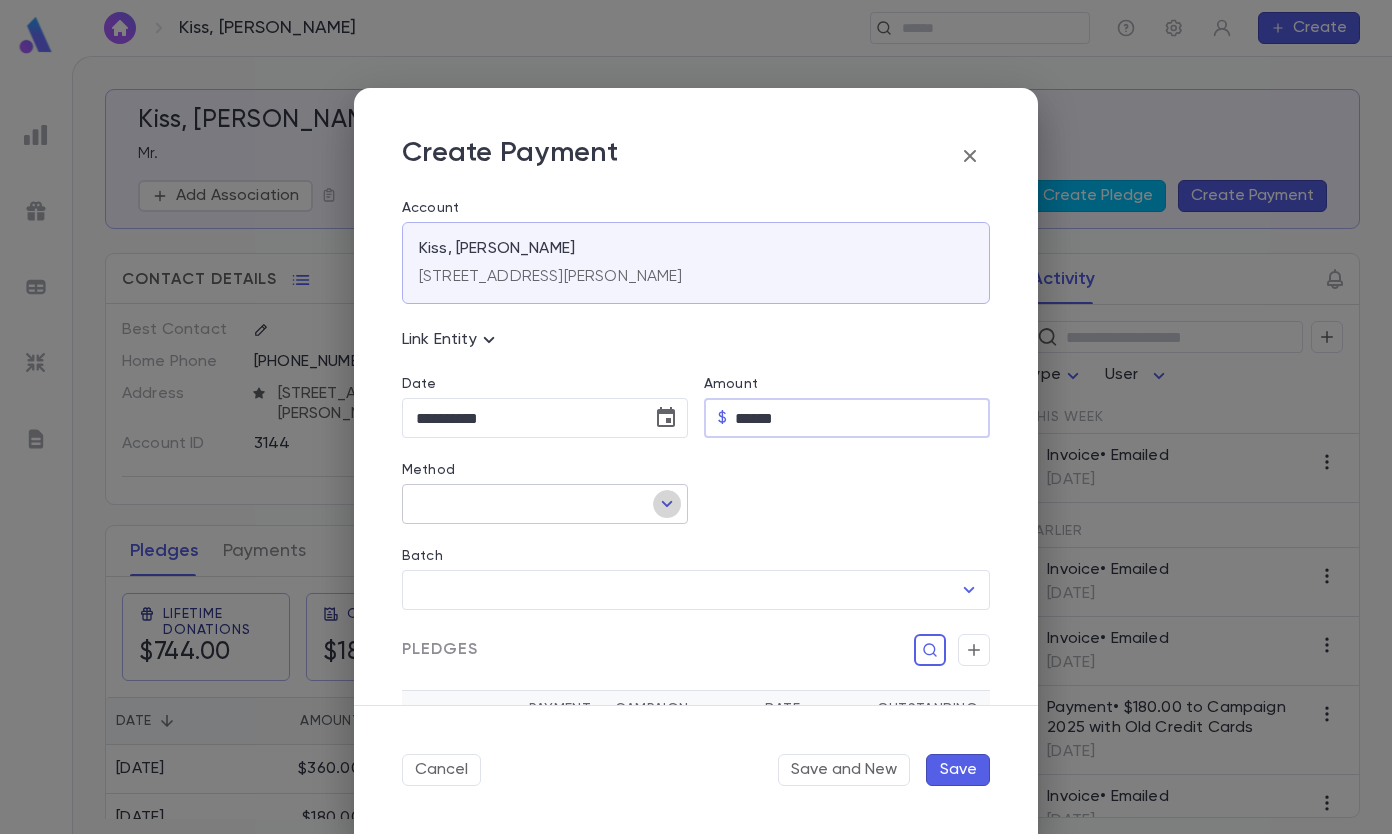 click 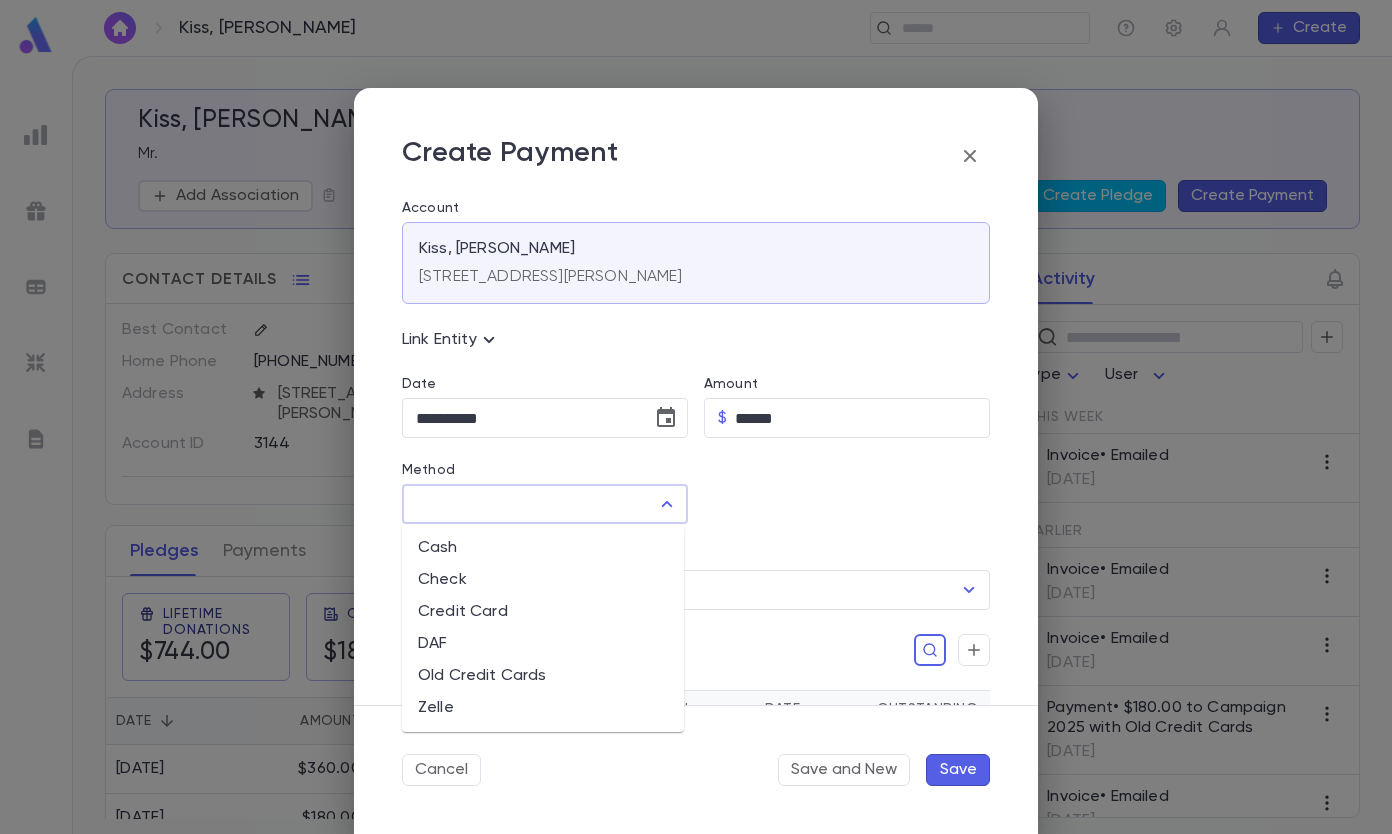 click on "Old Credit Cards" at bounding box center [543, 676] 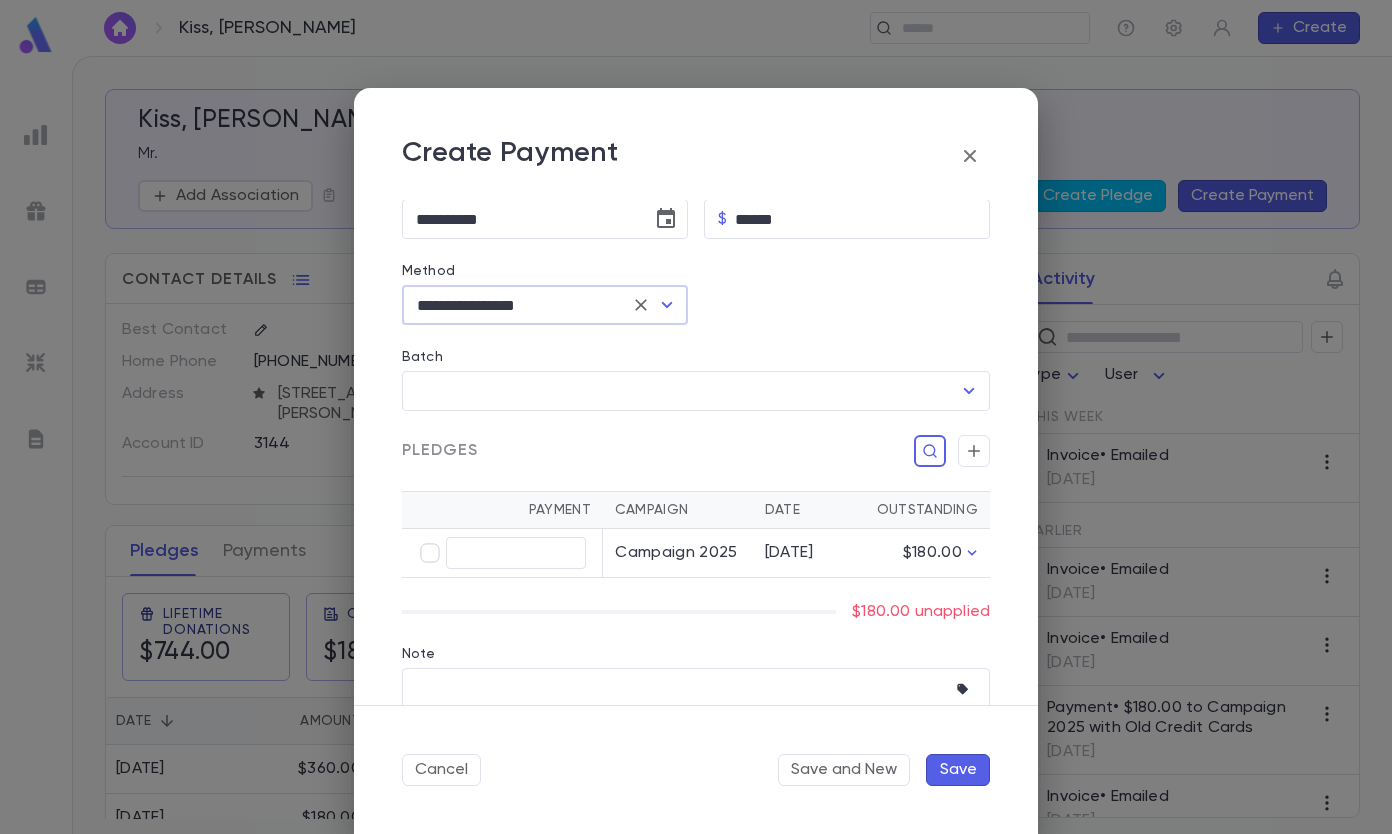 scroll, scrollTop: 200, scrollLeft: 0, axis: vertical 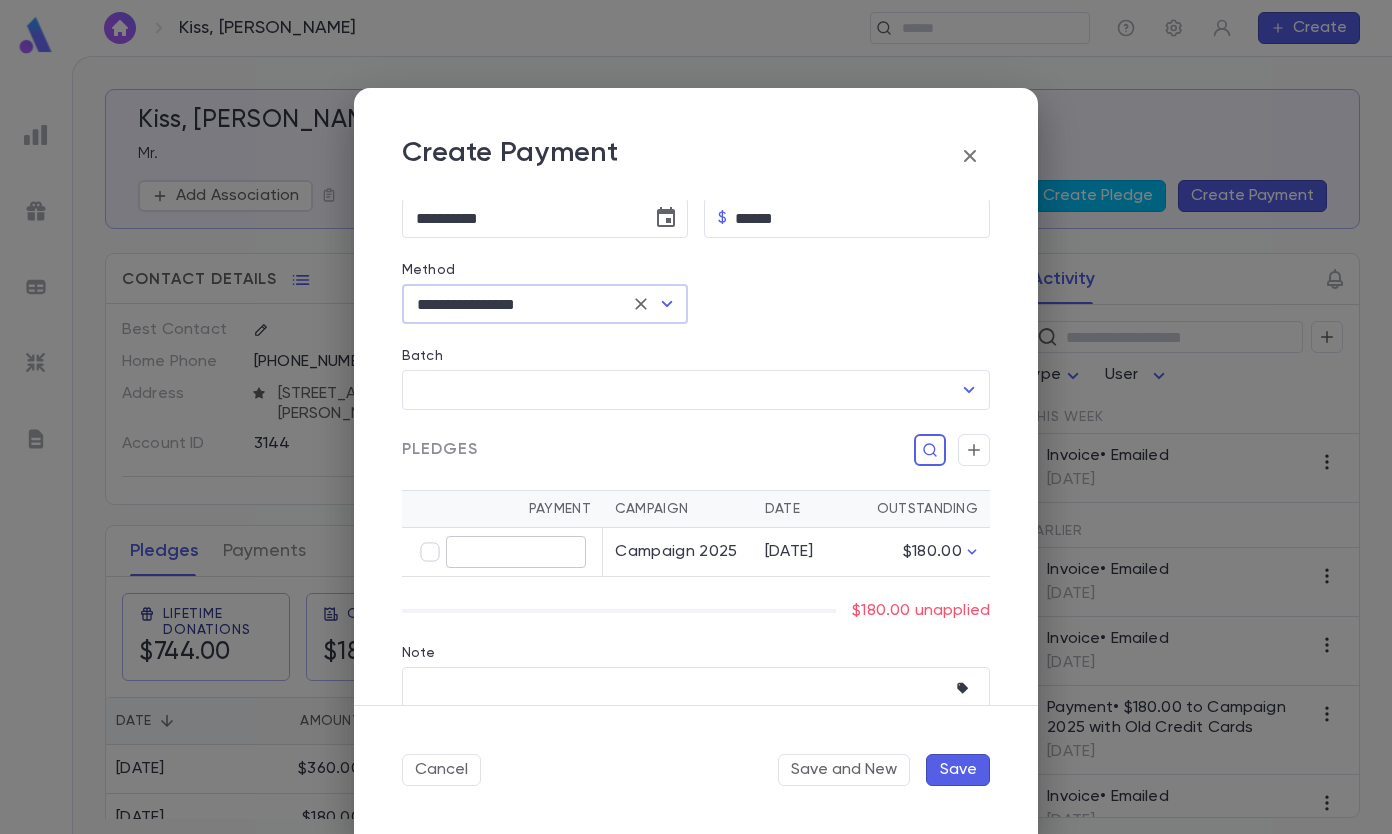 type on "******" 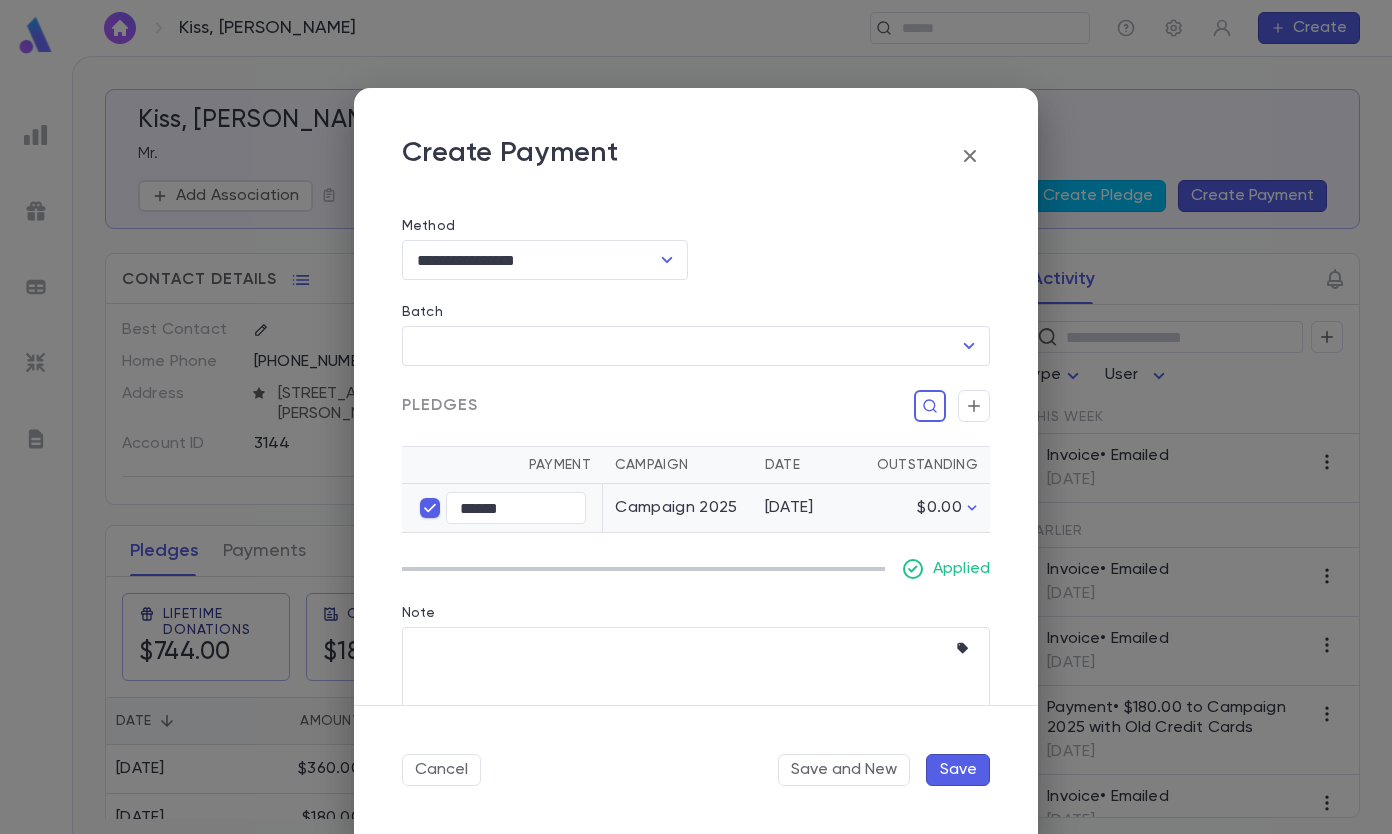 scroll, scrollTop: 276, scrollLeft: 0, axis: vertical 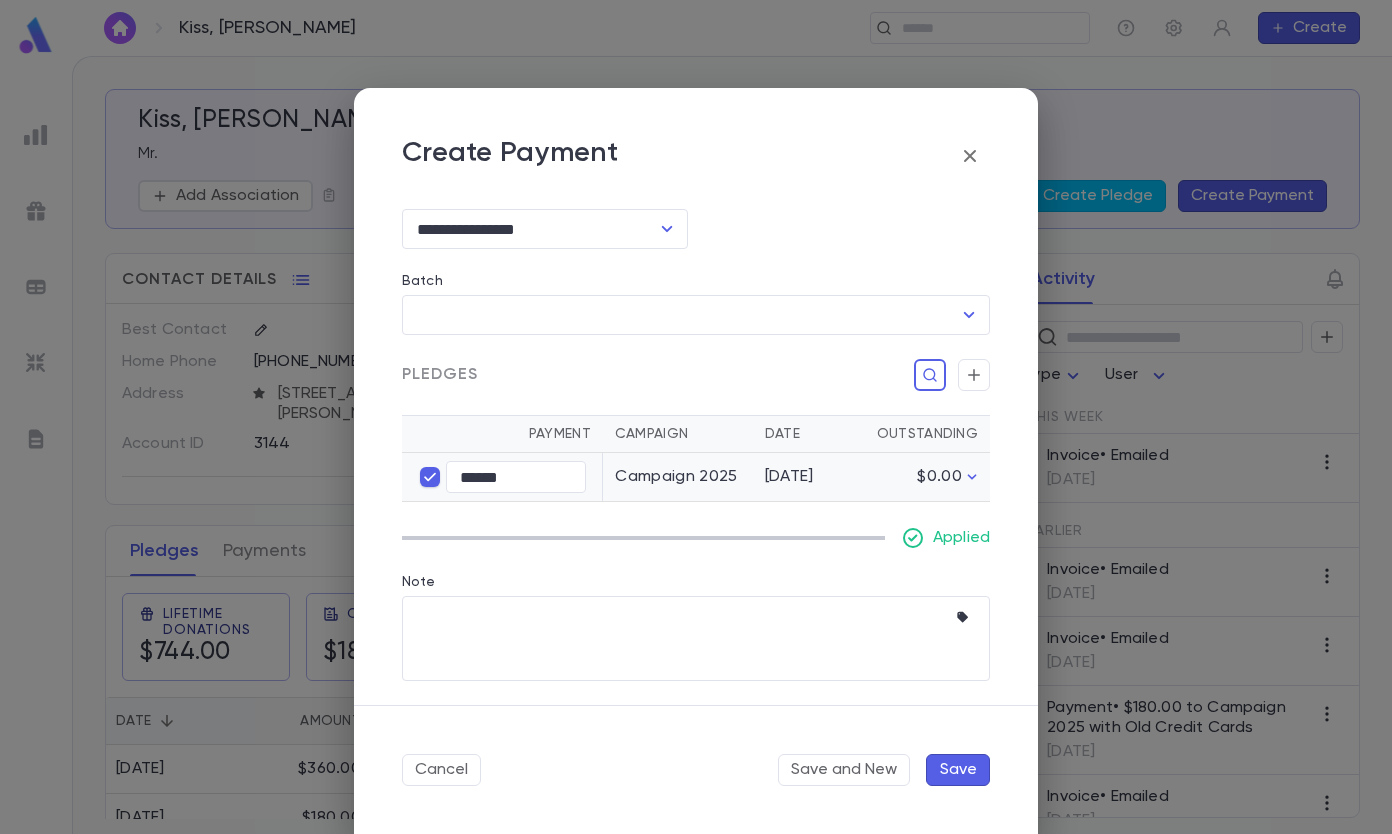 click on "Save" at bounding box center [958, 770] 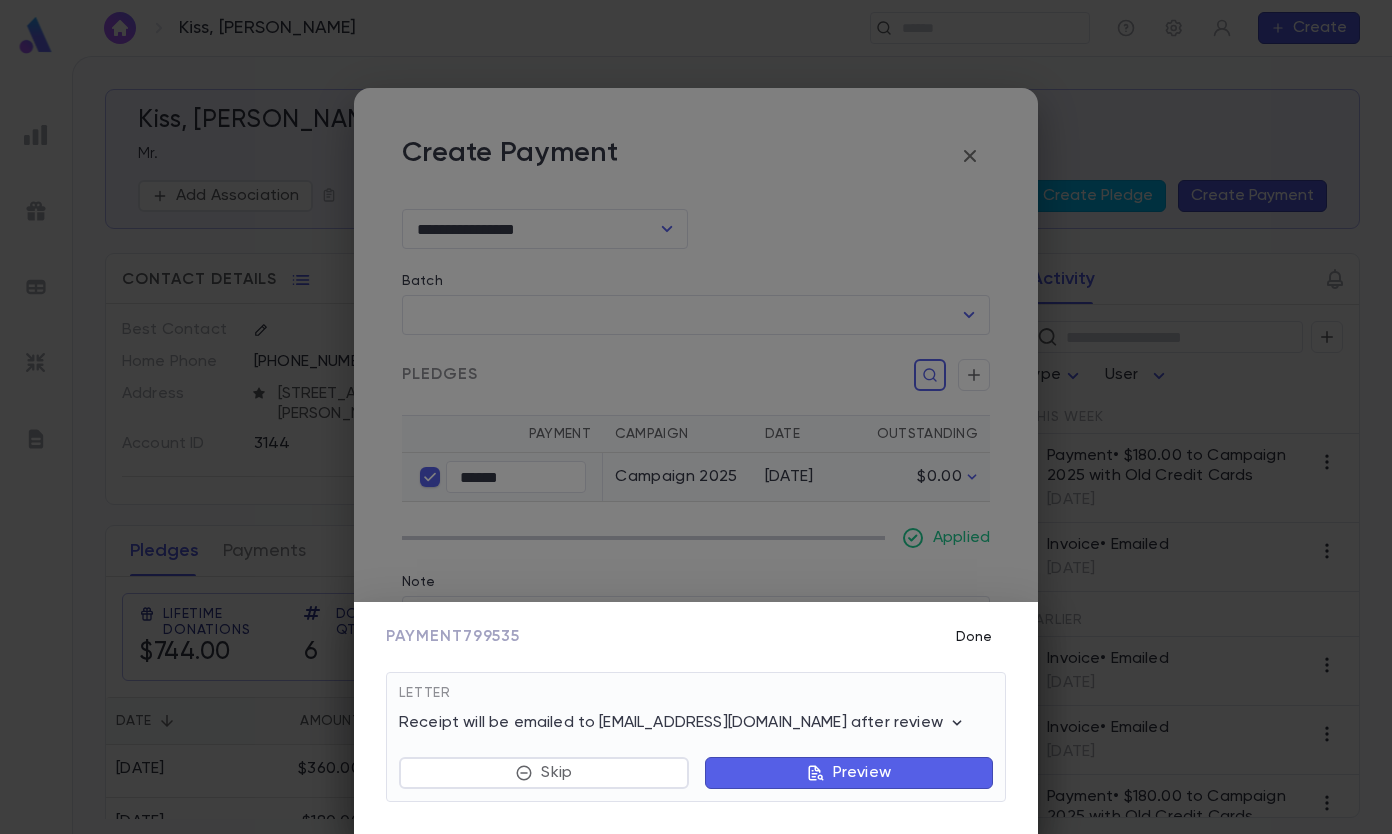 click on "Done" at bounding box center (974, 637) 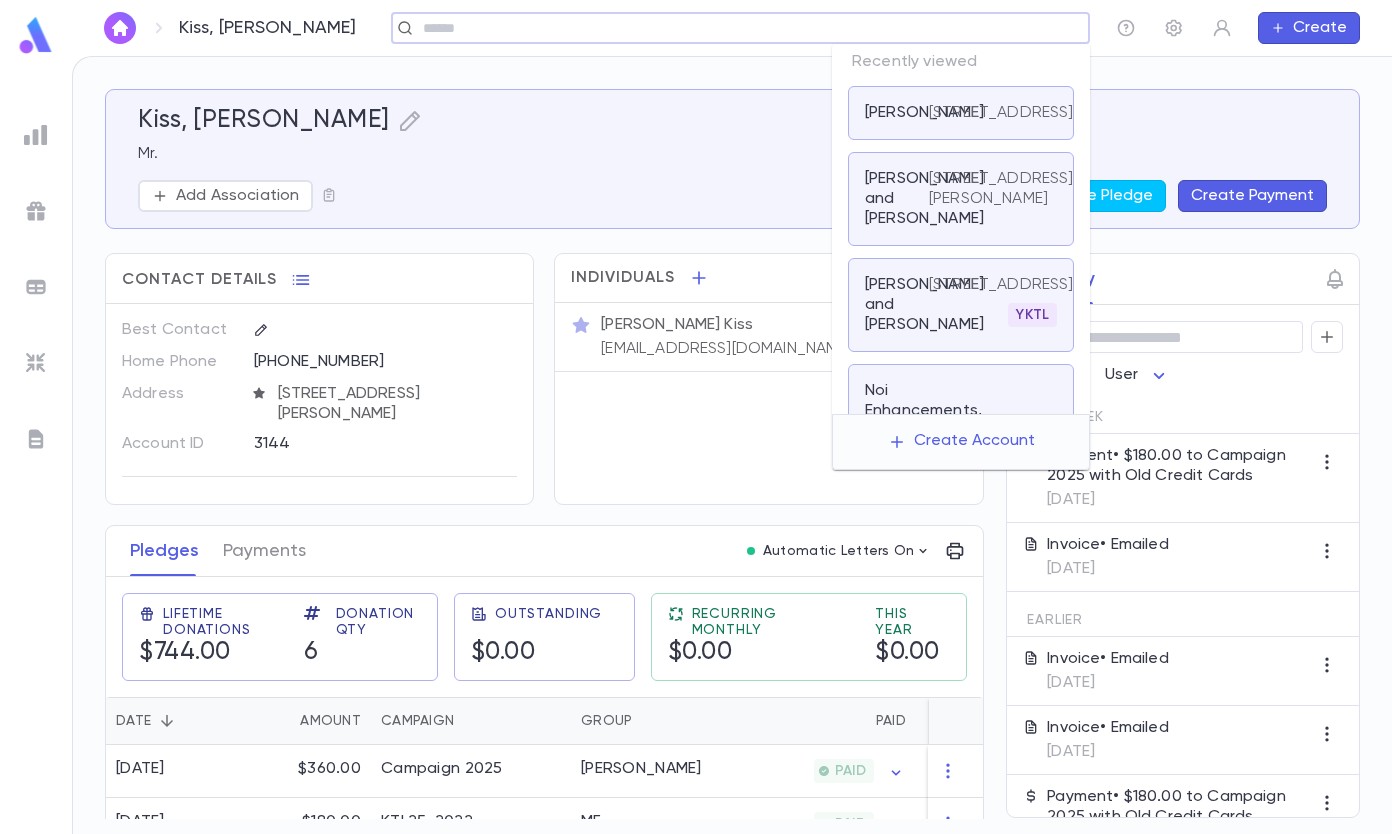 click at bounding box center (734, 28) 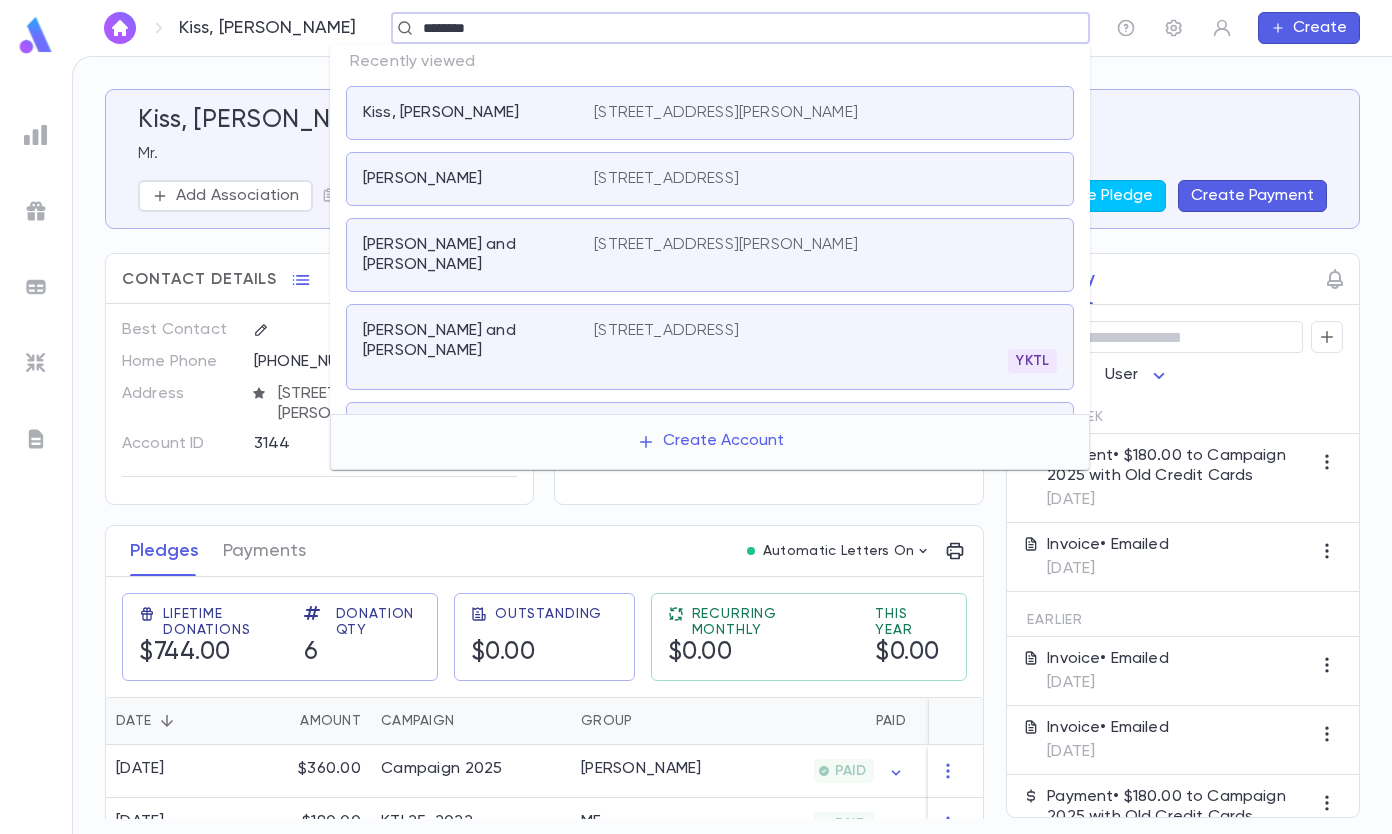 type on "********" 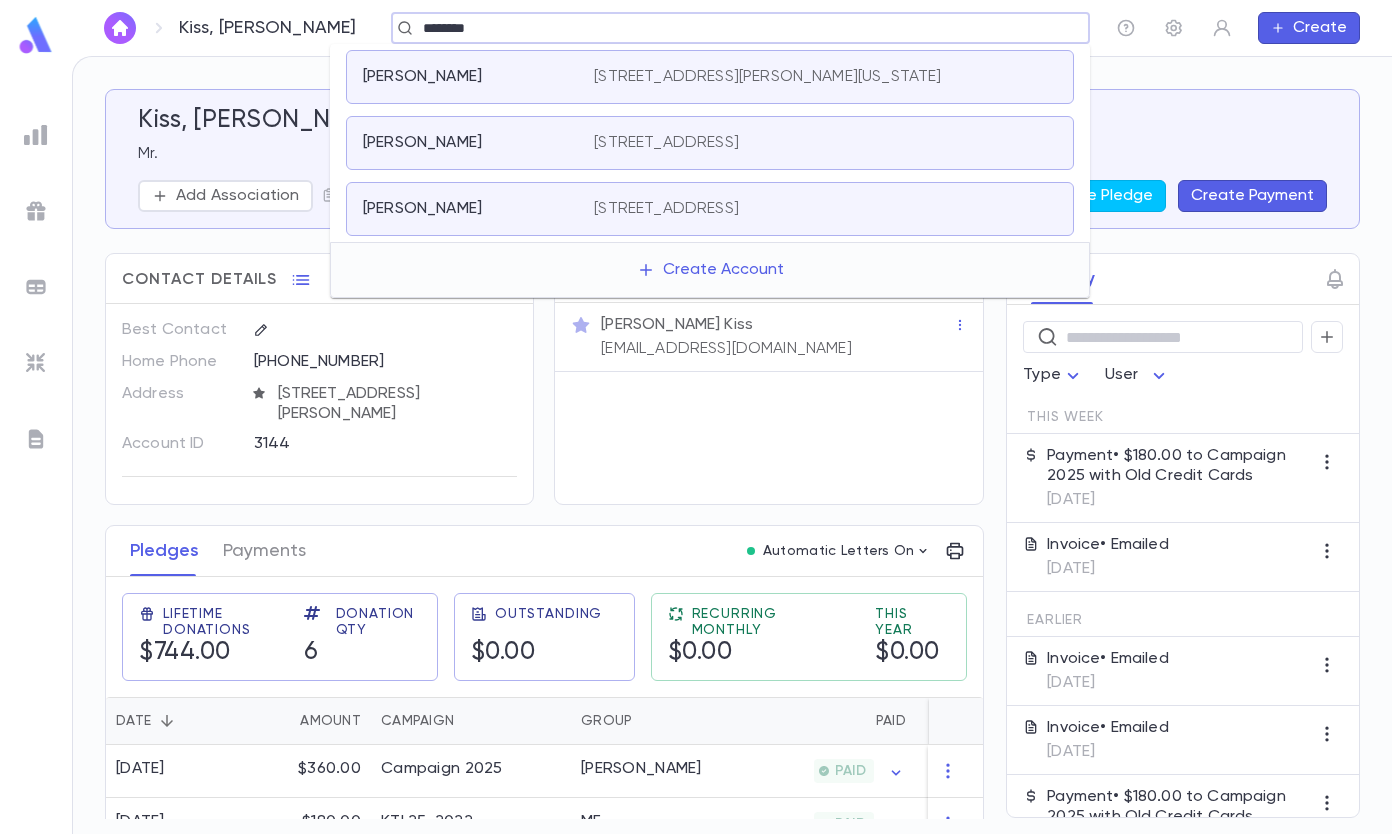 click on "[PERSON_NAME] [STREET_ADDRESS][PERSON_NAME][US_STATE]" at bounding box center (710, 77) 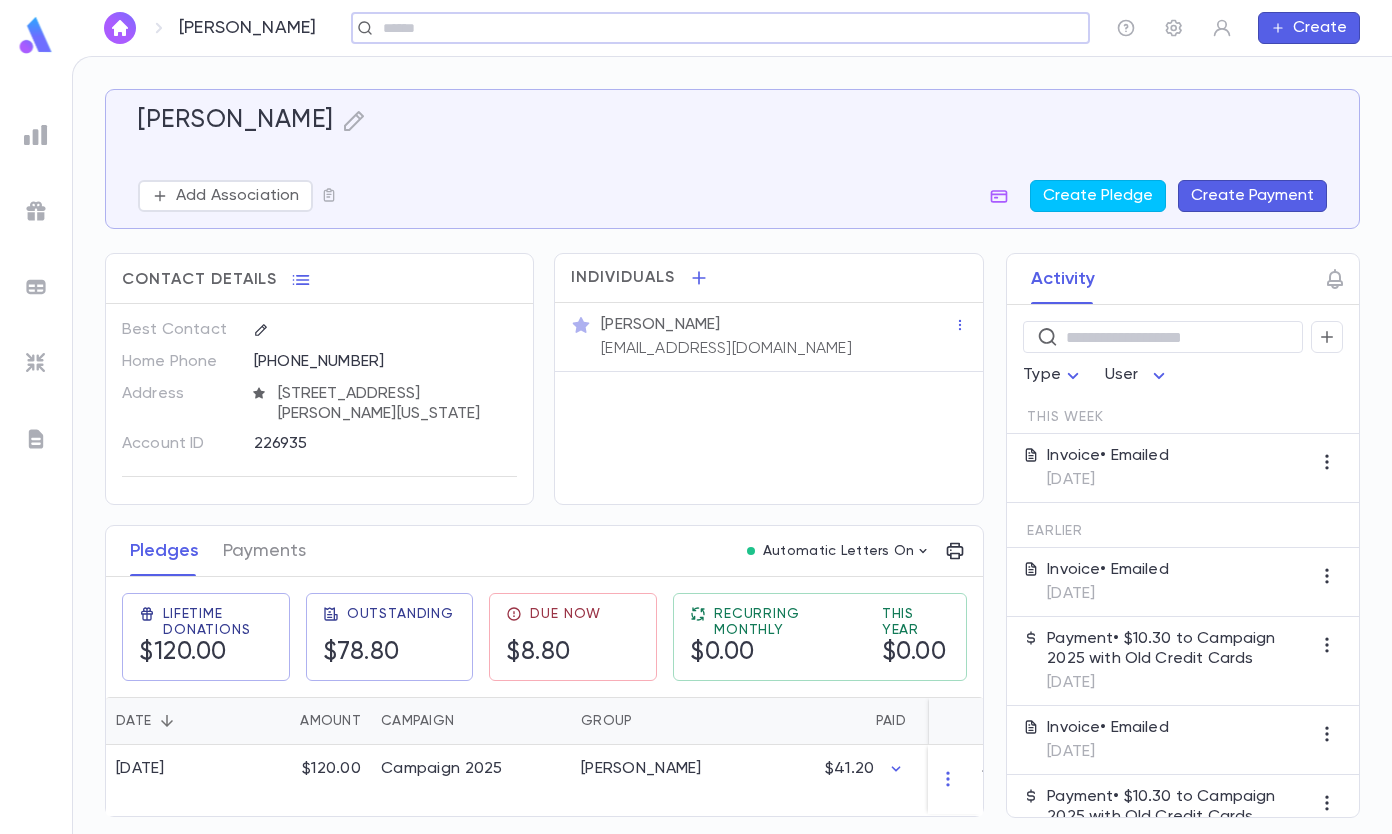 click on "Create Payment" at bounding box center (1252, 196) 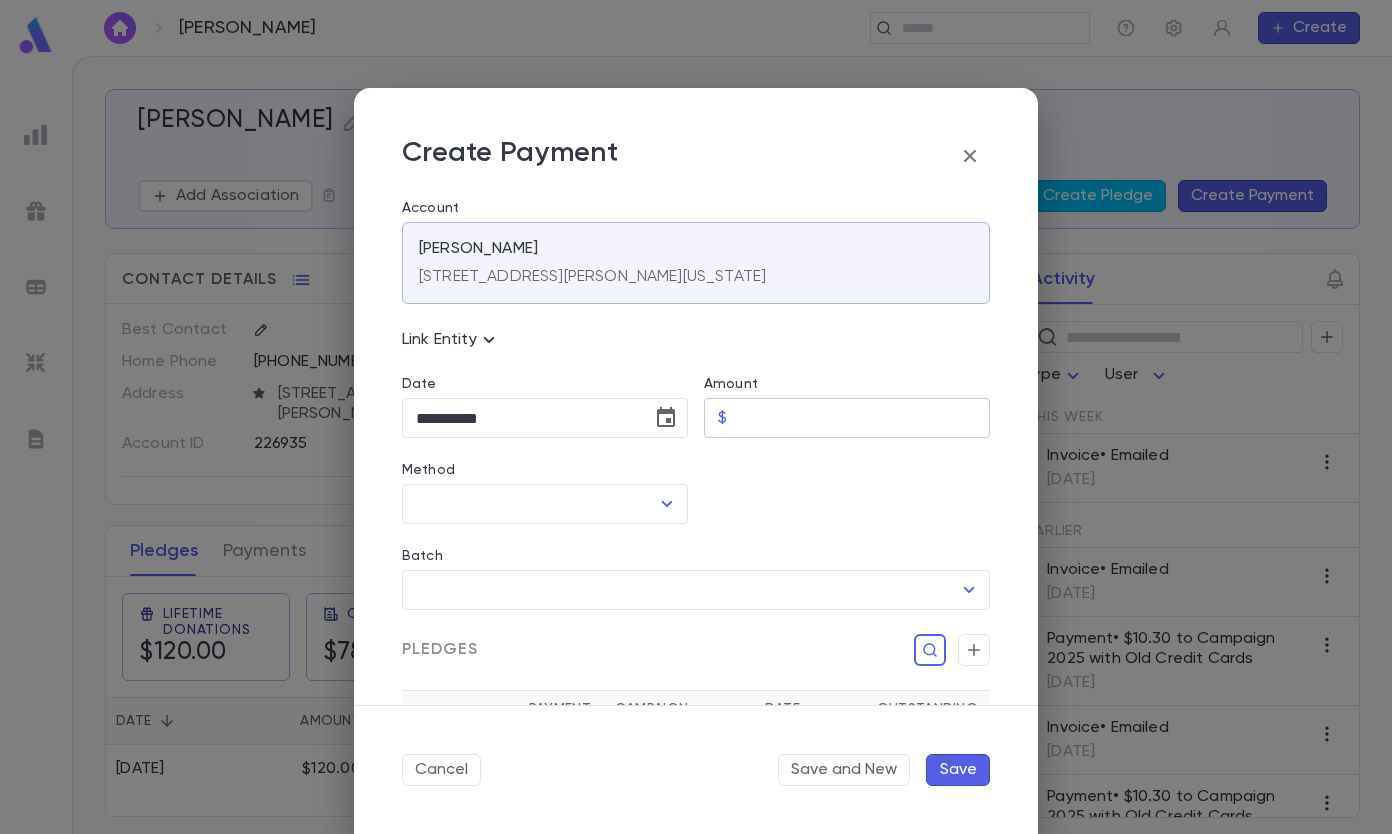 click on "Amount" at bounding box center (862, 418) 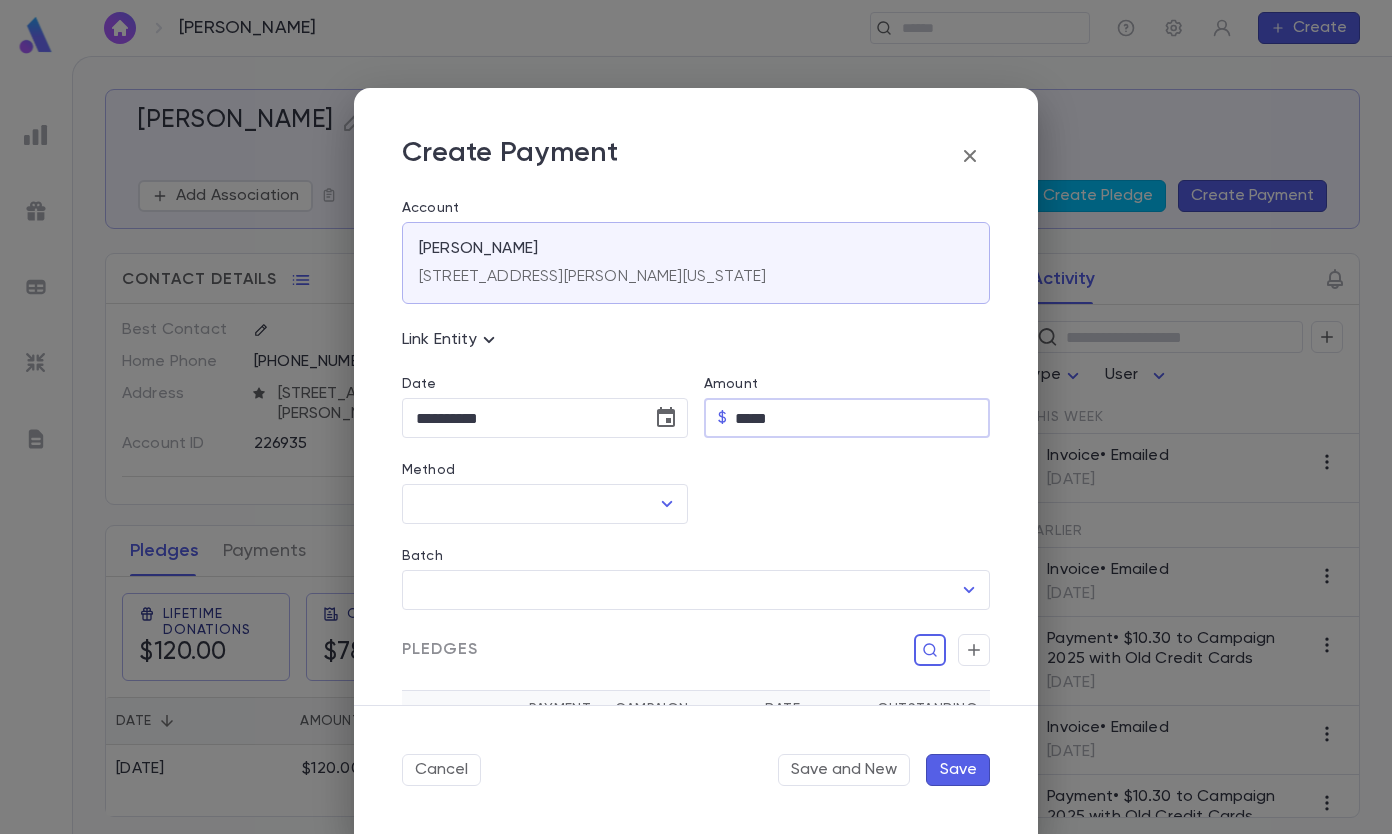 type on "*****" 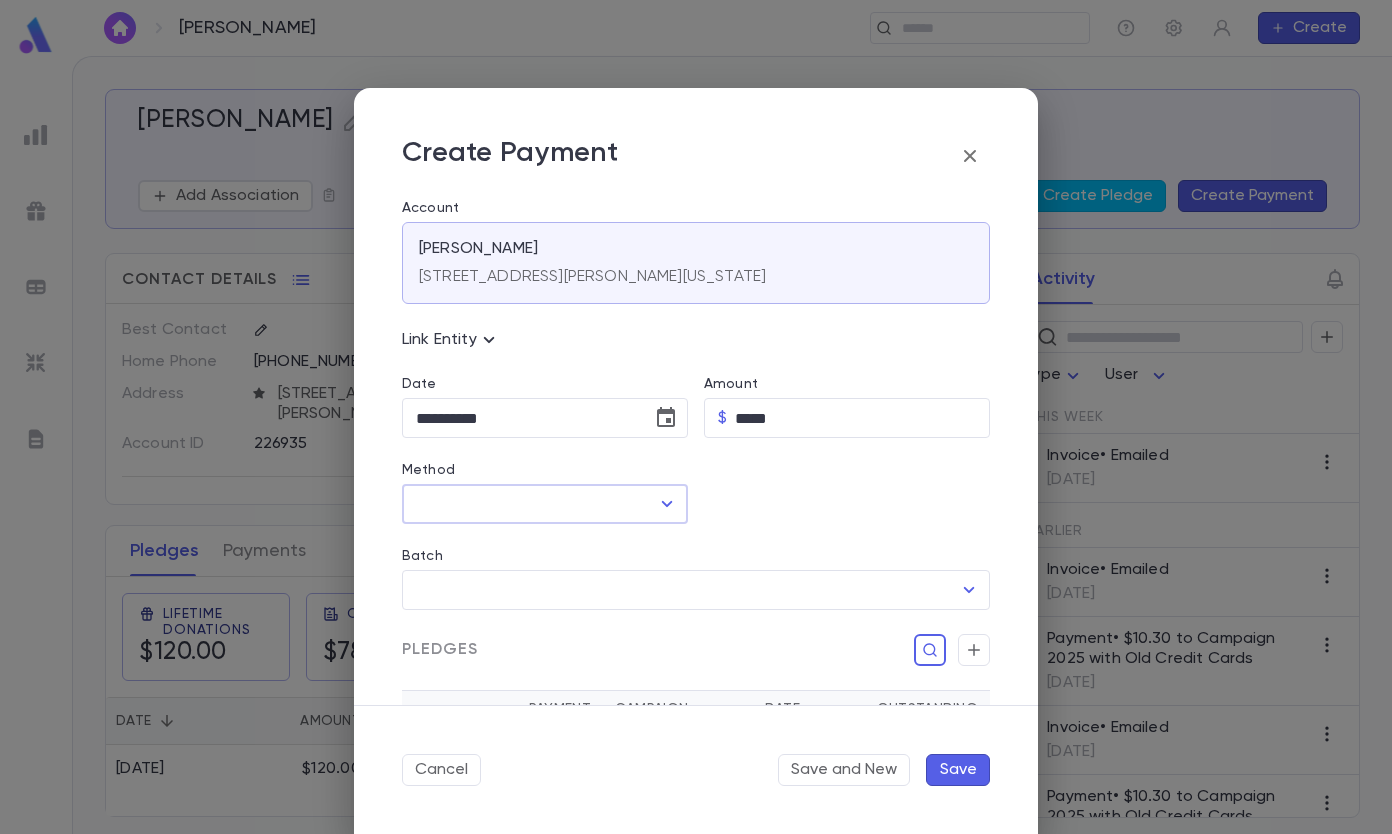 click on "Method" at bounding box center (530, 504) 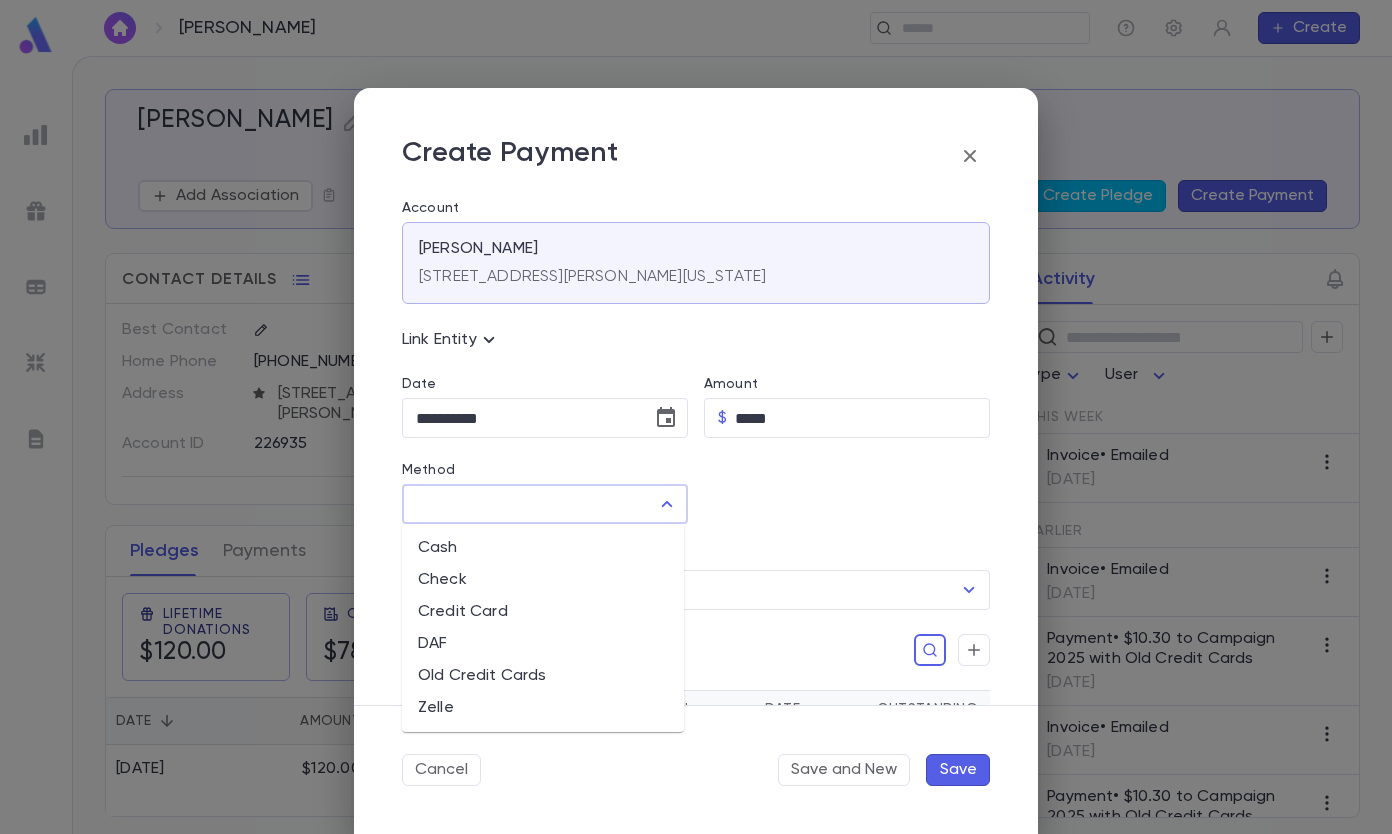 click on "Zelle" at bounding box center (543, 708) 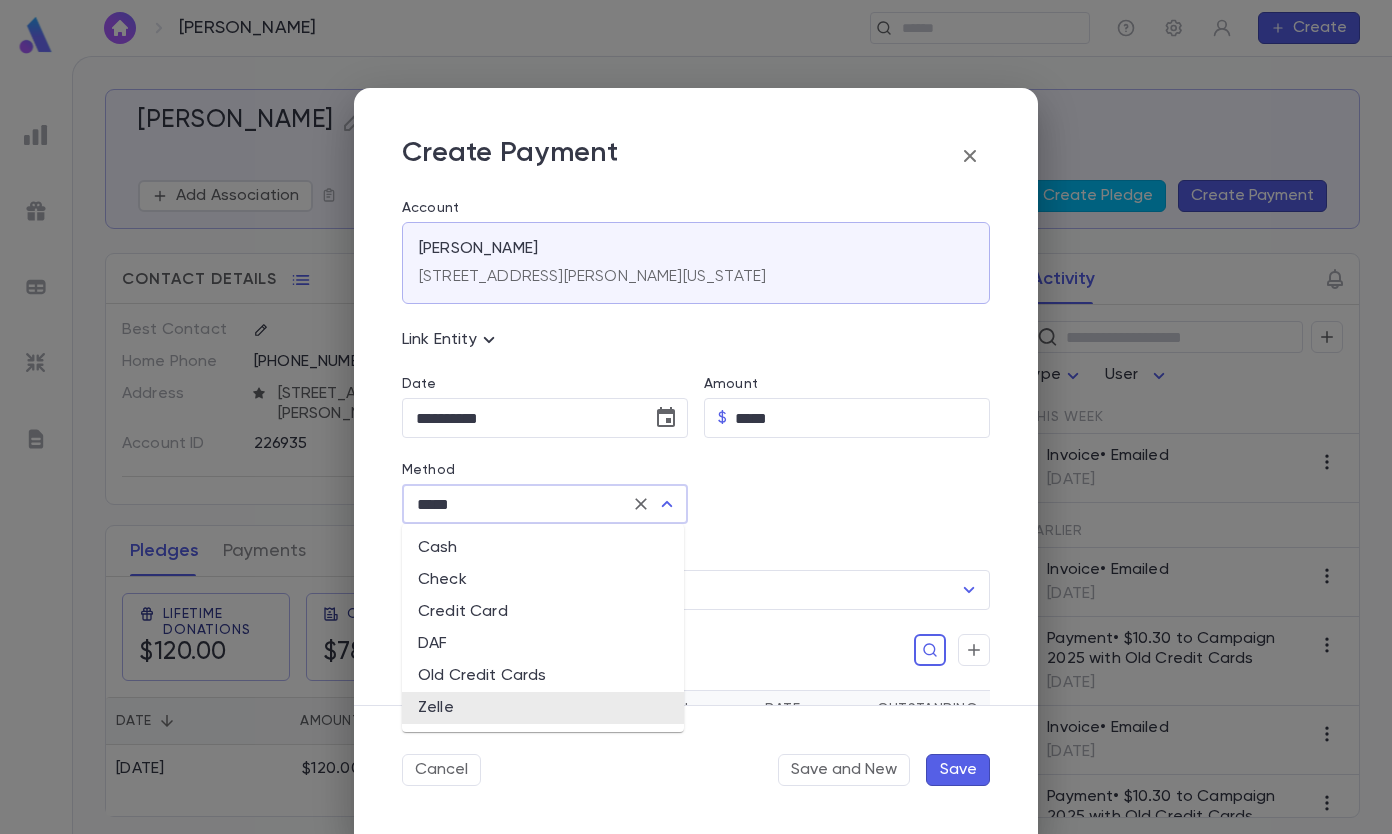 click on "*****" at bounding box center [517, 504] 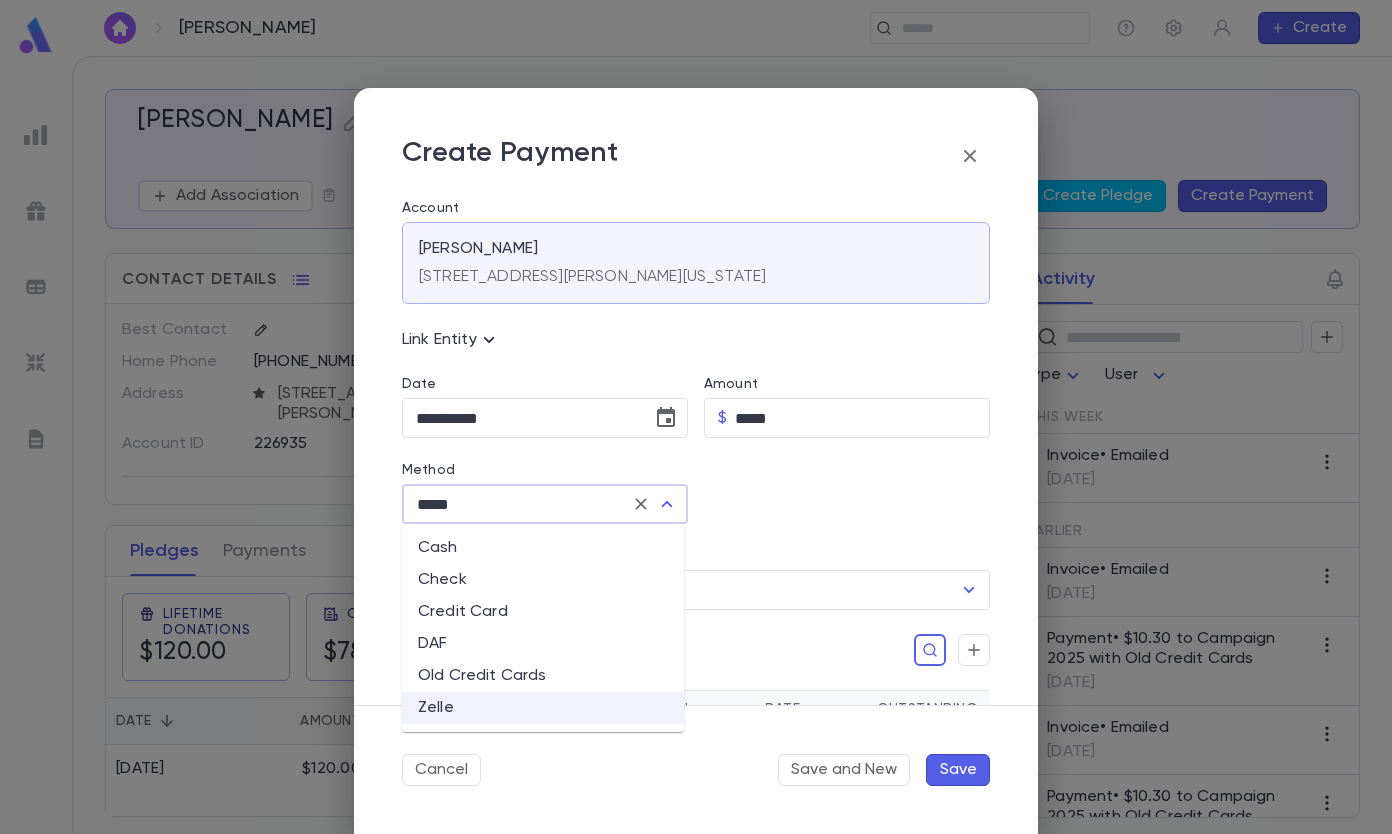 click on "Old Credit Cards" at bounding box center (543, 676) 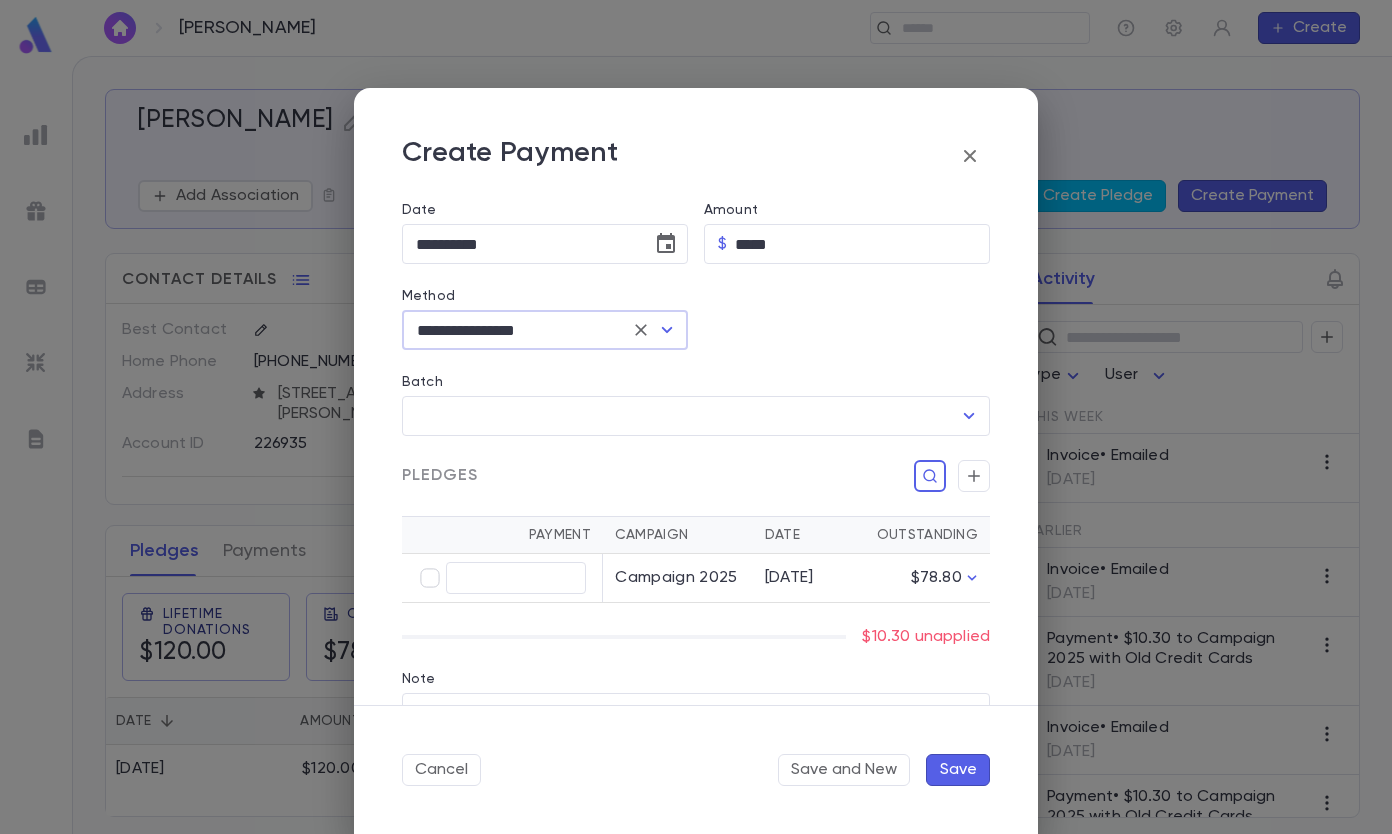 scroll, scrollTop: 272, scrollLeft: 0, axis: vertical 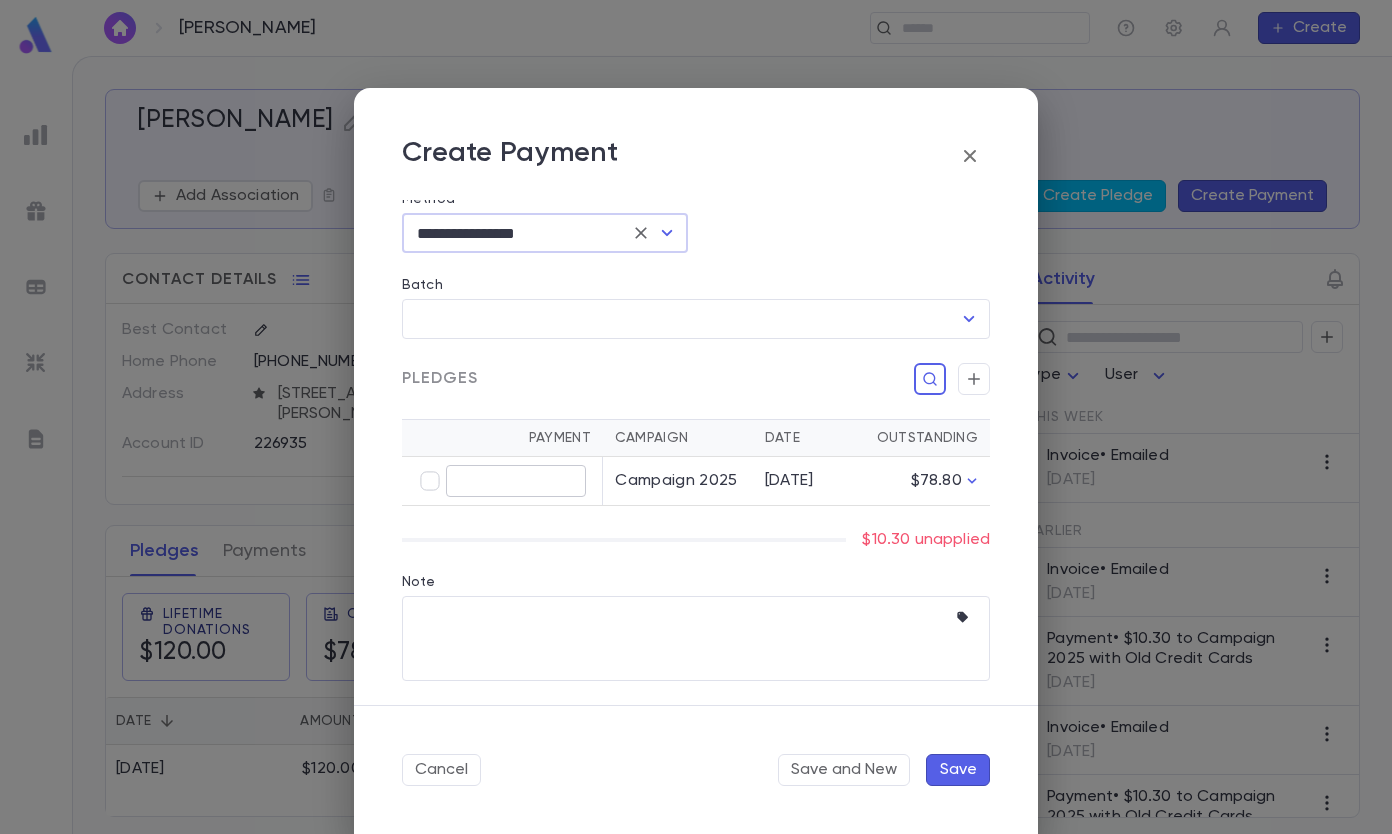 type on "*****" 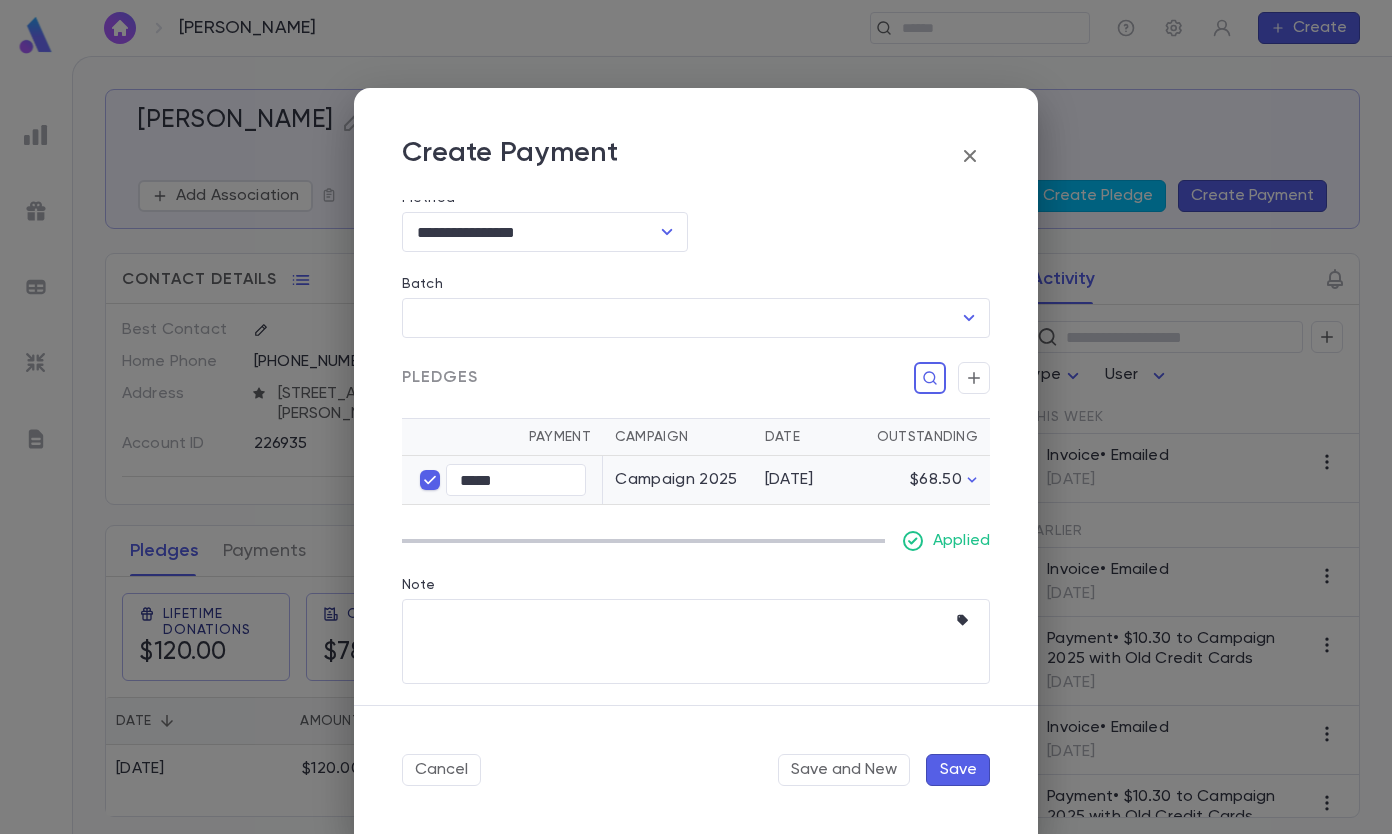 click on "Save" at bounding box center (958, 770) 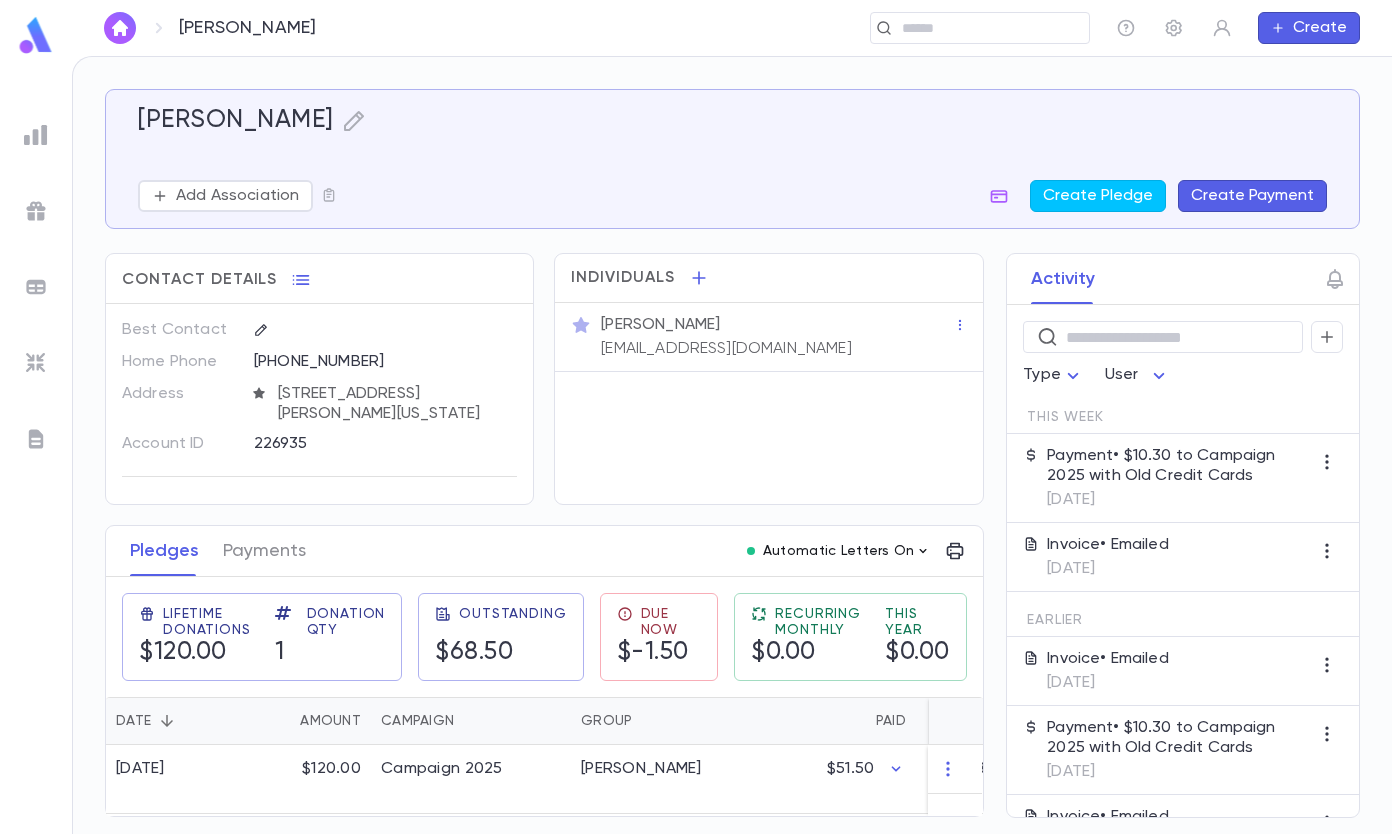 click on "Automatic Letters On" at bounding box center [839, 551] 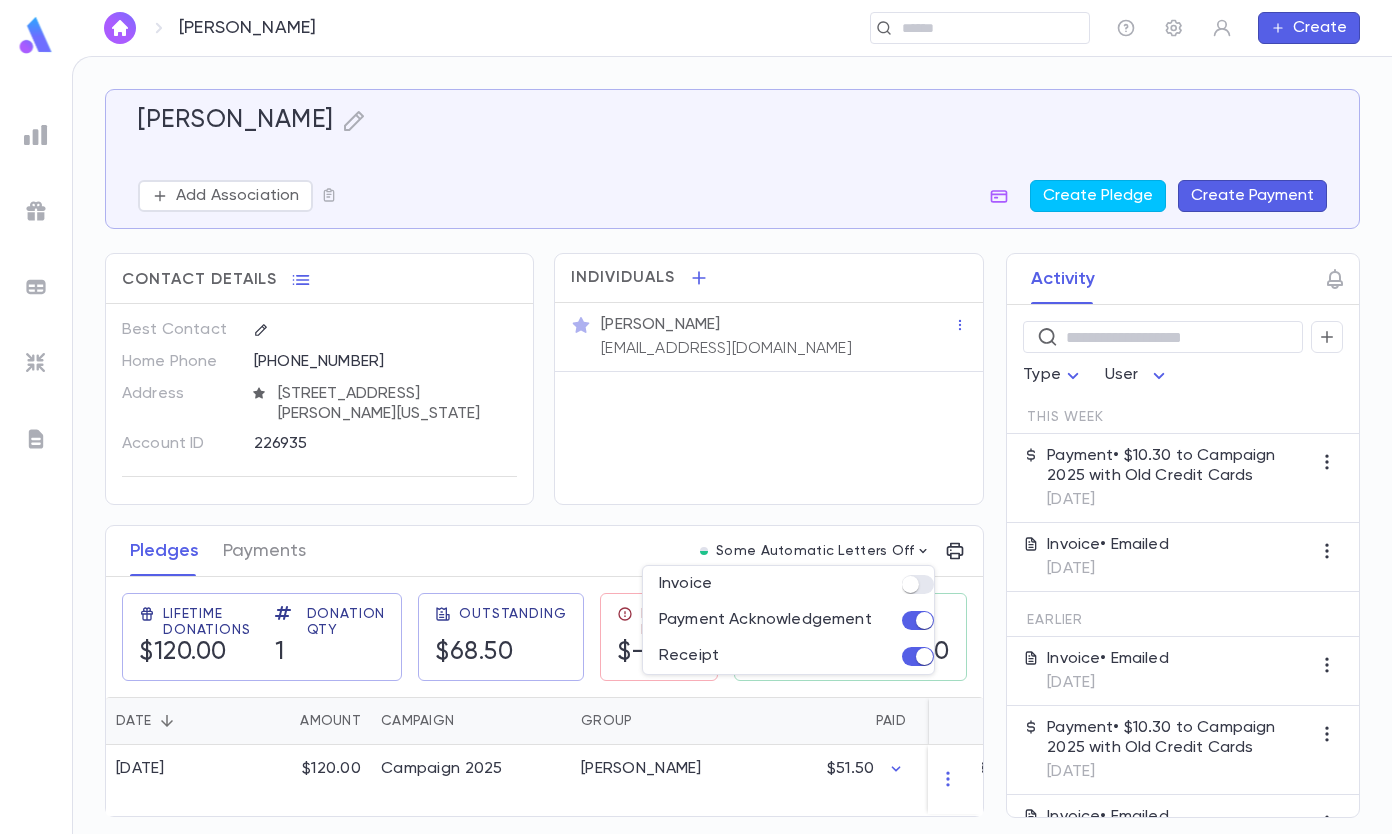 click at bounding box center [696, 417] 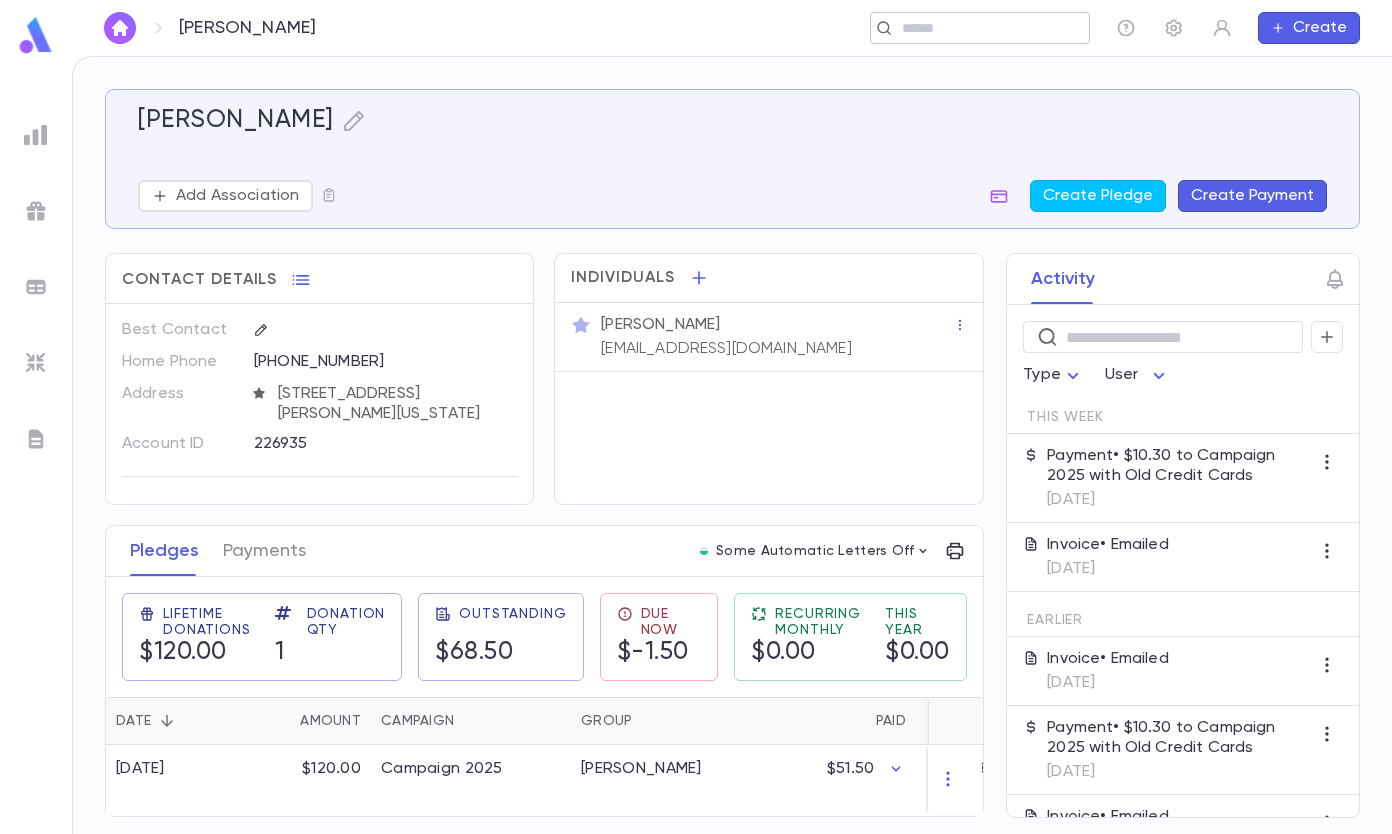 click at bounding box center (973, 28) 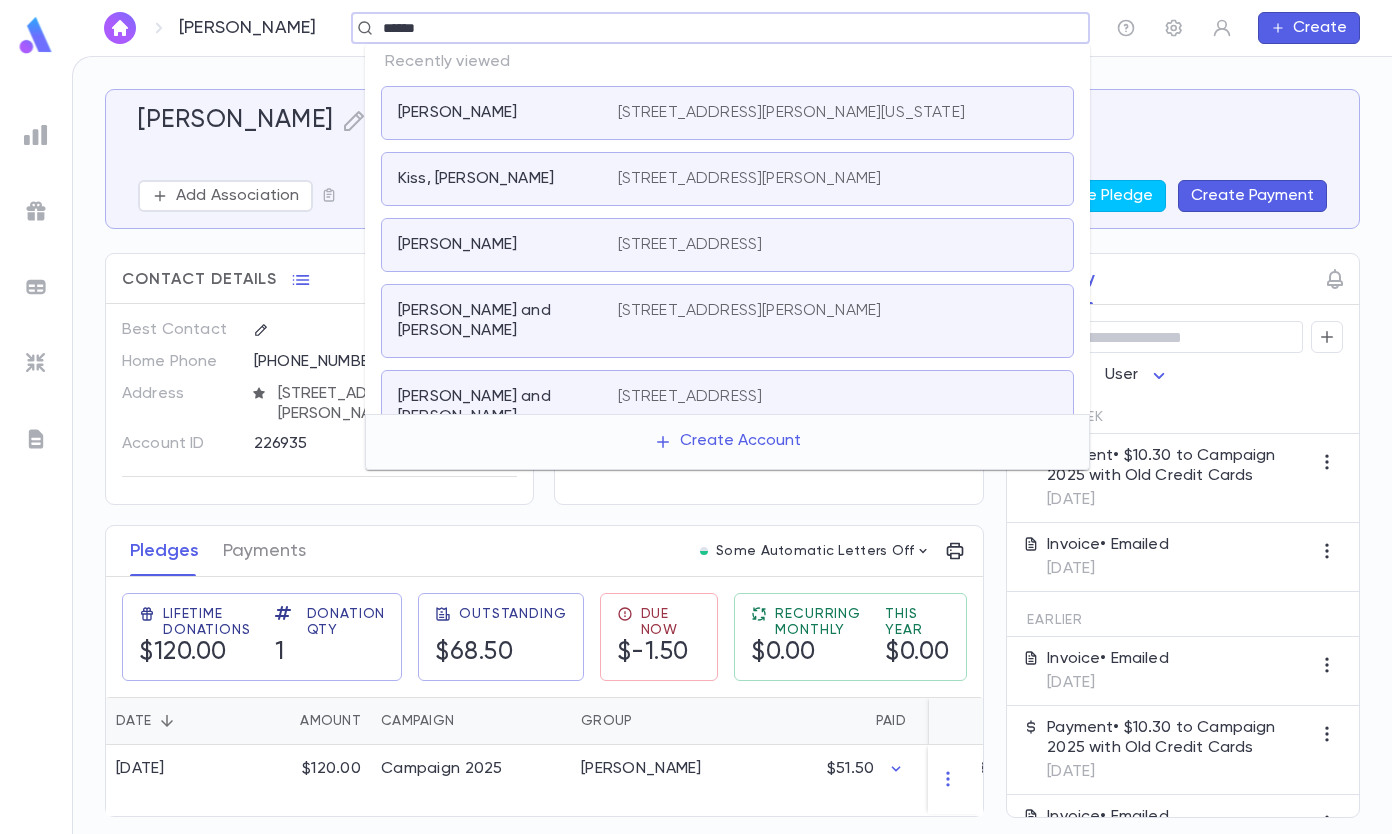 type on "******" 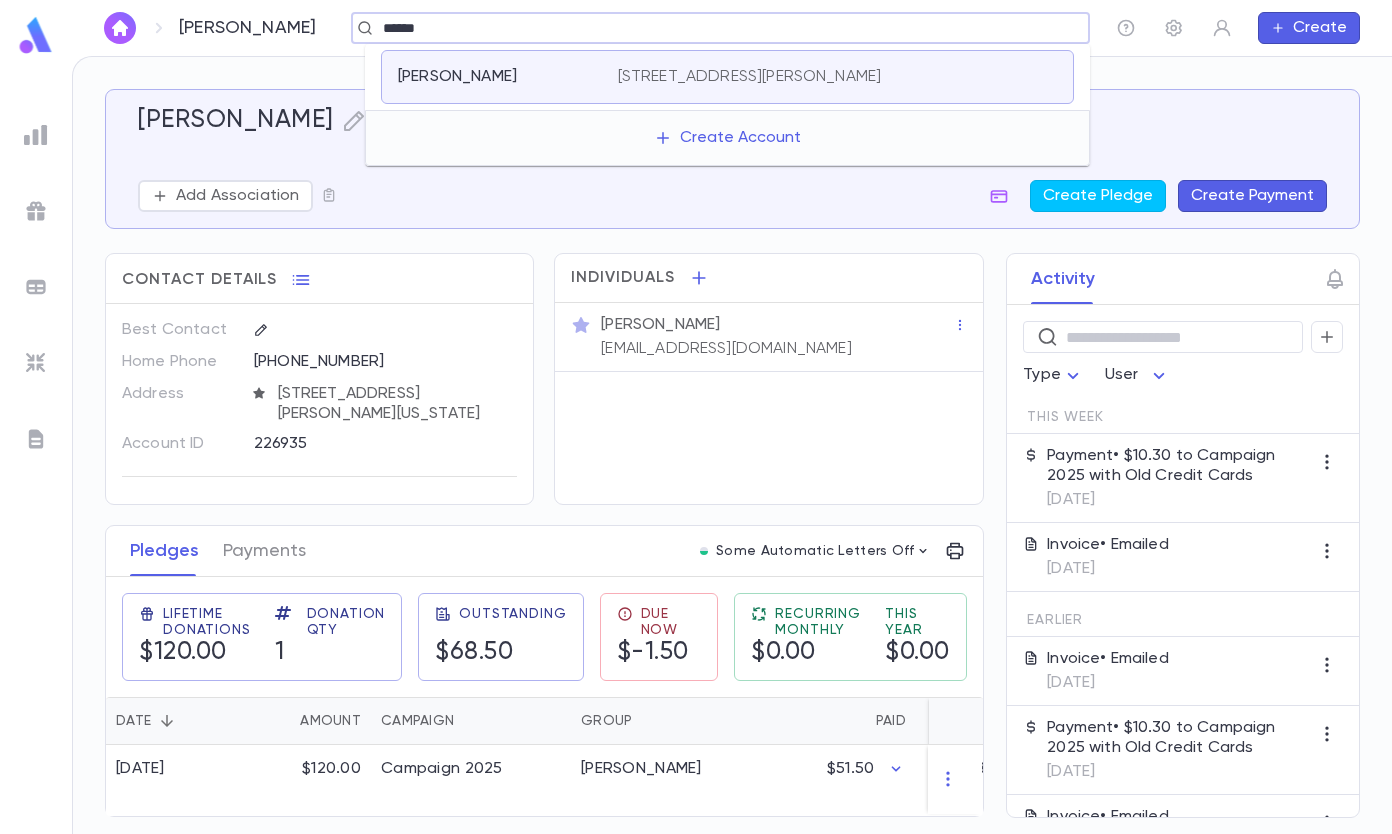 click on "[STREET_ADDRESS][PERSON_NAME]" at bounding box center [750, 77] 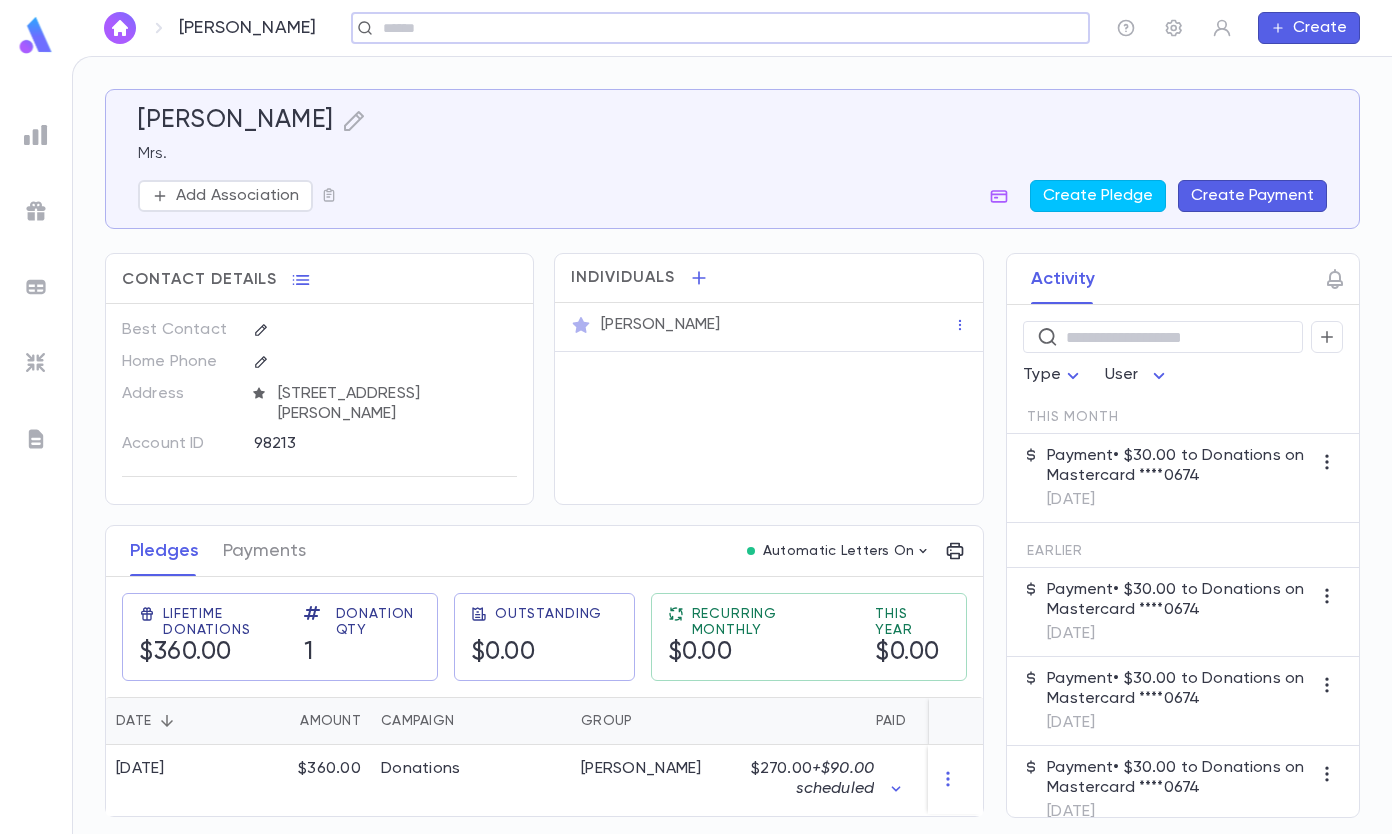 click at bounding box center [714, 28] 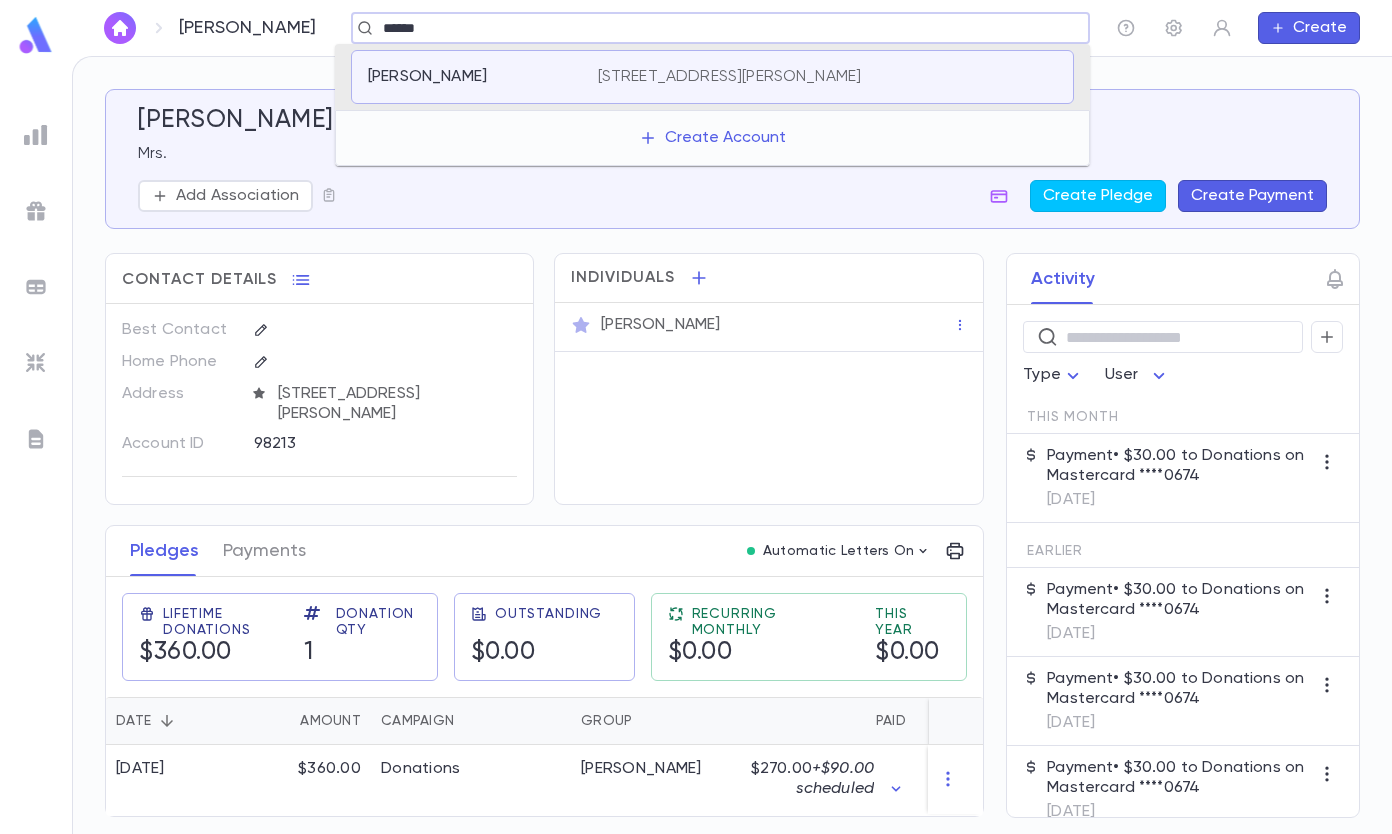 type on "******" 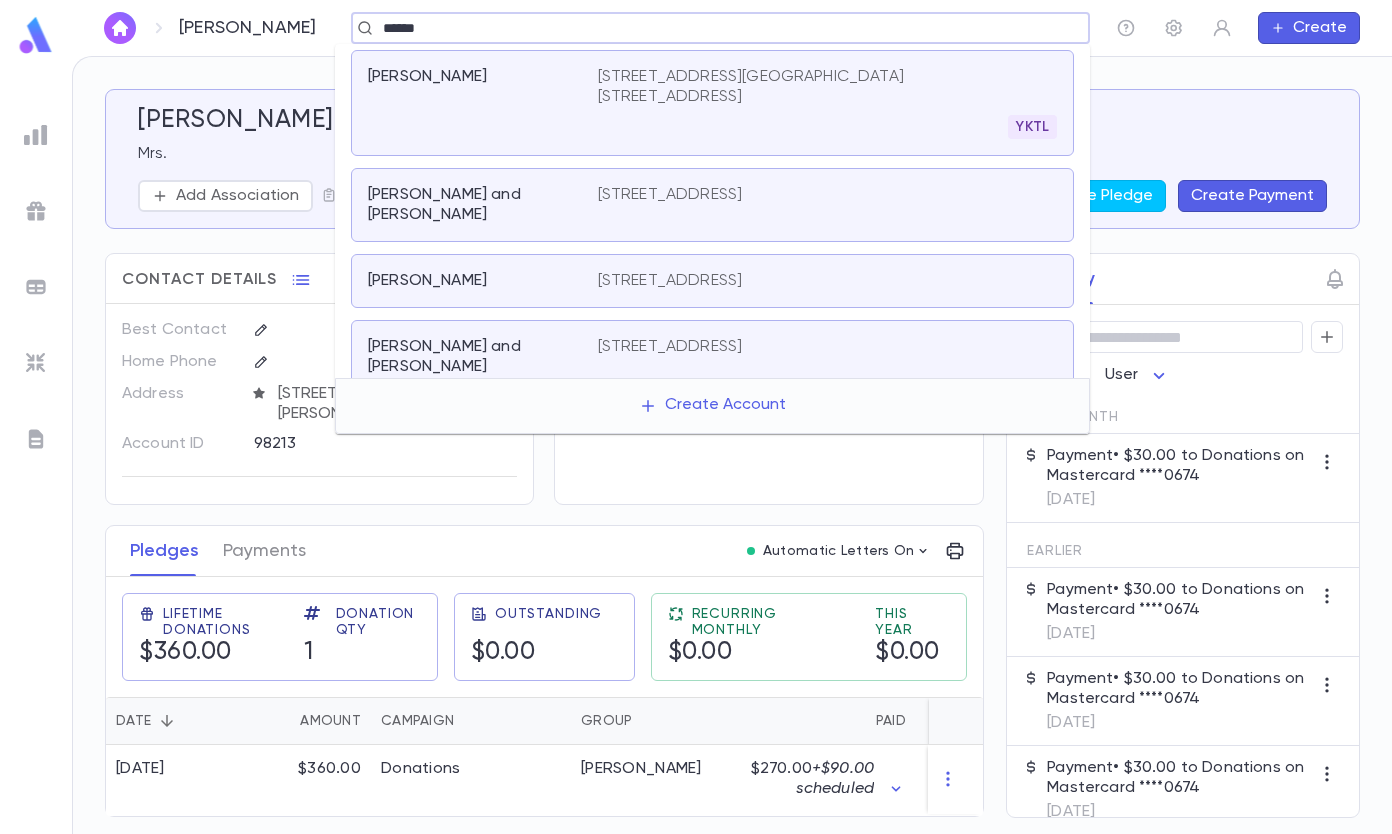 click on "[PERSON_NAME]" at bounding box center [483, 103] 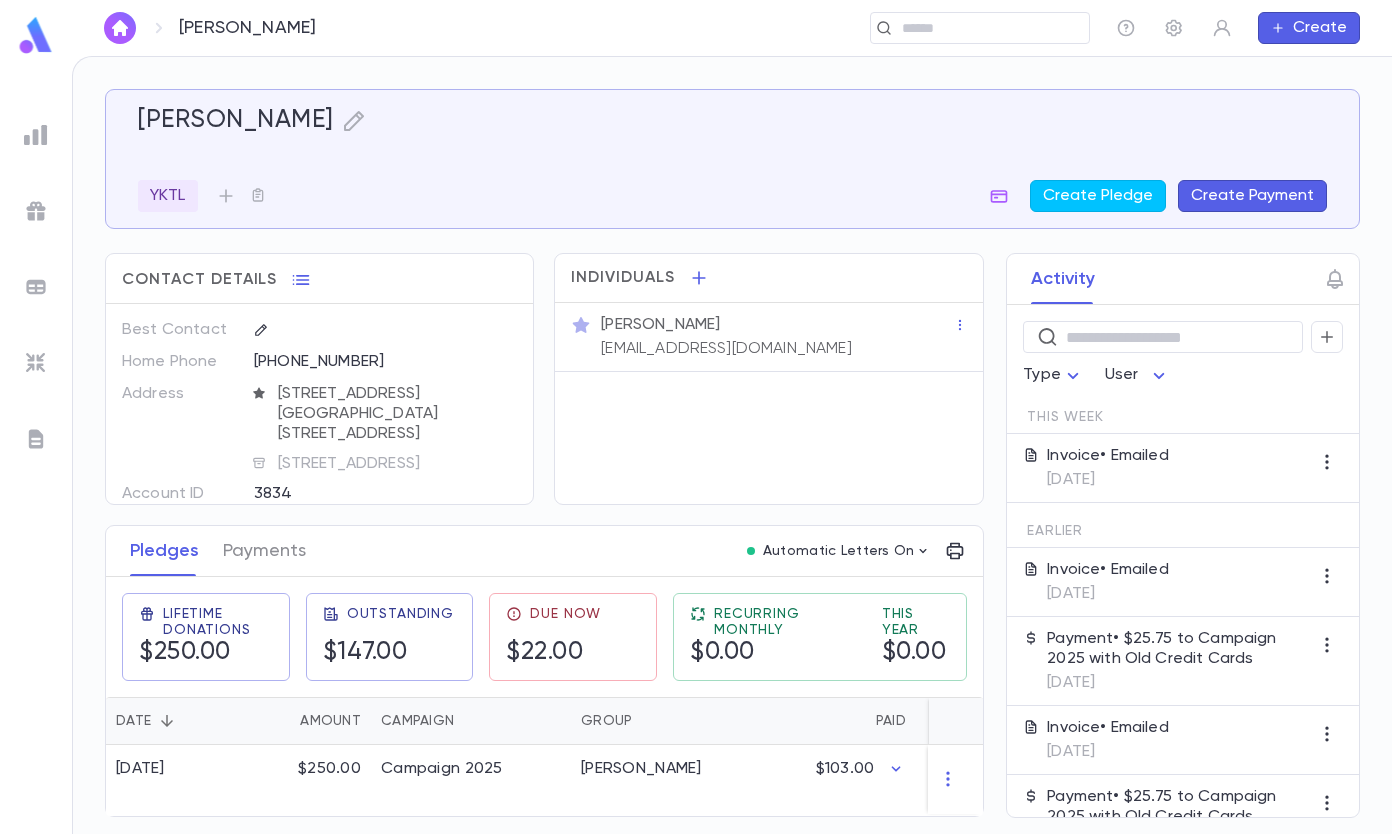 click on "Create Payment" at bounding box center [1252, 196] 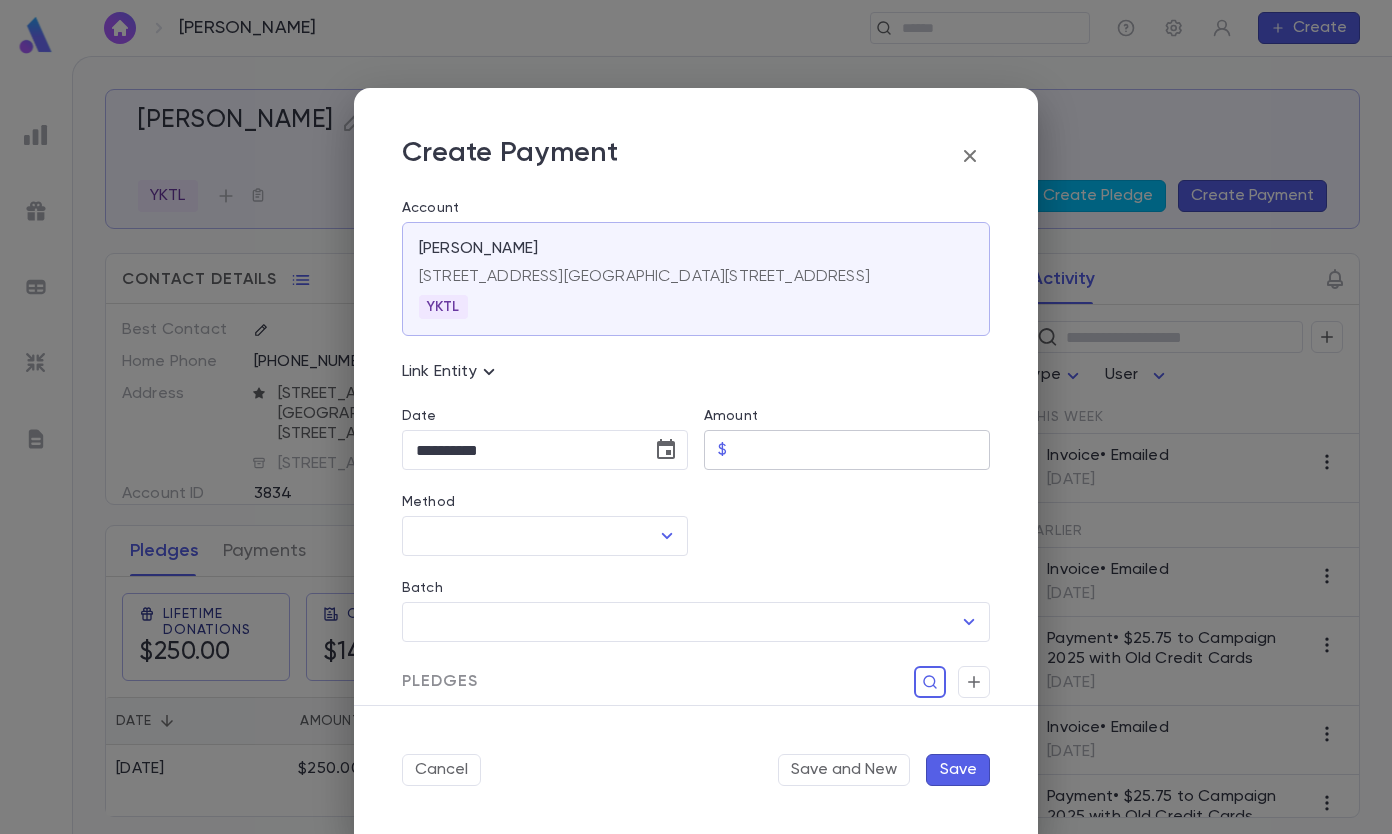 click on "Amount" at bounding box center [862, 450] 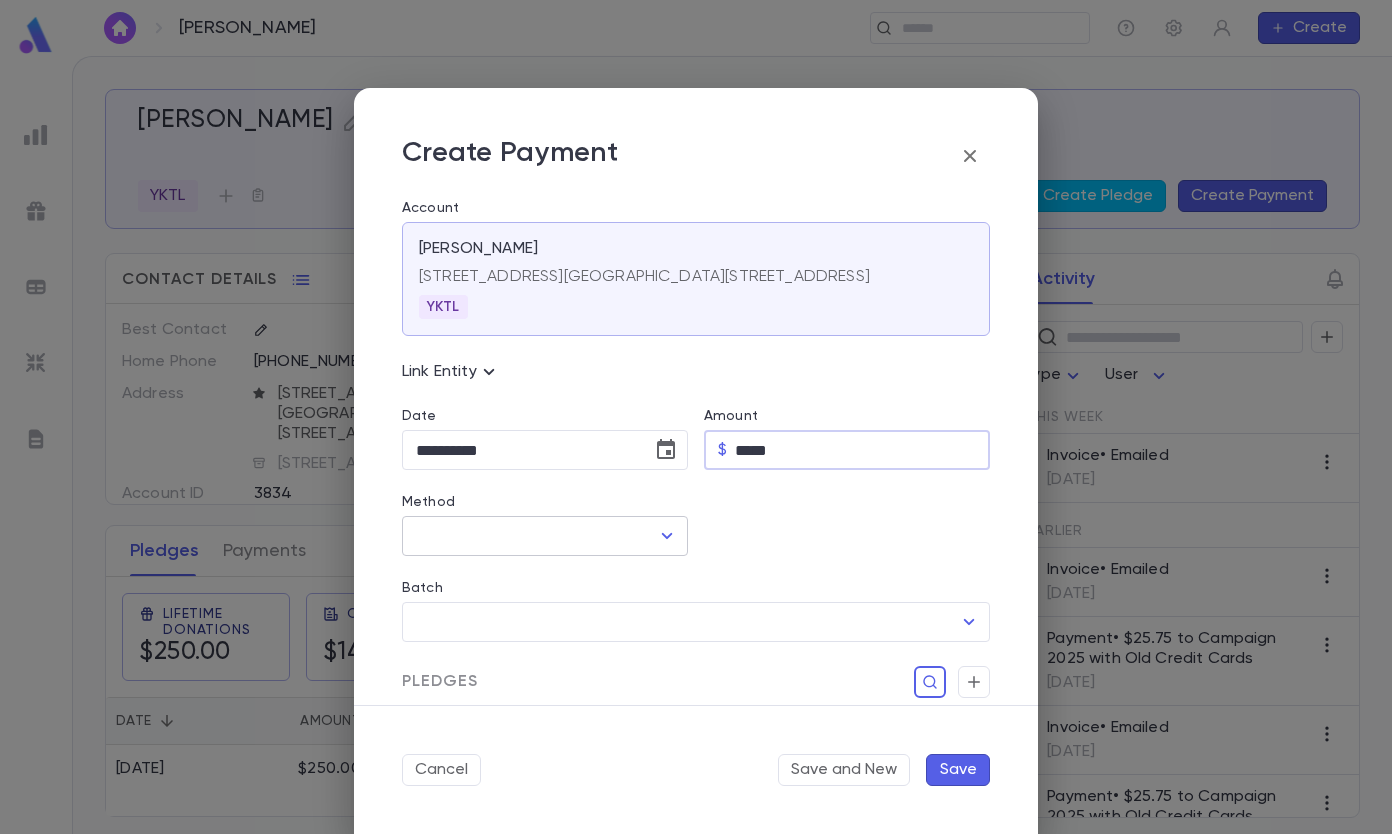 type on "*****" 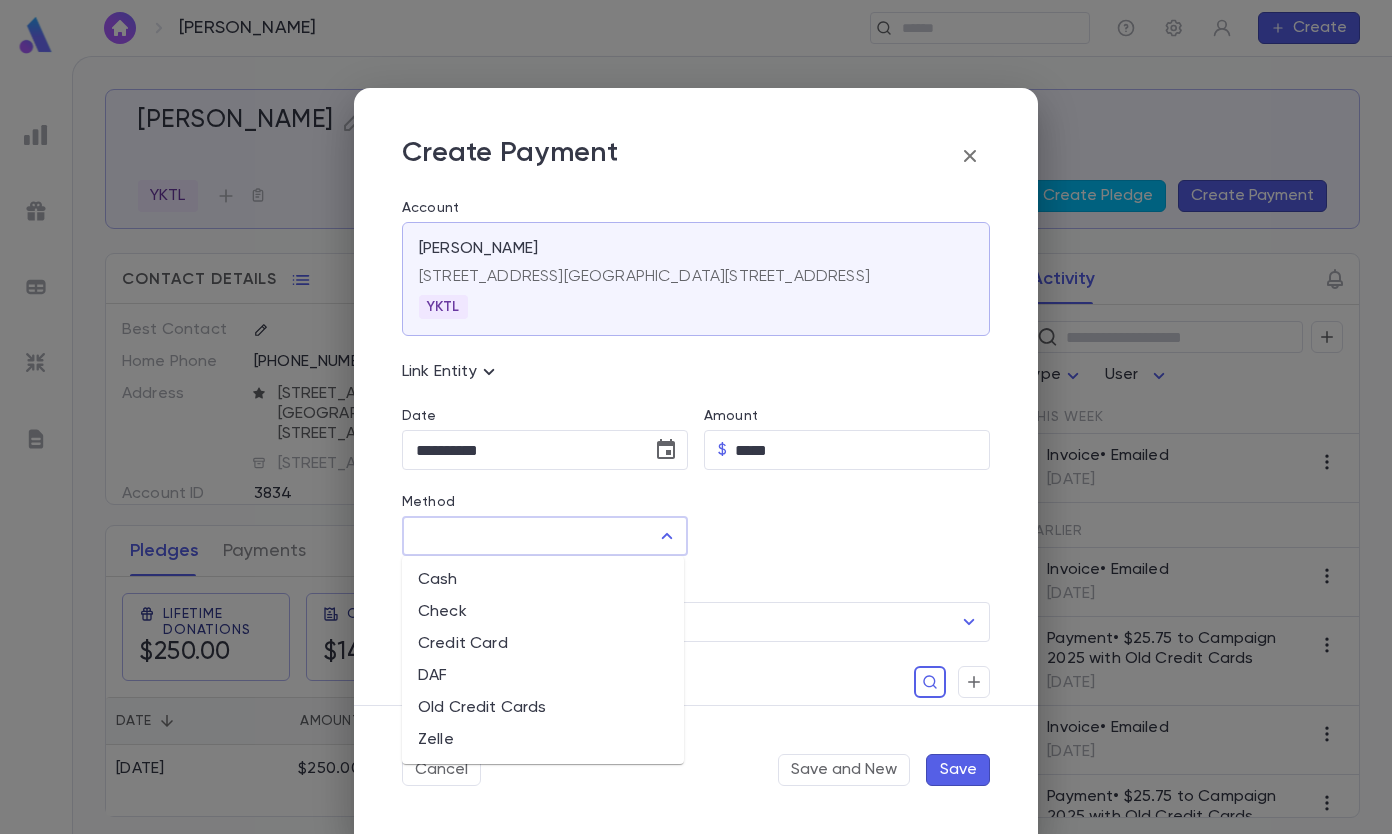 click on "Method" at bounding box center [530, 536] 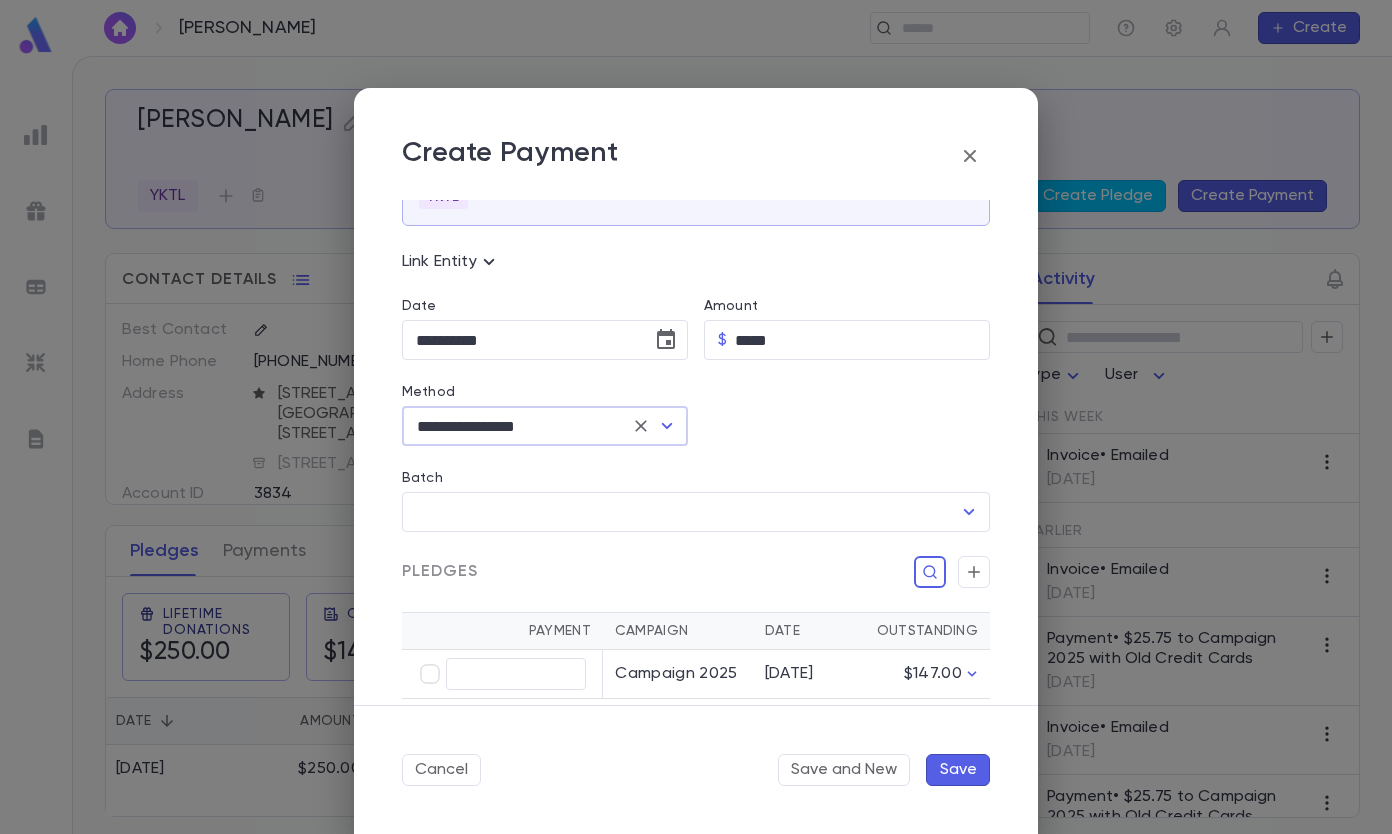 scroll, scrollTop: 300, scrollLeft: 0, axis: vertical 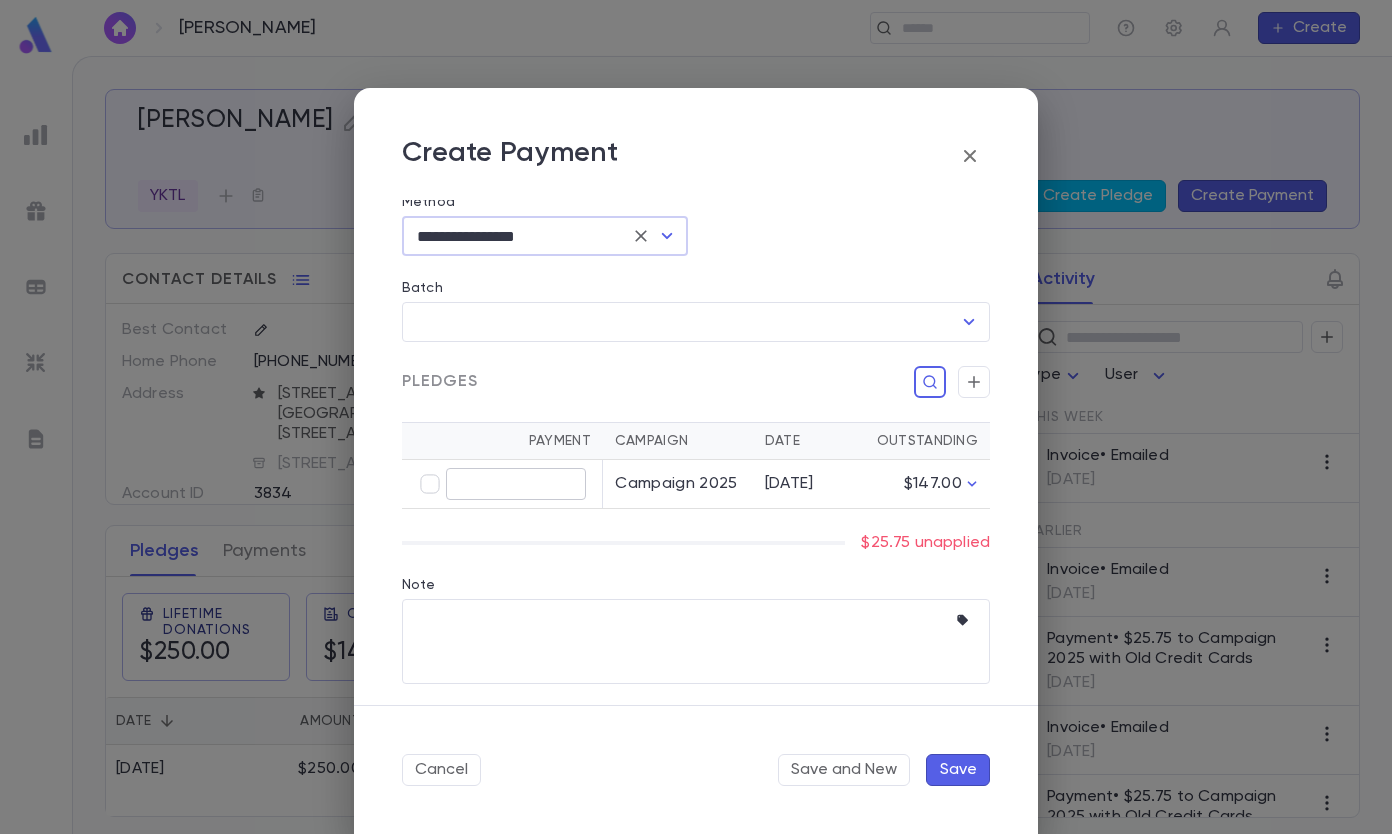 type on "*****" 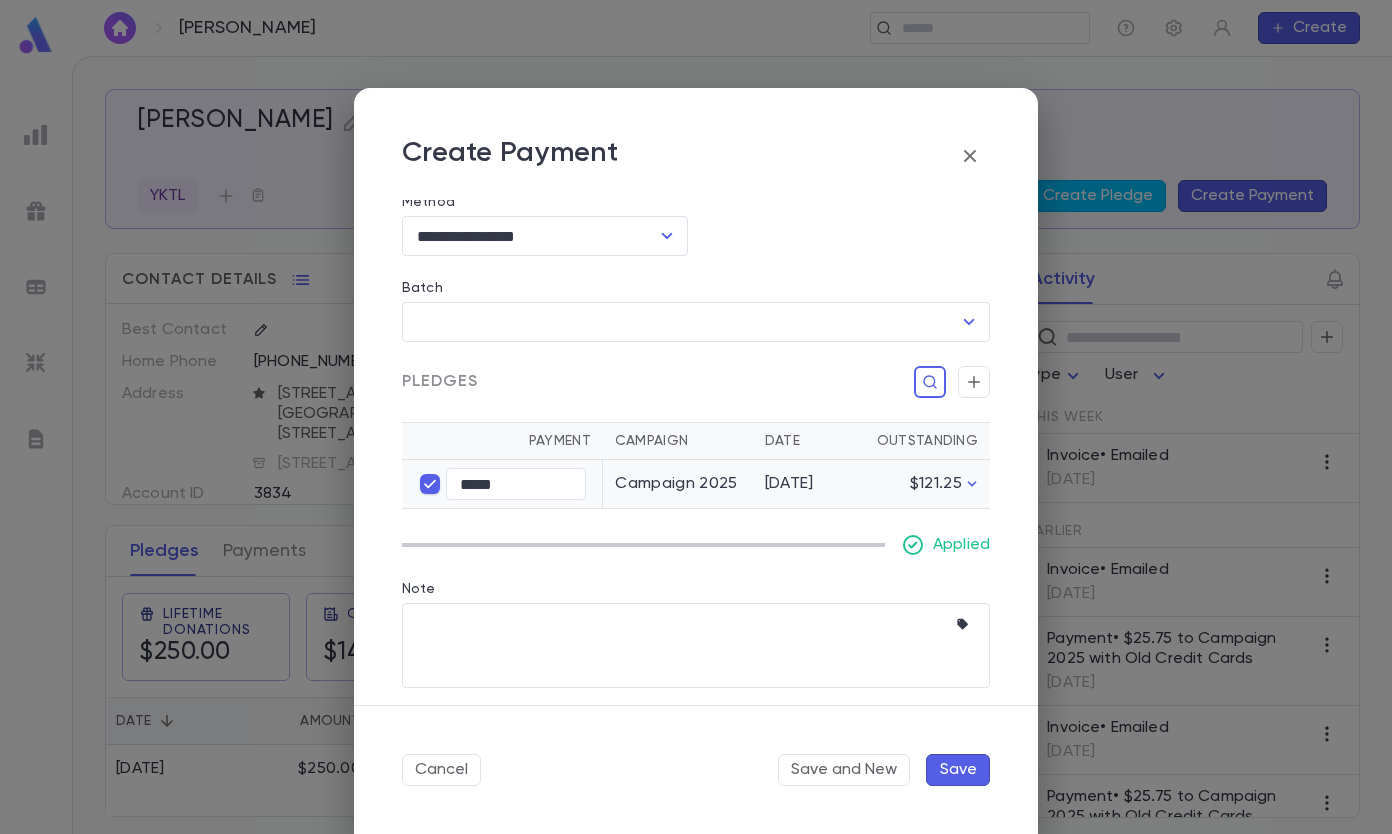 click on "Save" at bounding box center (958, 770) 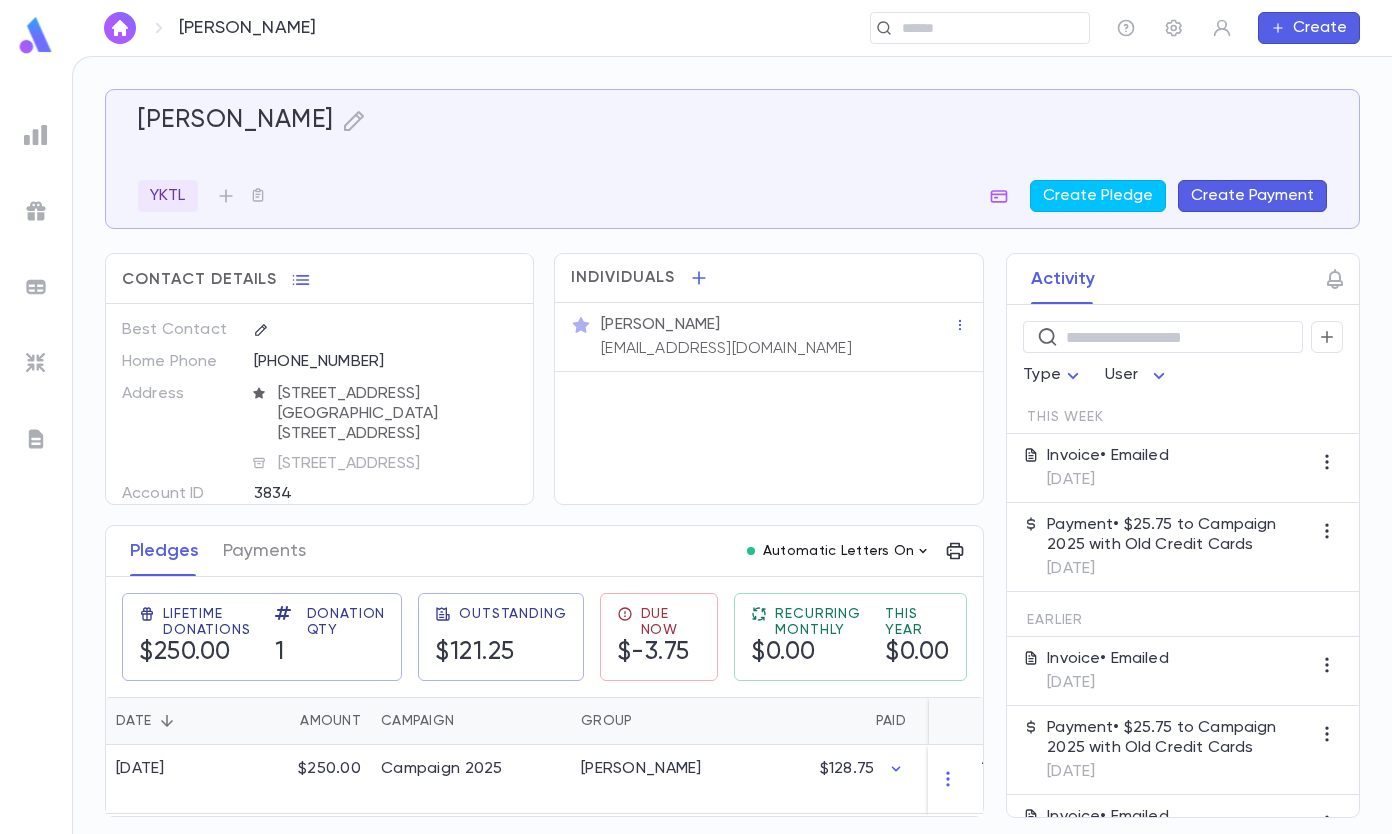 click 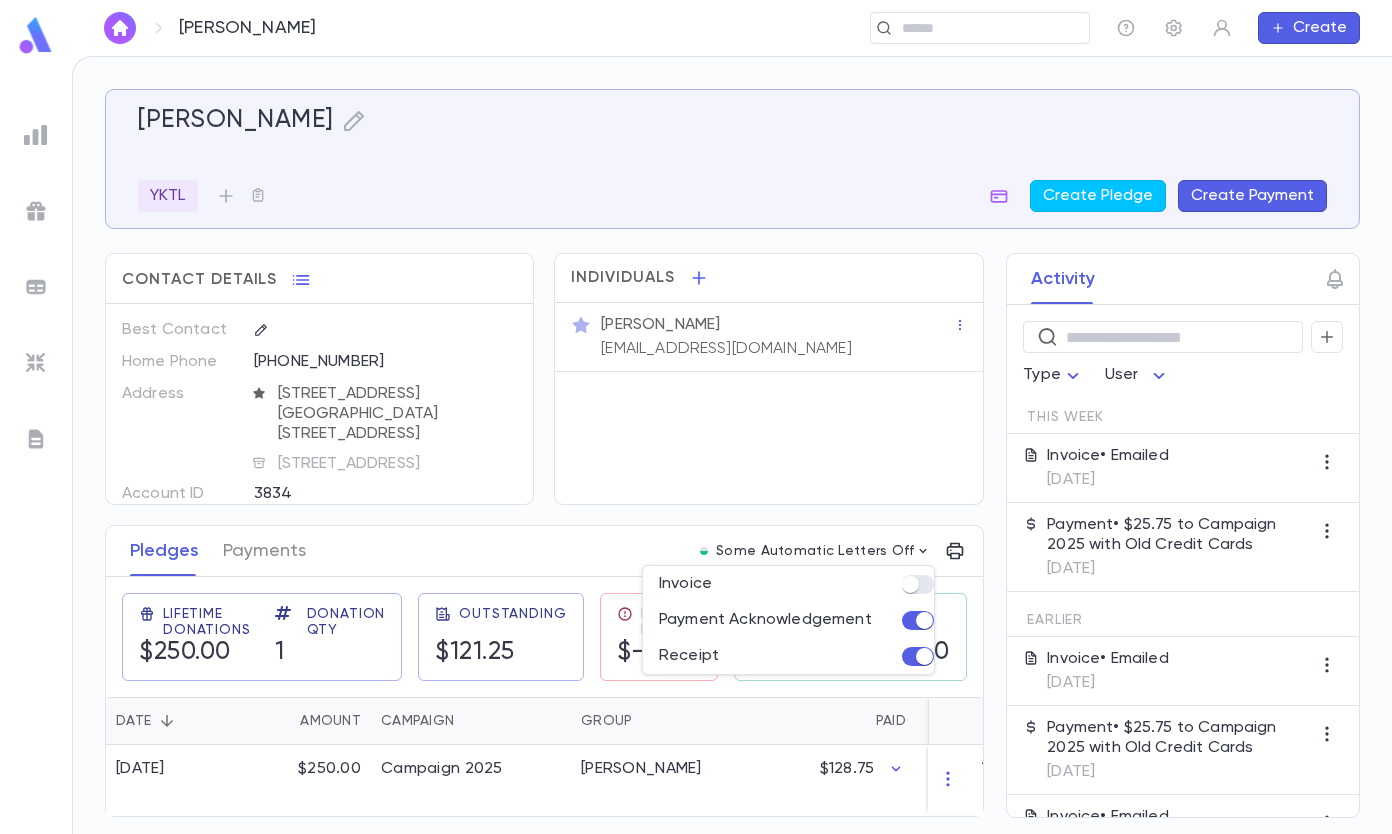 click at bounding box center (696, 417) 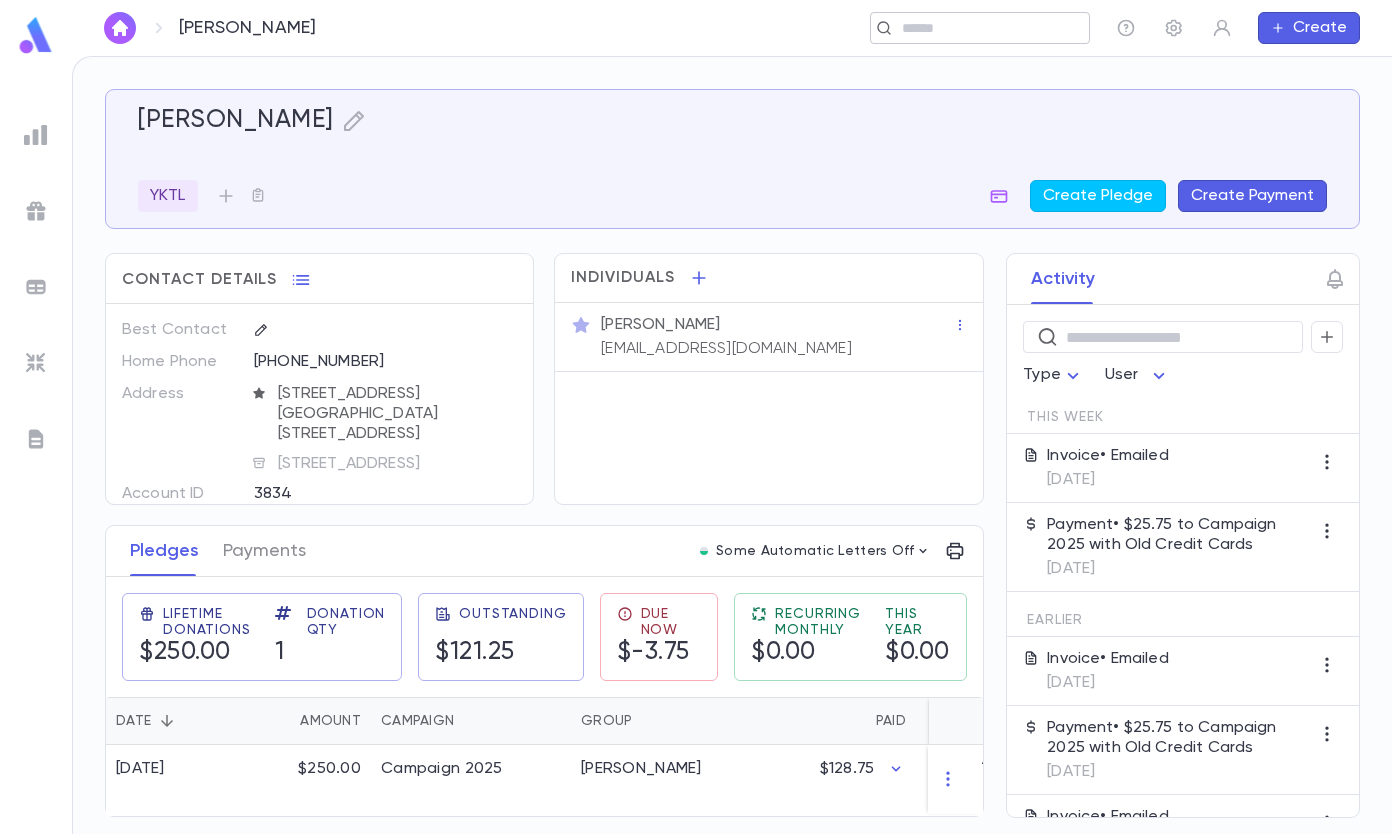 click on "​" at bounding box center (980, 28) 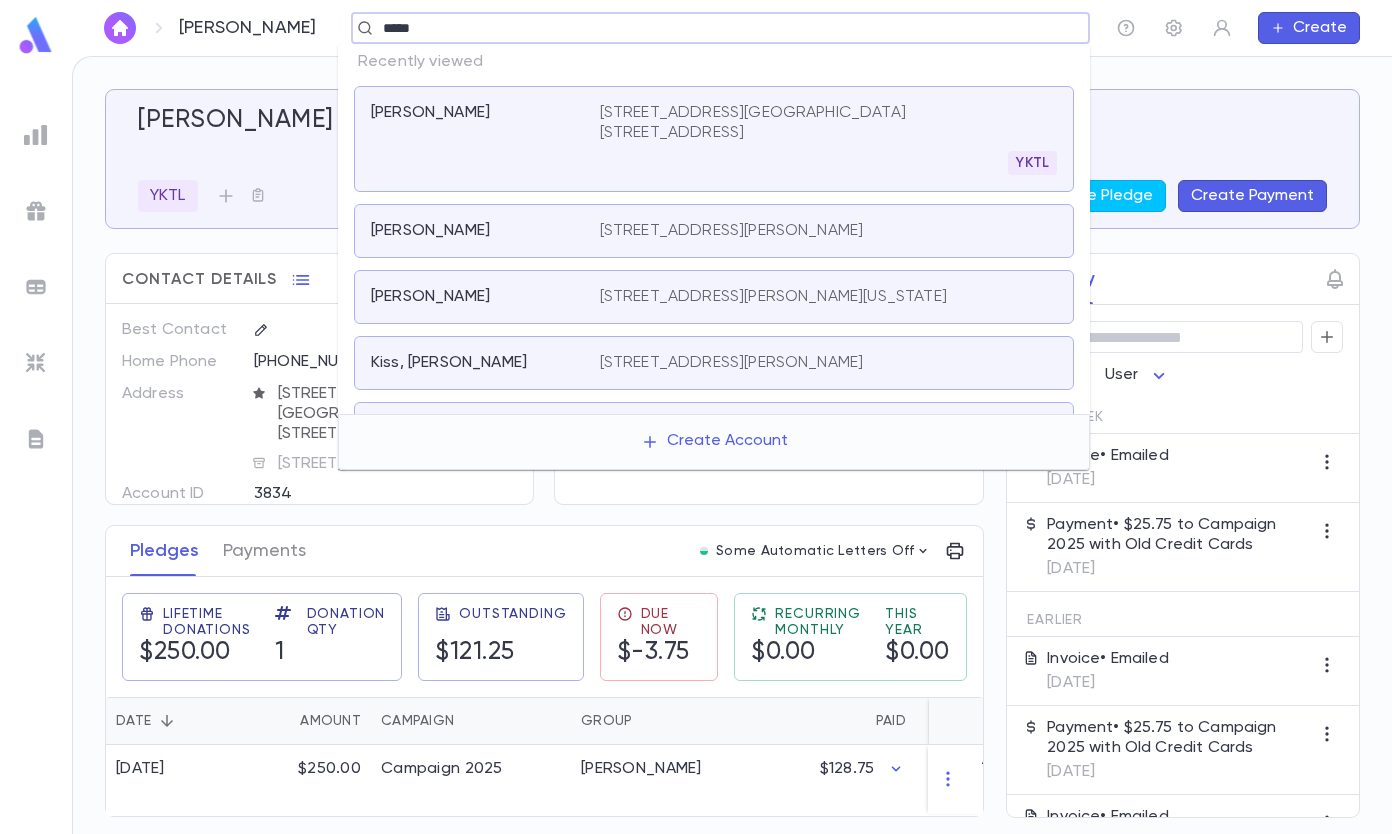 type on "*****" 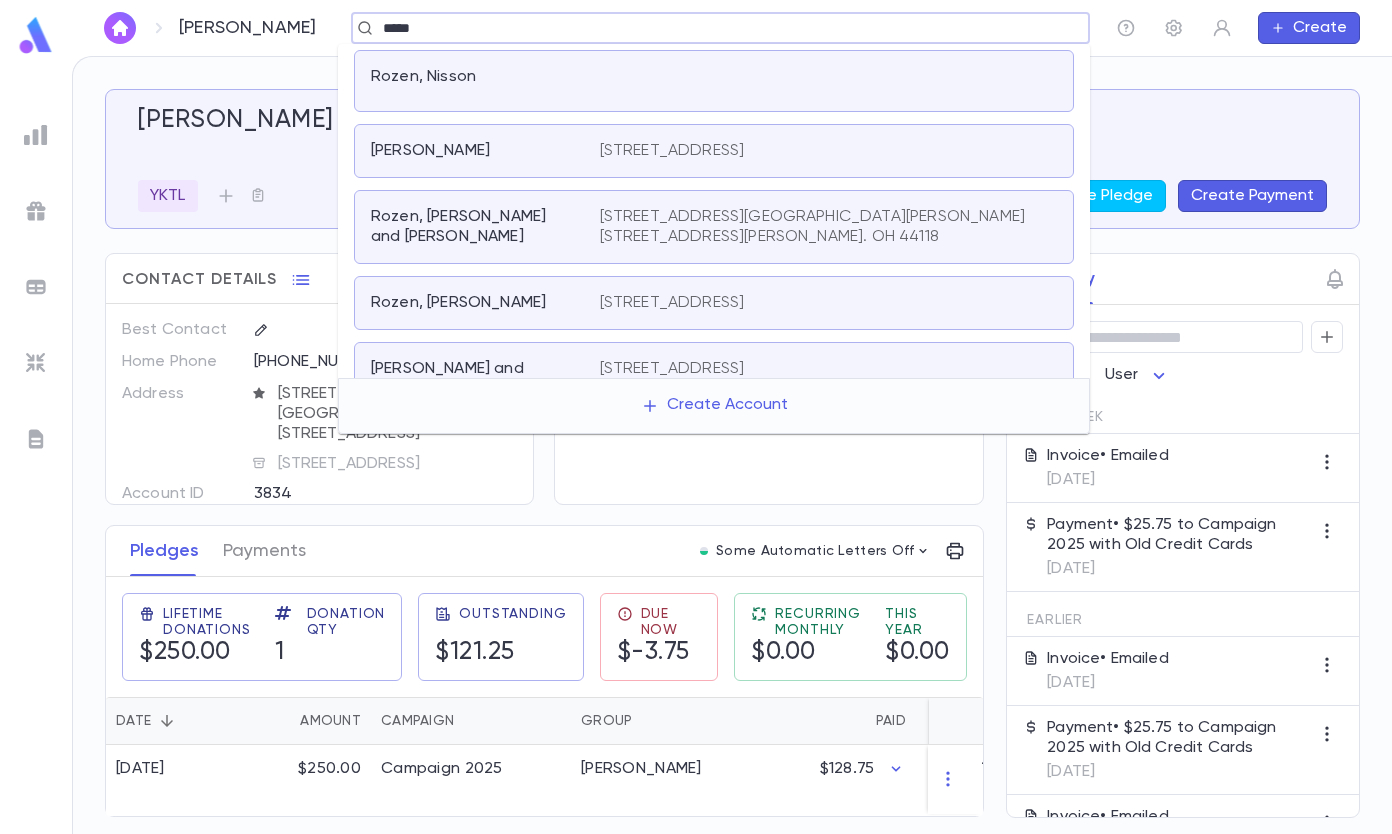 click on "[PERSON_NAME] and [PERSON_NAME] [STREET_ADDRESS]" at bounding box center (714, 379) 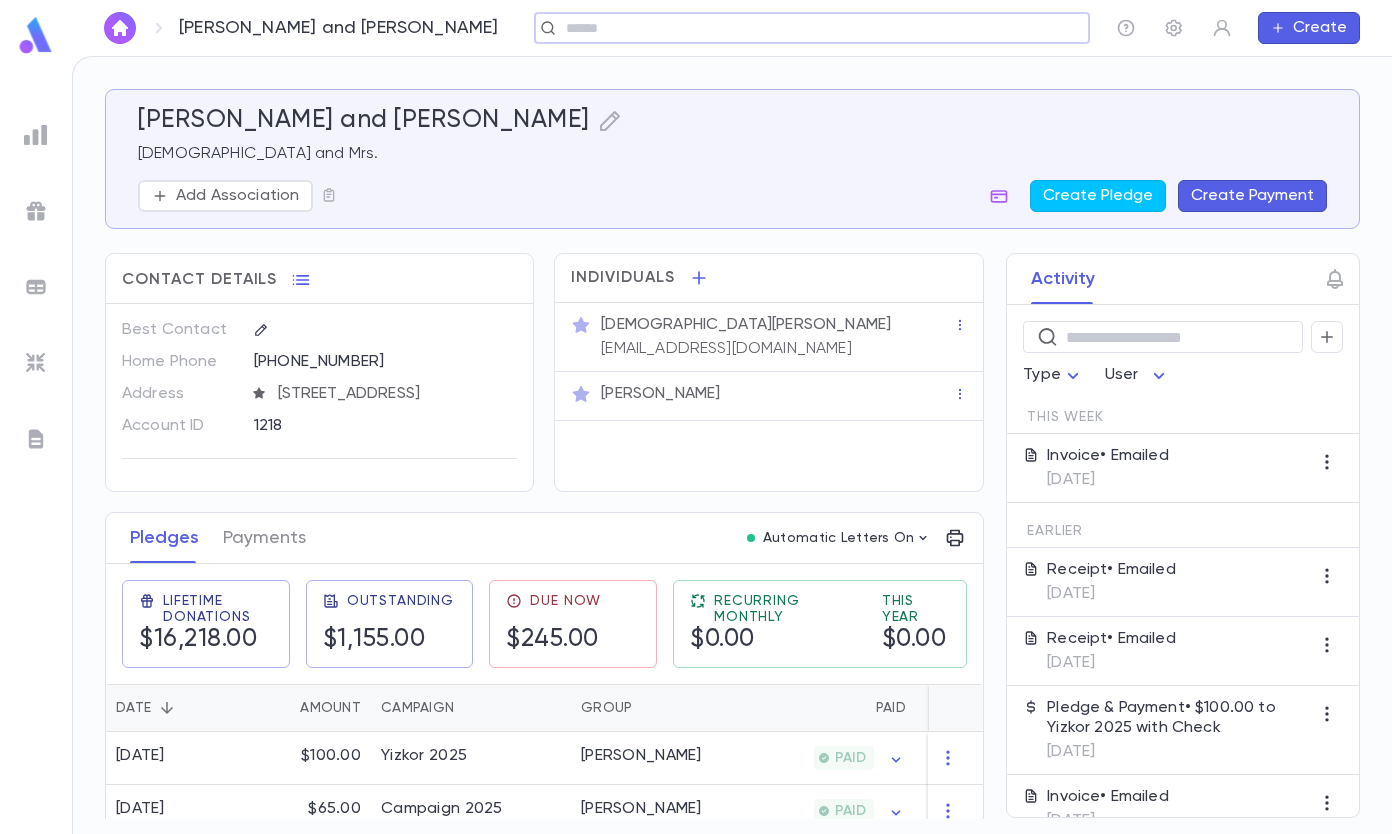 click on "Create Payment" at bounding box center (1252, 196) 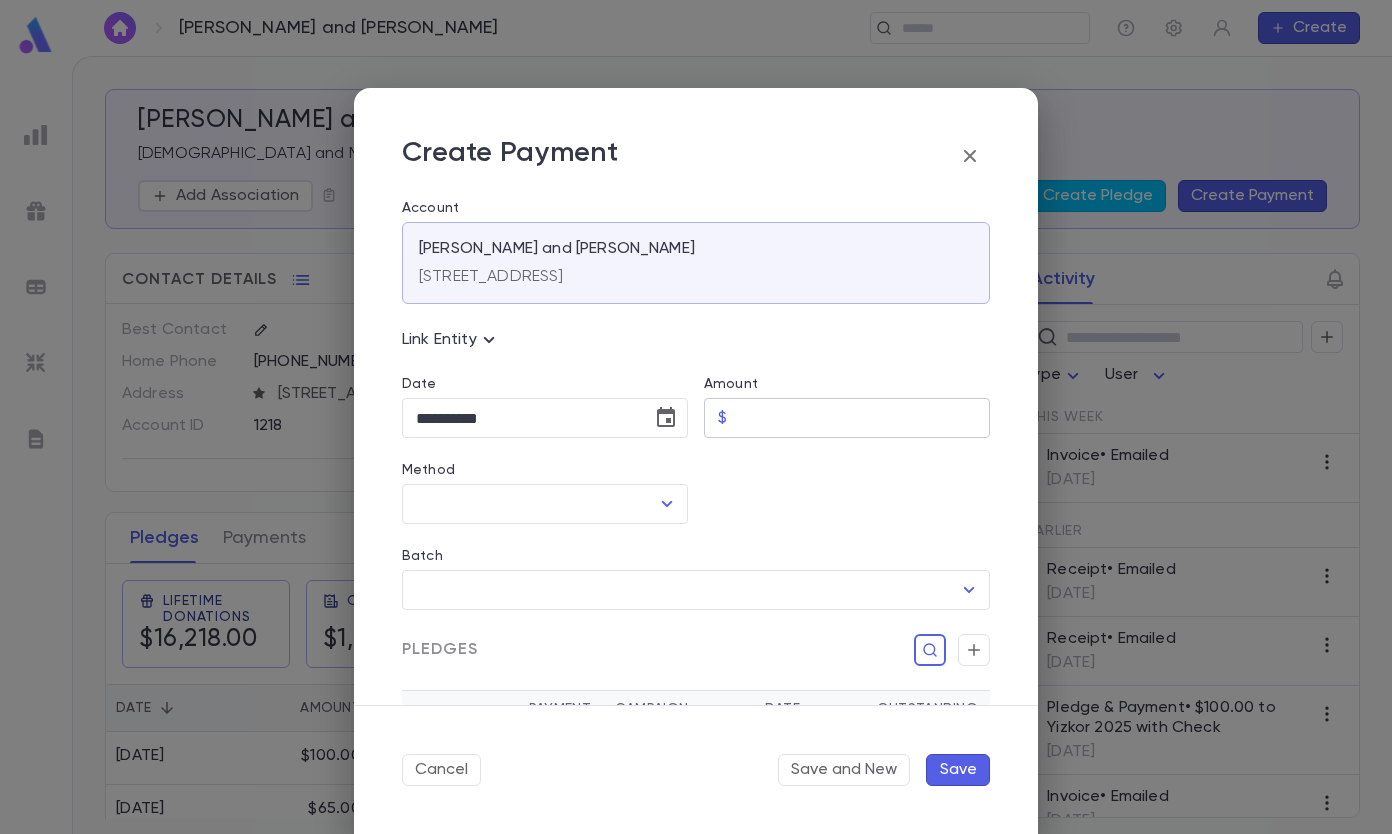 click on "Amount" at bounding box center (862, 418) 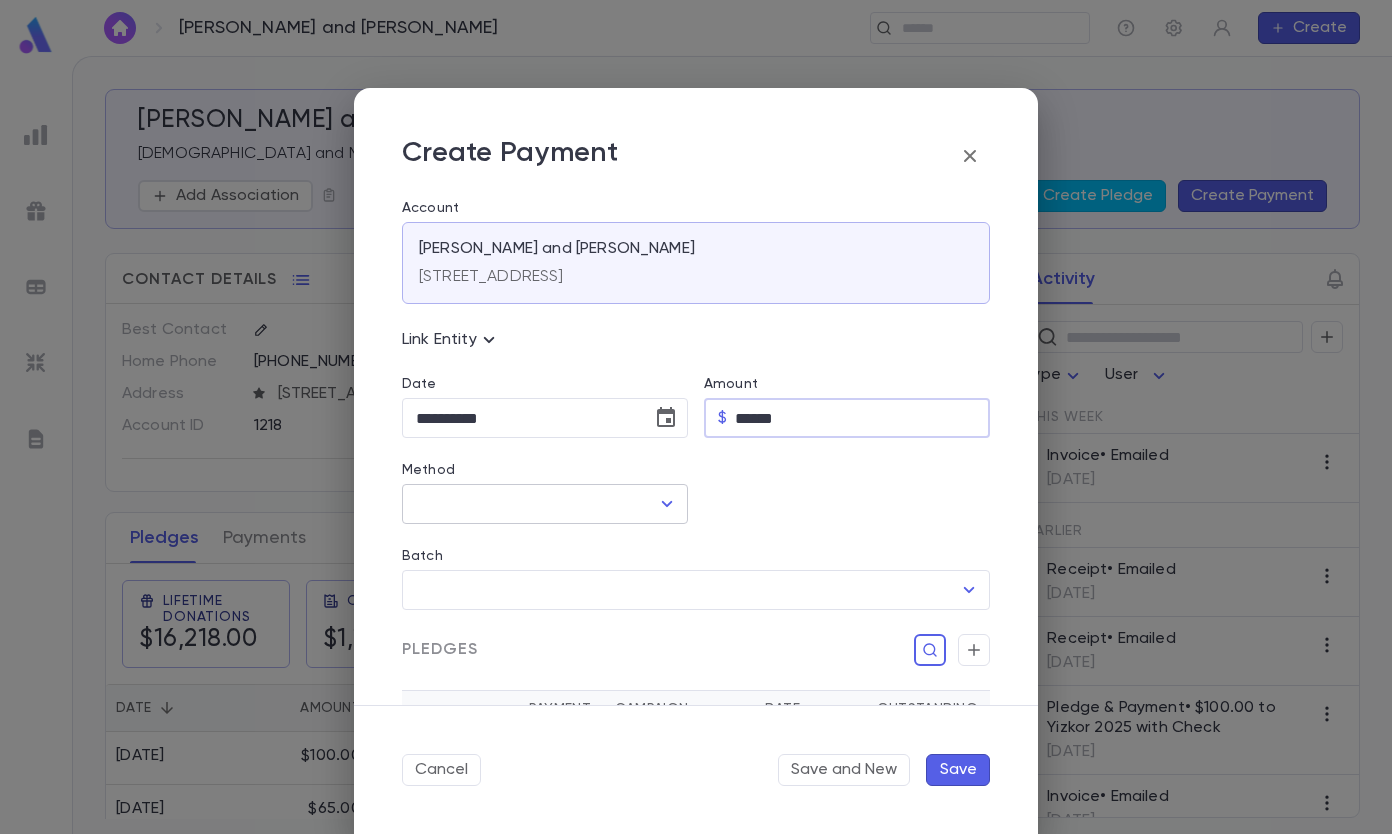 type on "******" 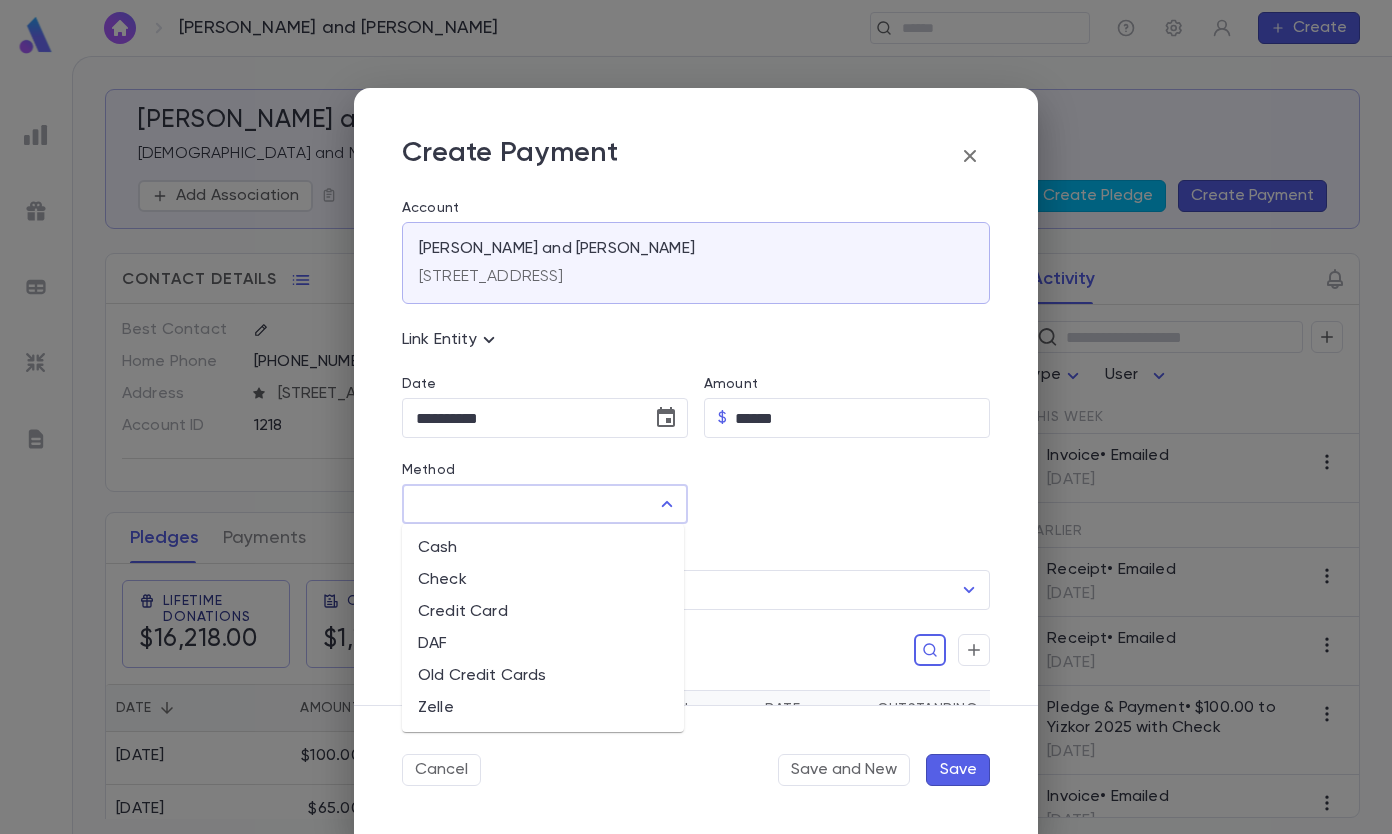 click on "Old Credit Cards" at bounding box center (543, 676) 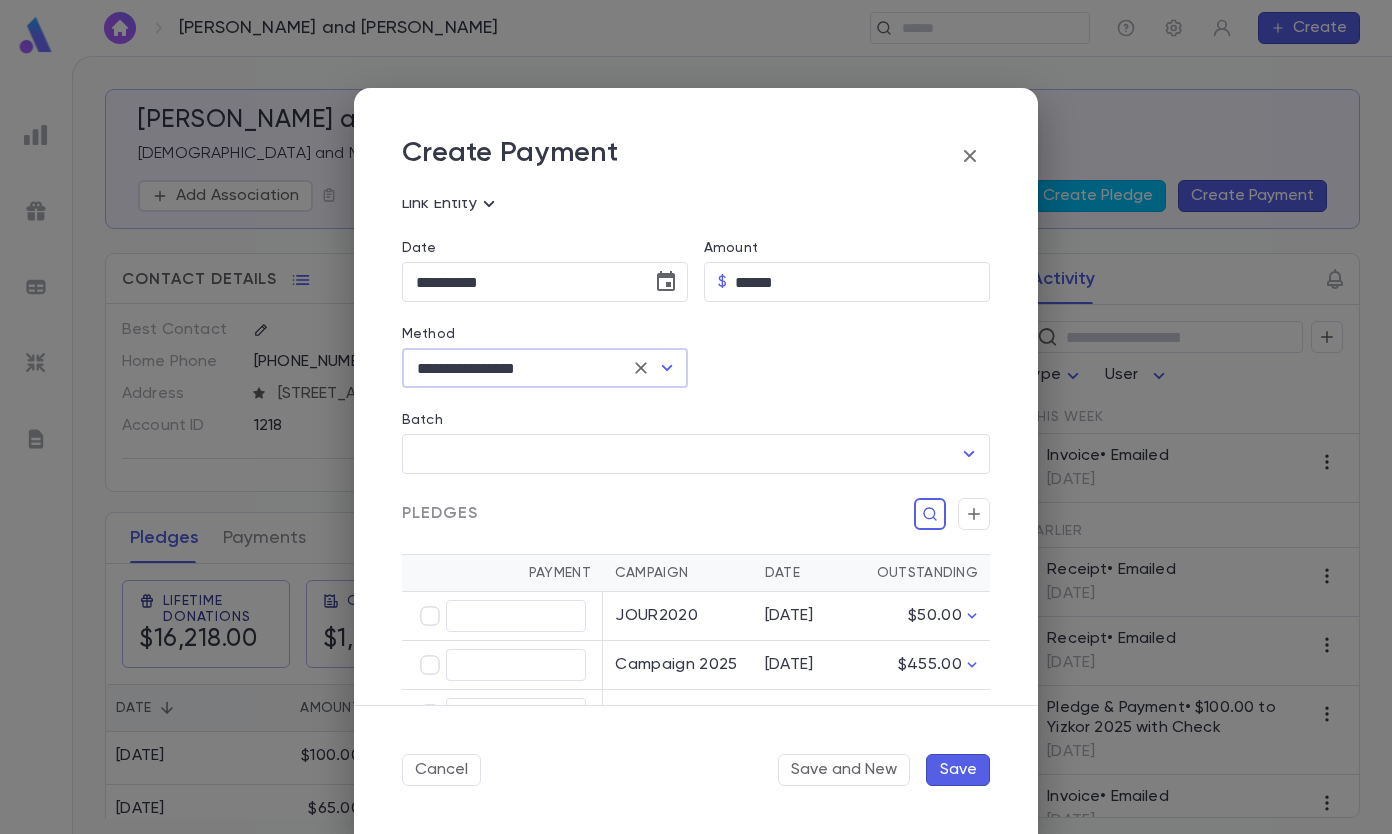 scroll, scrollTop: 300, scrollLeft: 0, axis: vertical 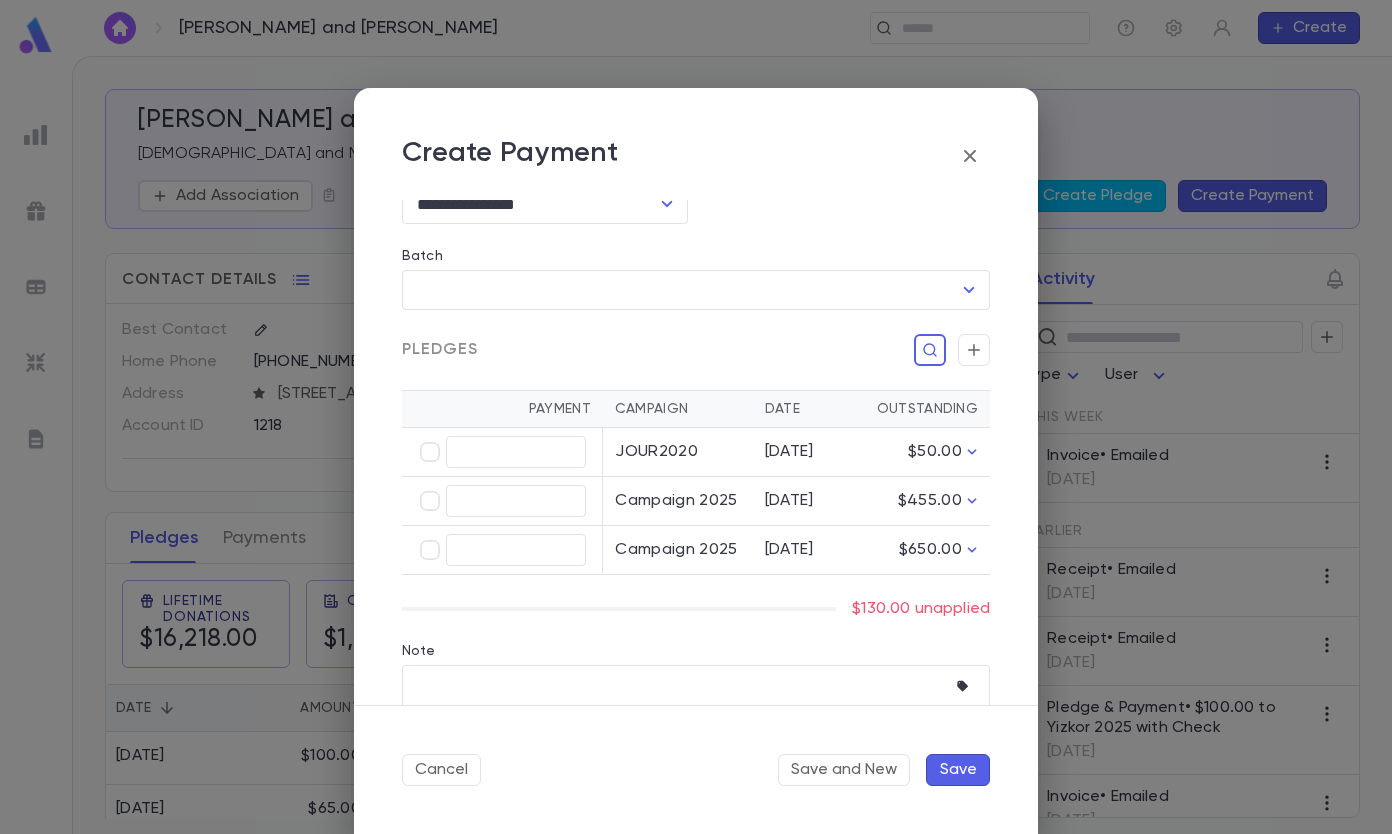 type on "******" 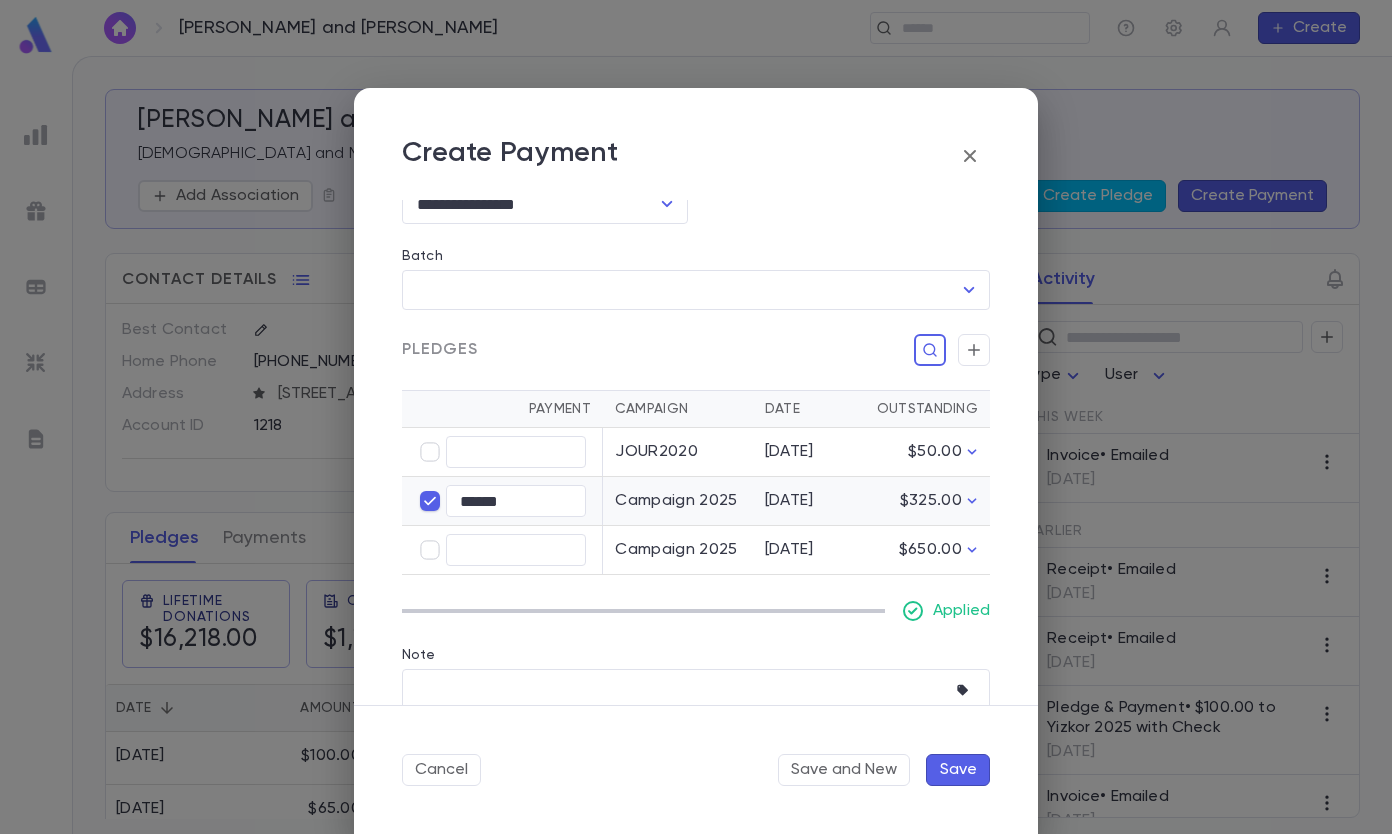 click on "Save" at bounding box center (958, 770) 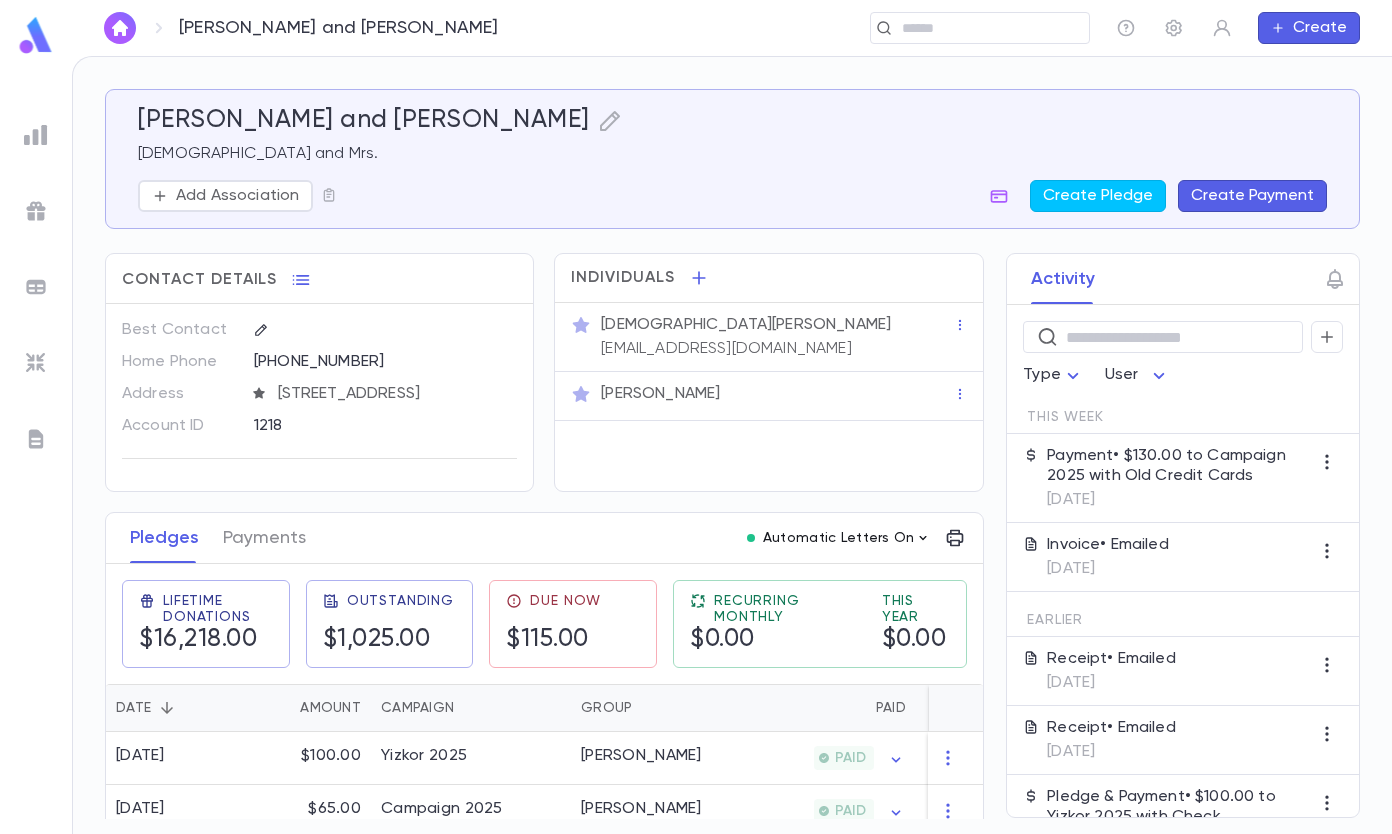 click on "Automatic Letters On" at bounding box center (839, 538) 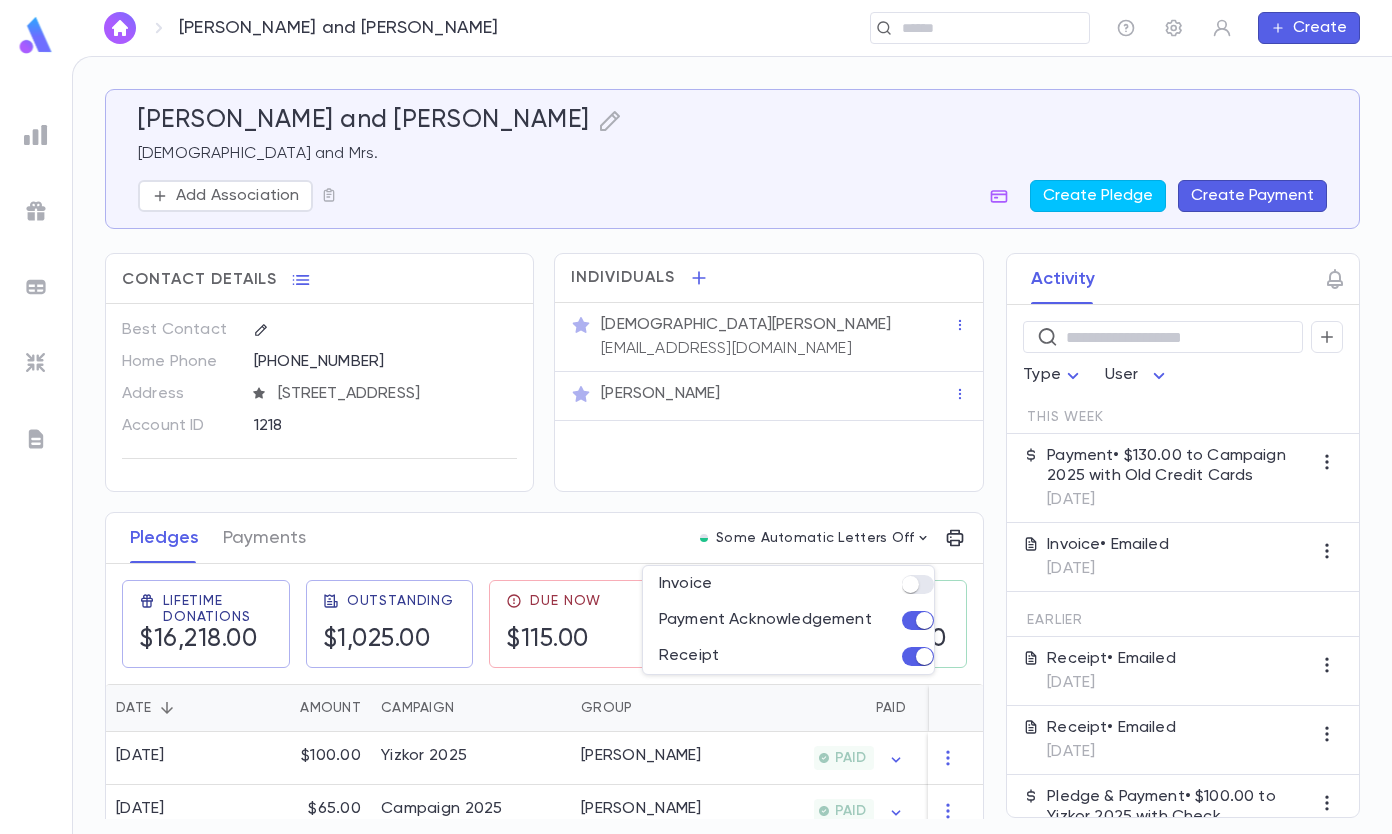 click at bounding box center [696, 417] 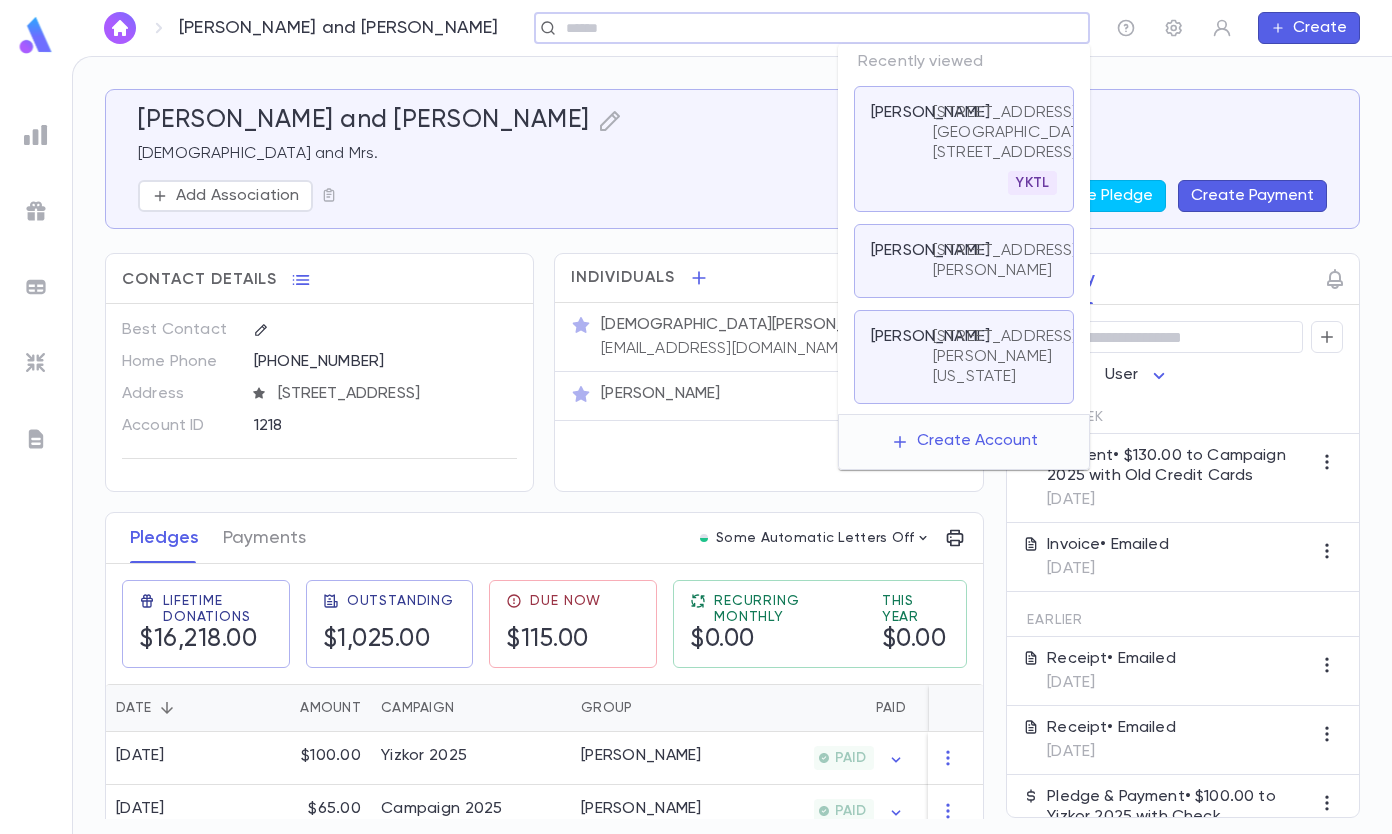 click at bounding box center (805, 28) 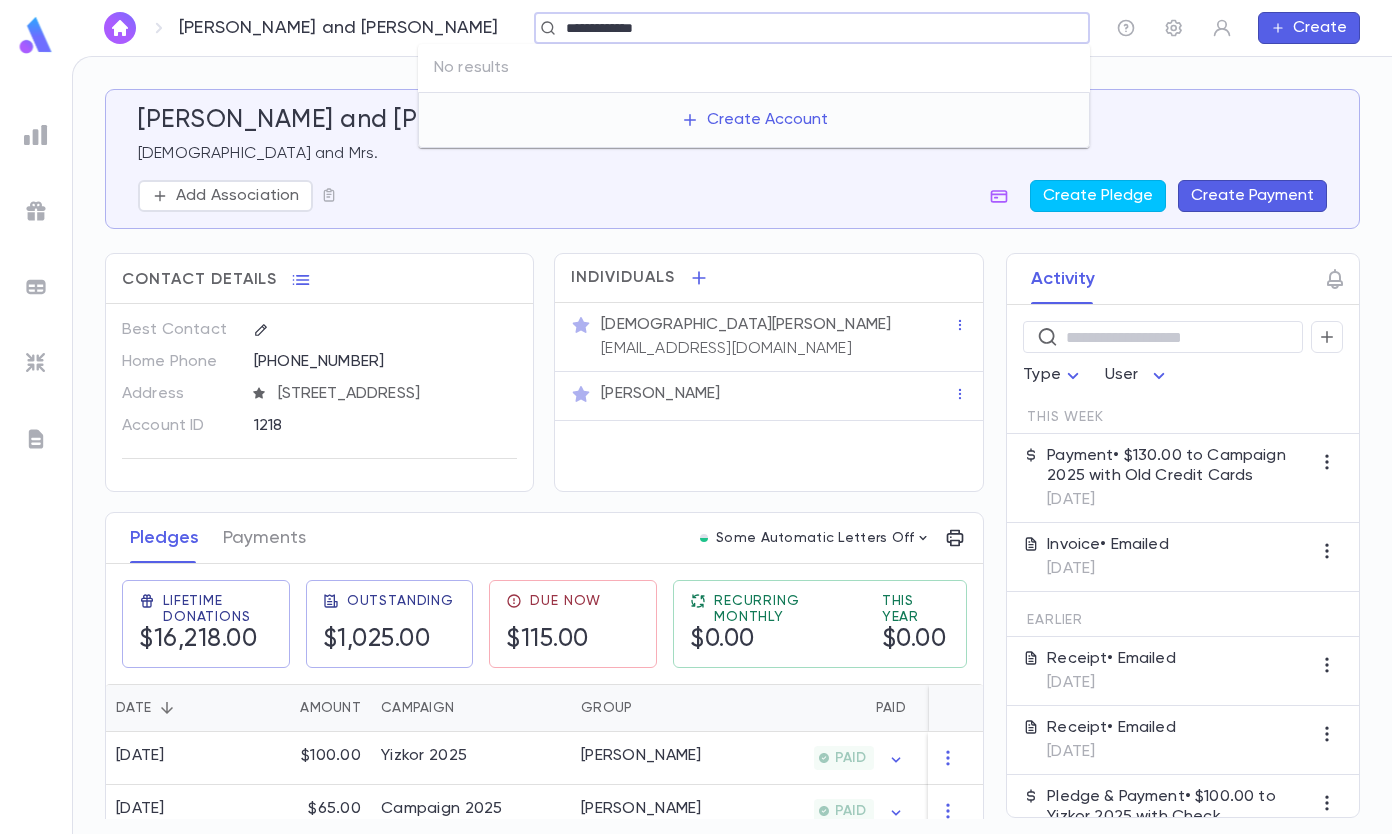 click on "**********" at bounding box center [805, 28] 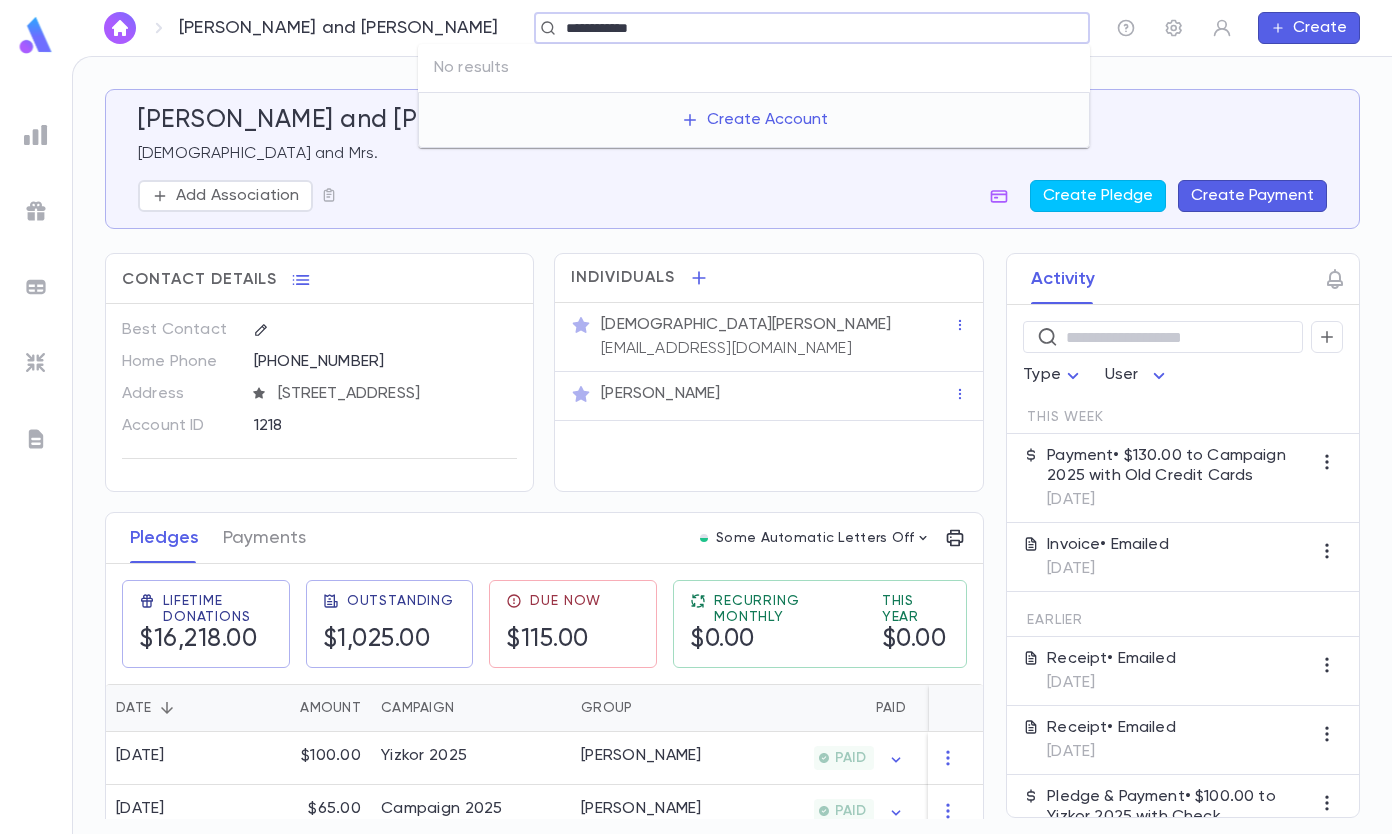 type on "**********" 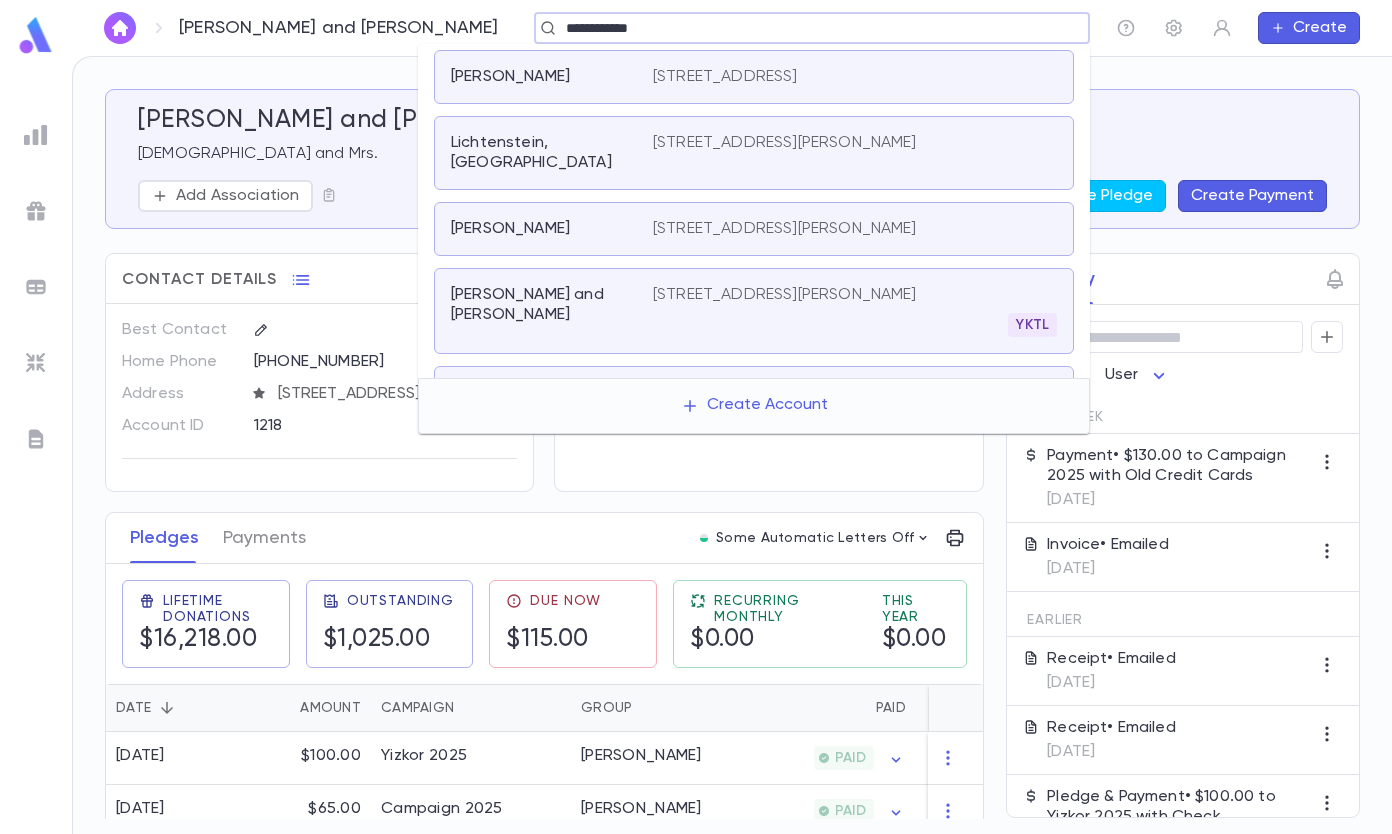 click on "YKTL" at bounding box center [855, 325] 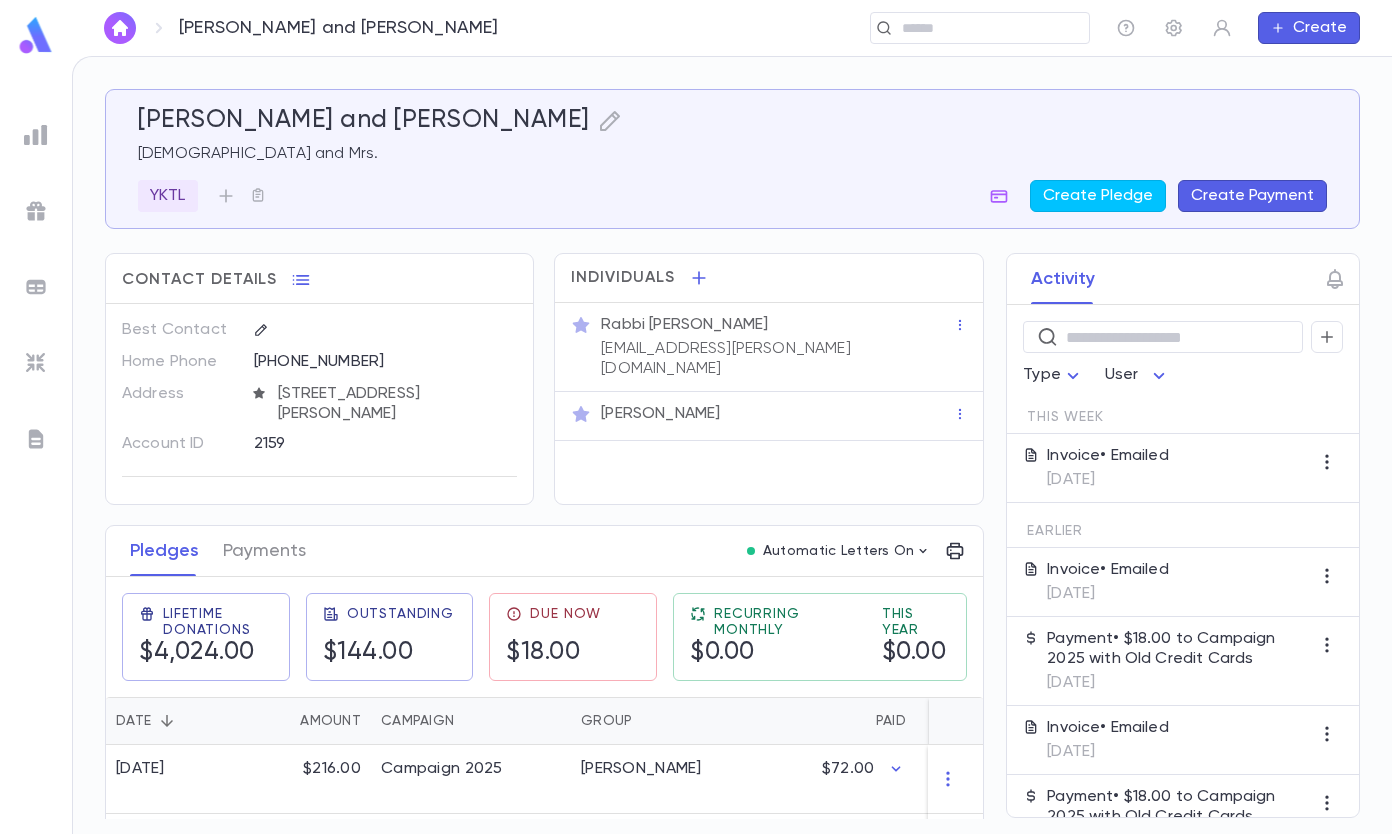 click on "Create Payment" at bounding box center [1252, 196] 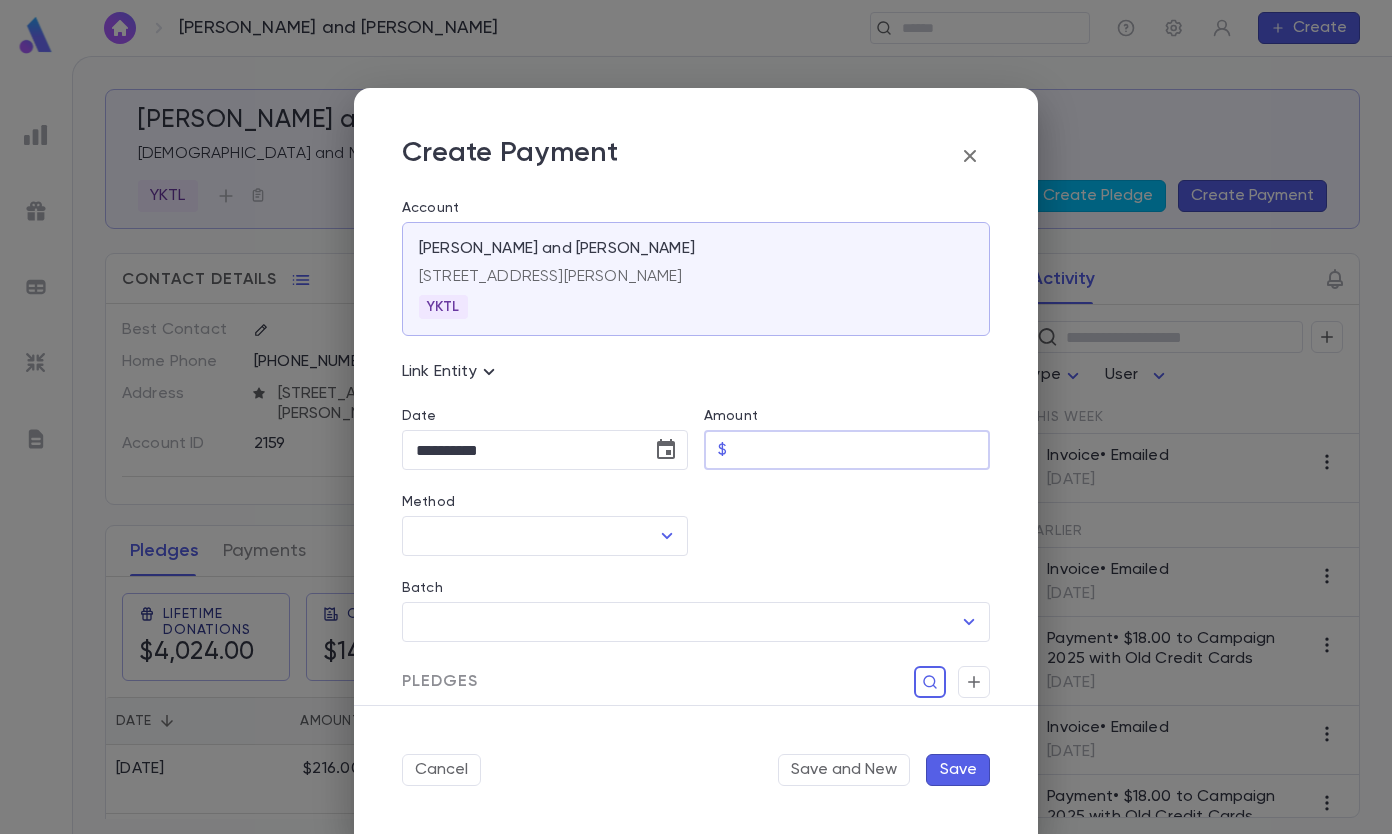 click on "Amount" at bounding box center [862, 450] 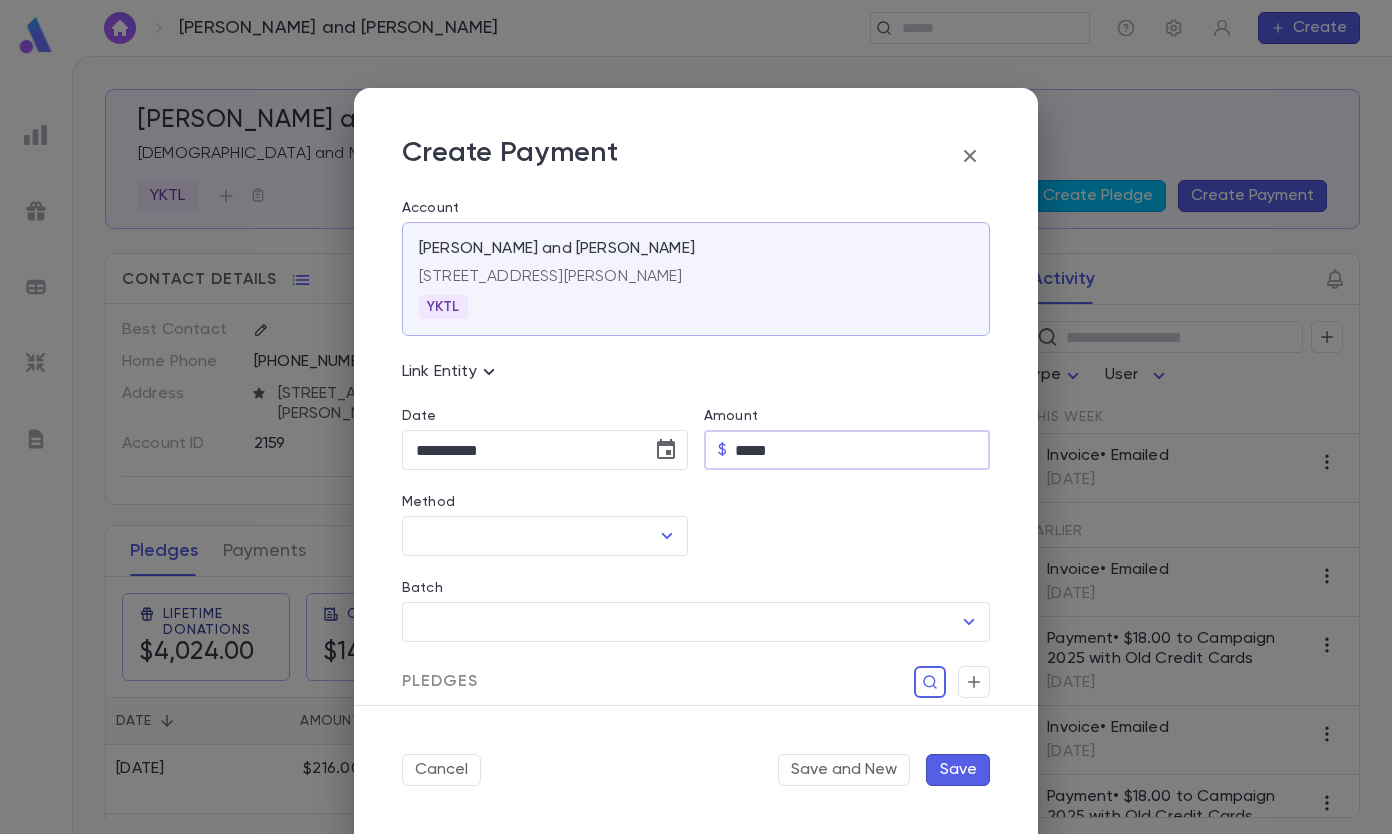 type on "*****" 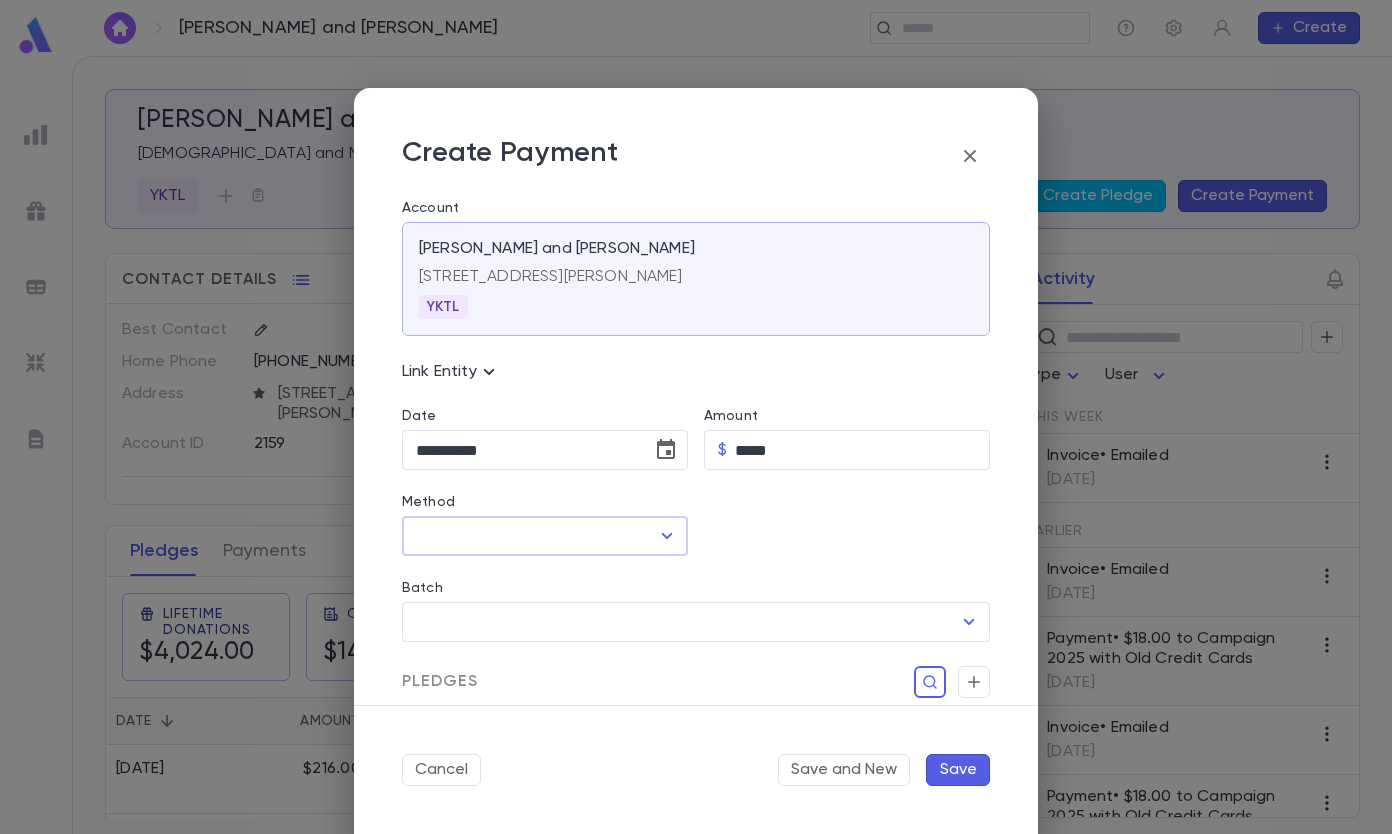 click on "Method" at bounding box center [545, 505] 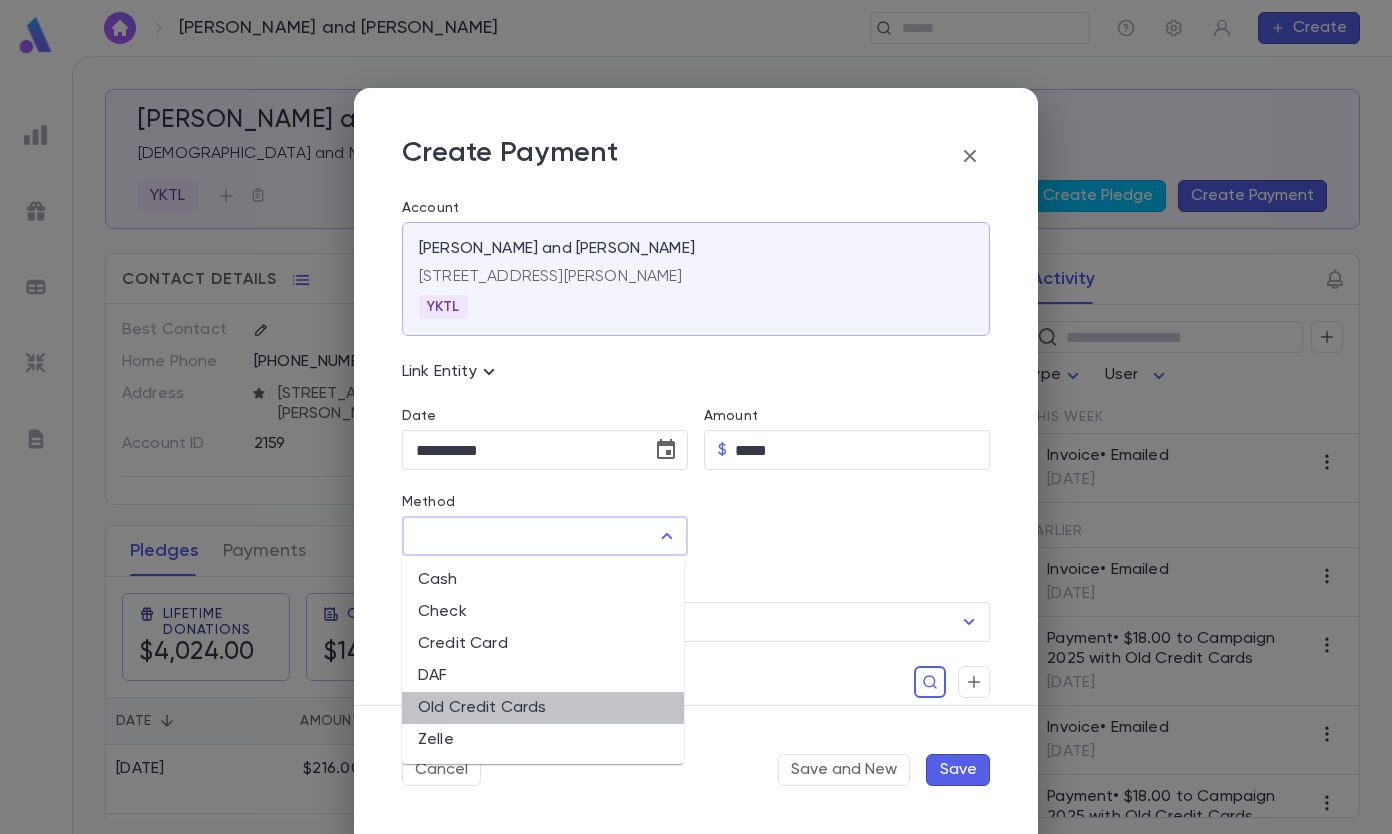 click on "Old Credit Cards" at bounding box center [543, 708] 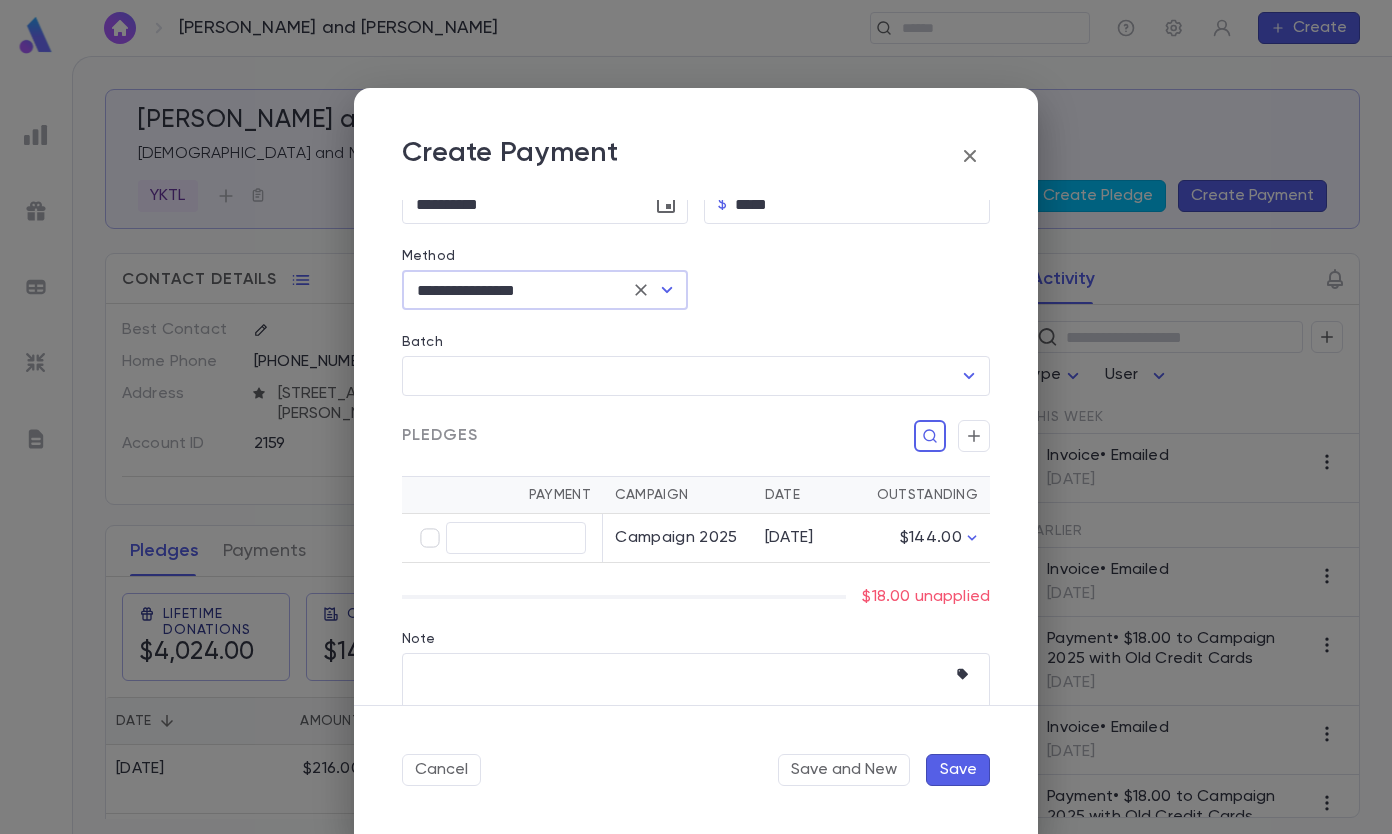 scroll, scrollTop: 300, scrollLeft: 0, axis: vertical 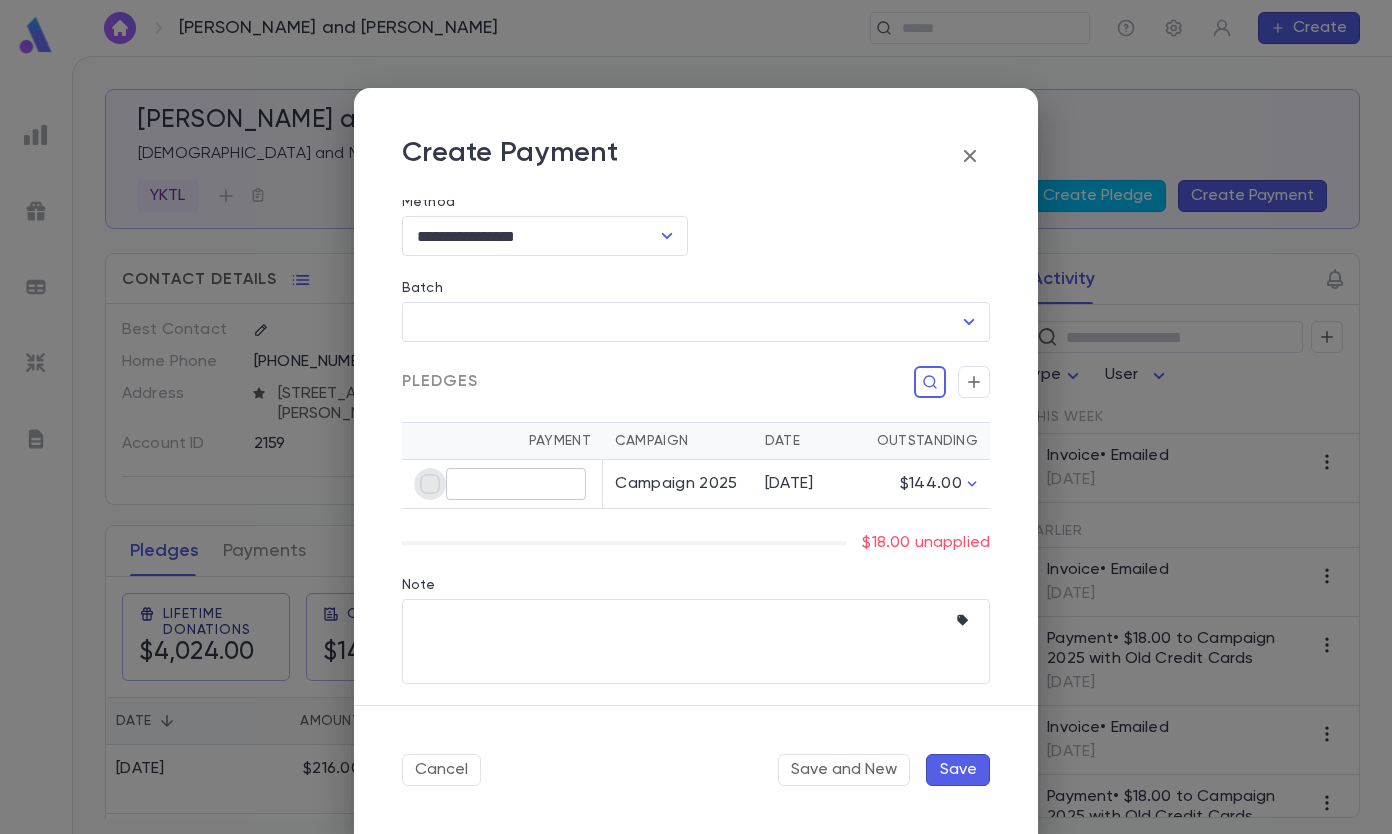 type on "*****" 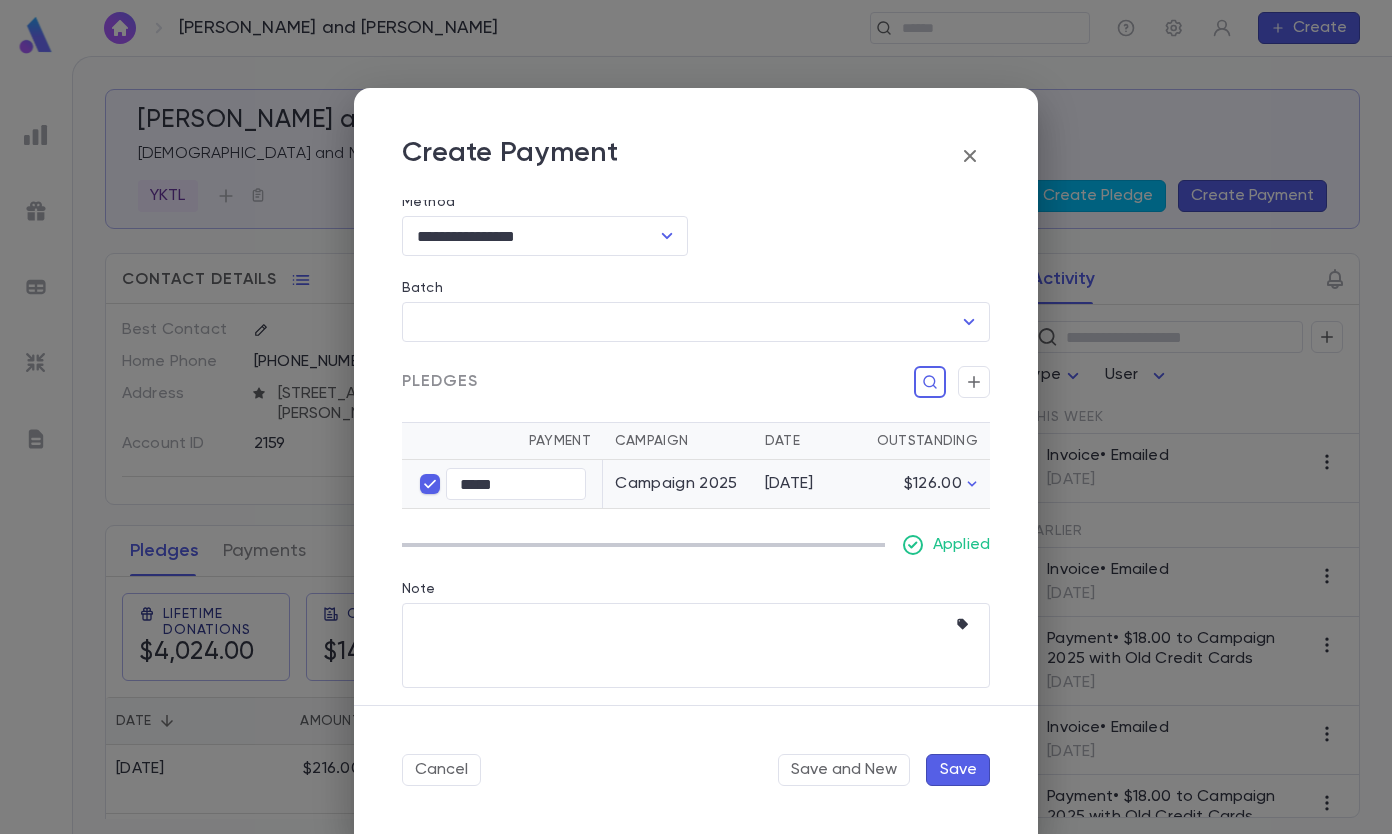 click on "Save" at bounding box center (958, 770) 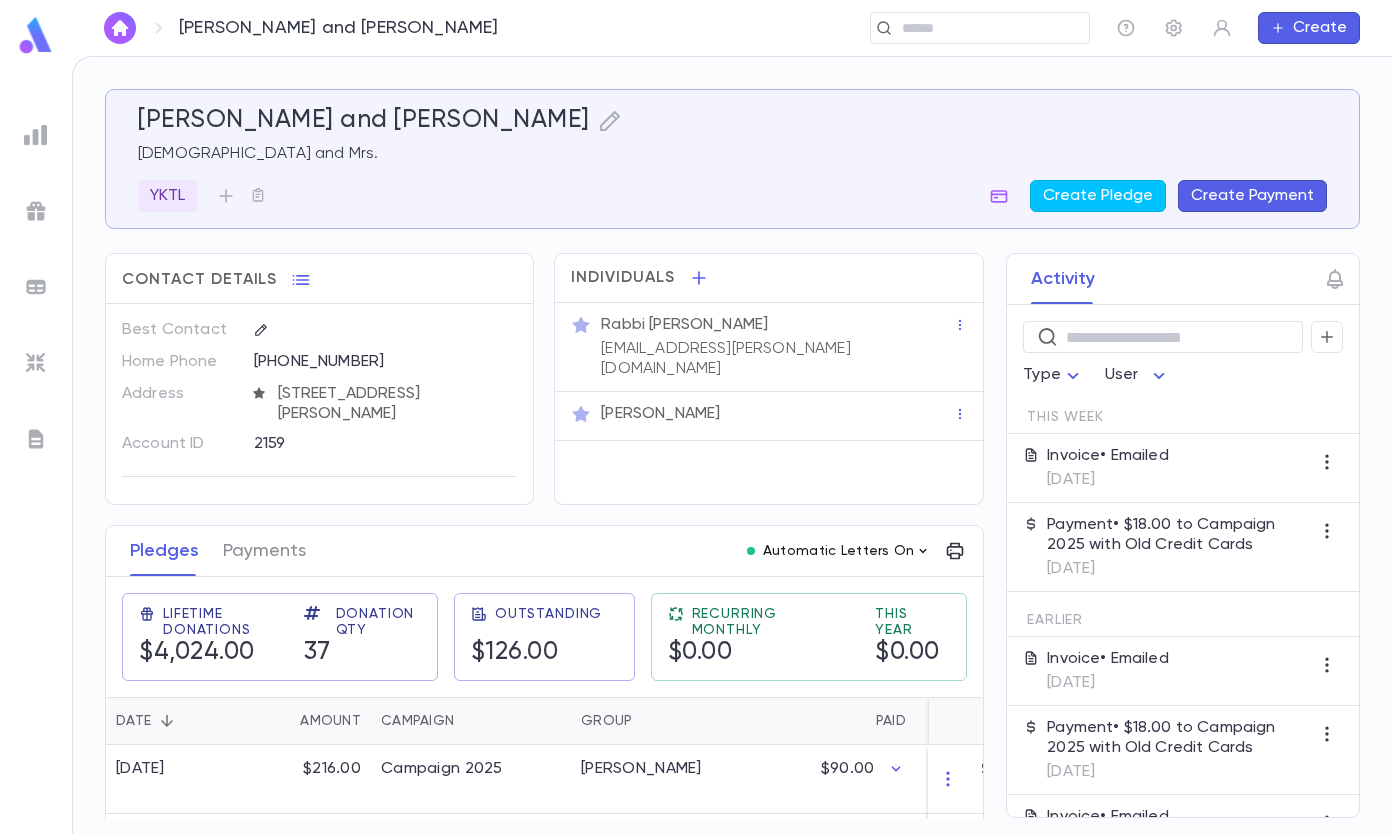 click 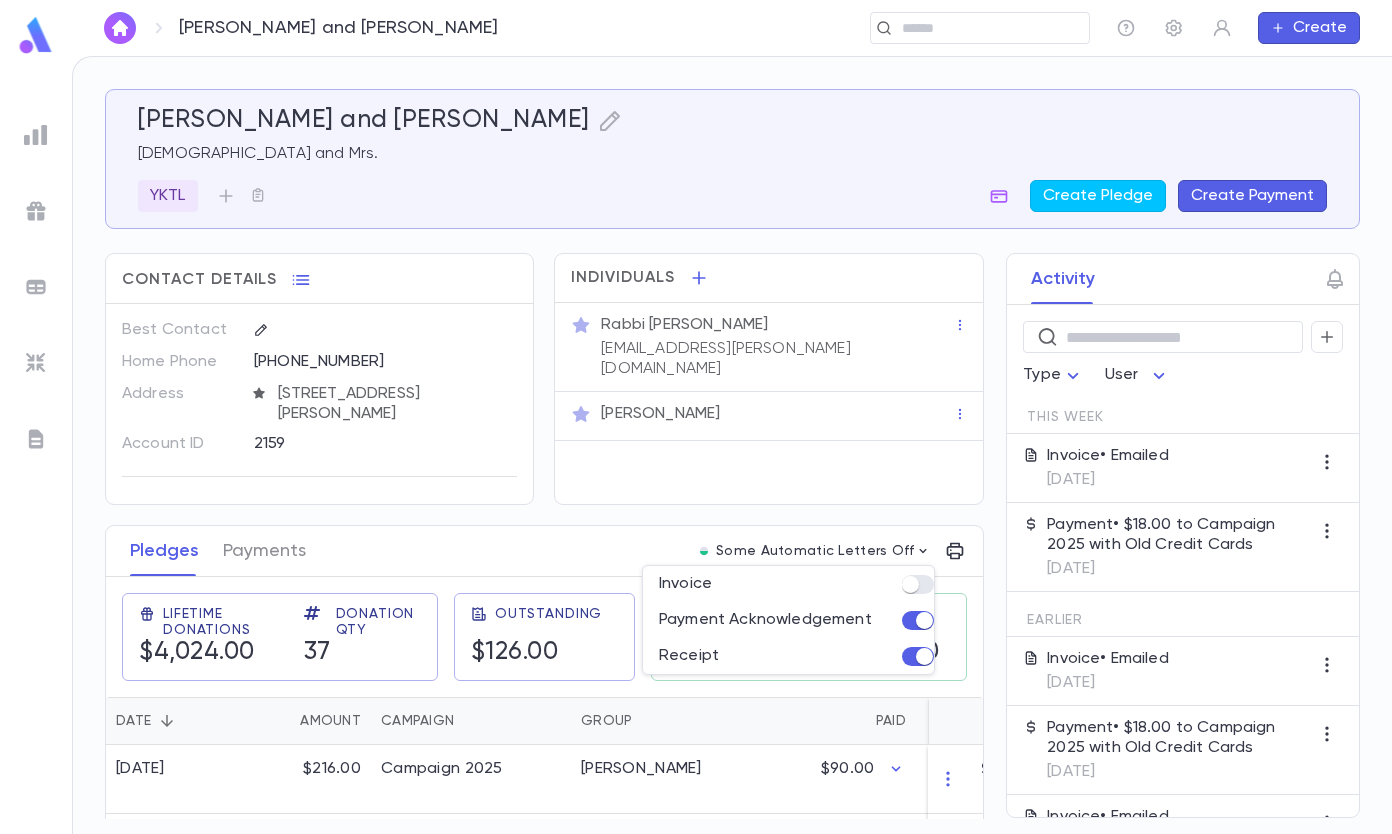 click at bounding box center [696, 417] 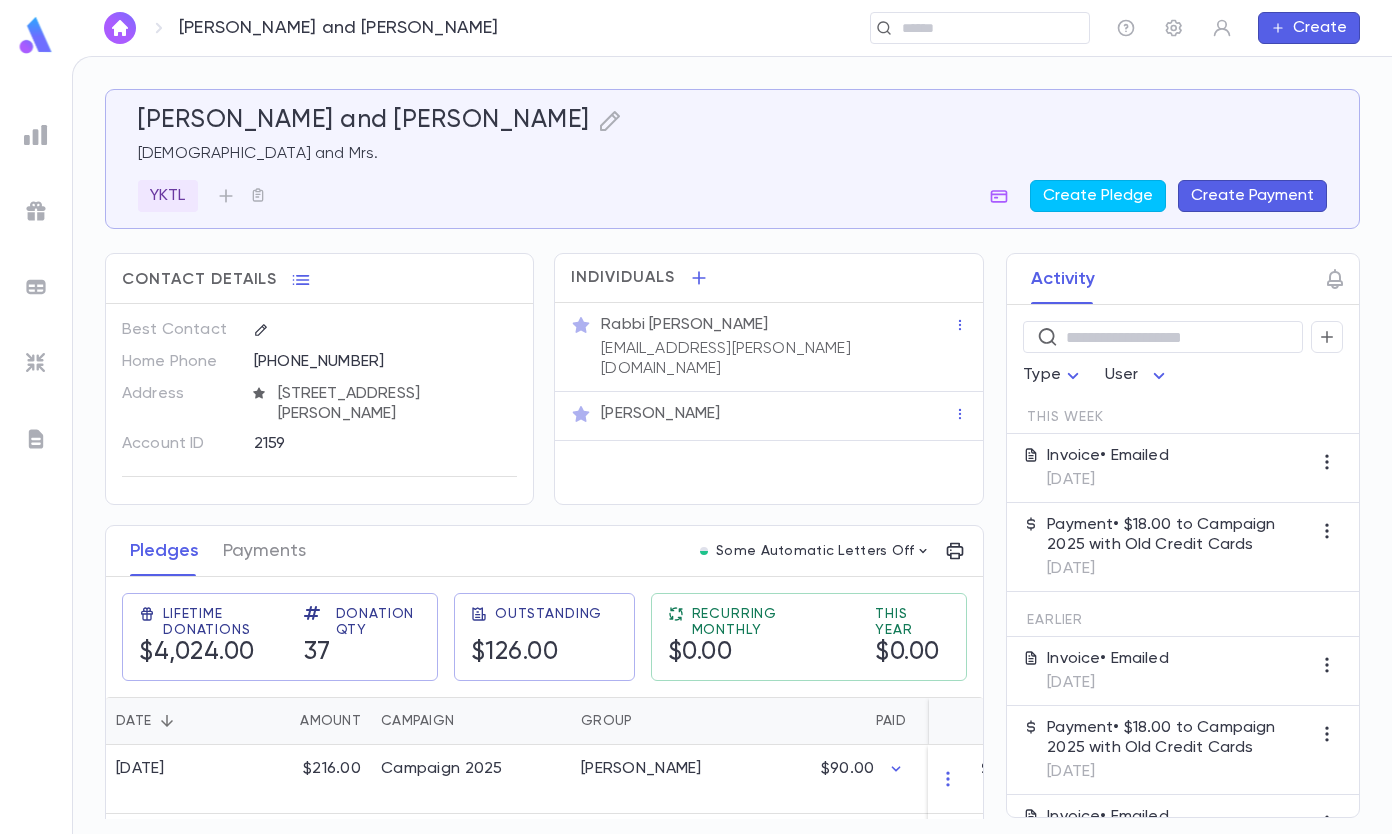 click on "Invoice Payment Acknowledgement Receipt" at bounding box center [696, 417] 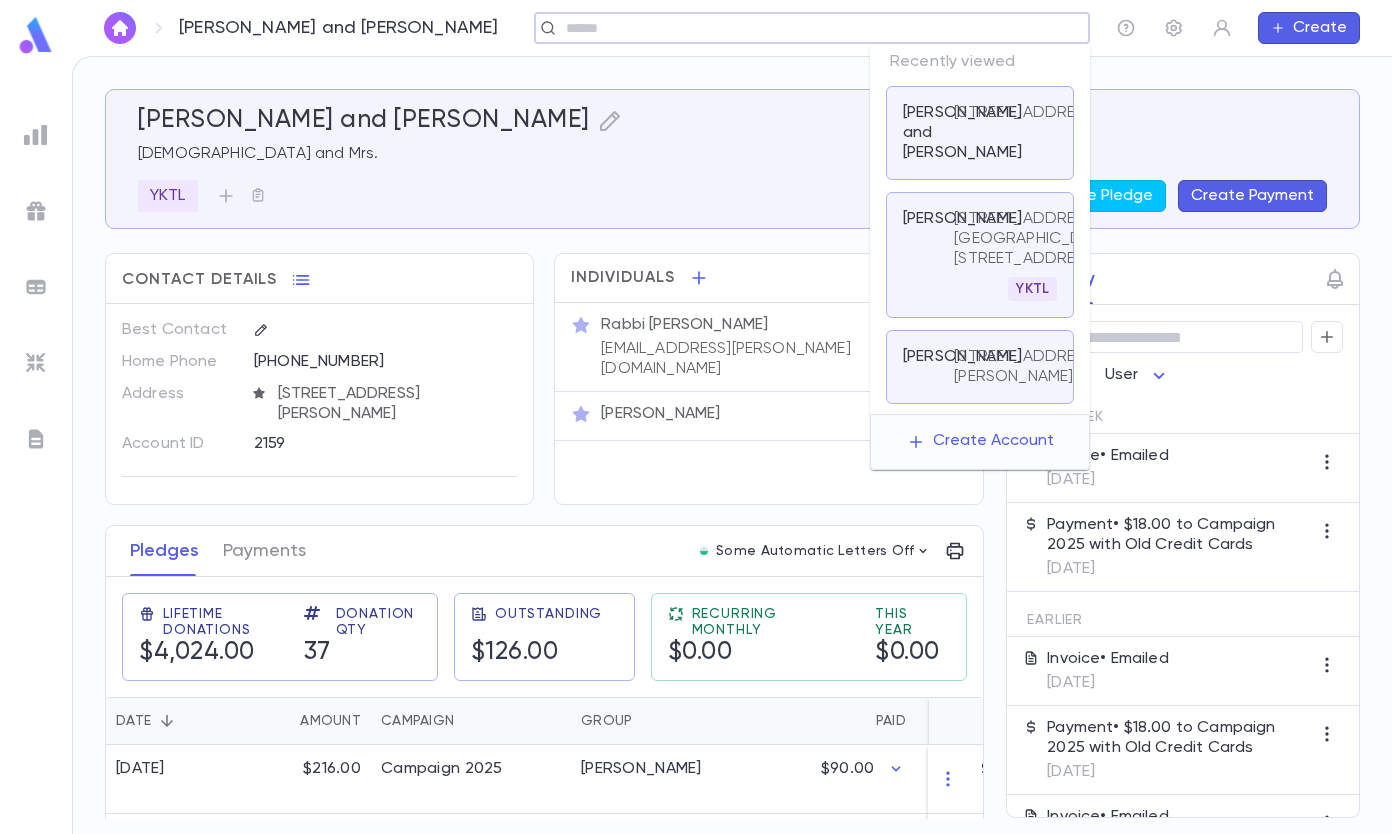 click at bounding box center (805, 28) 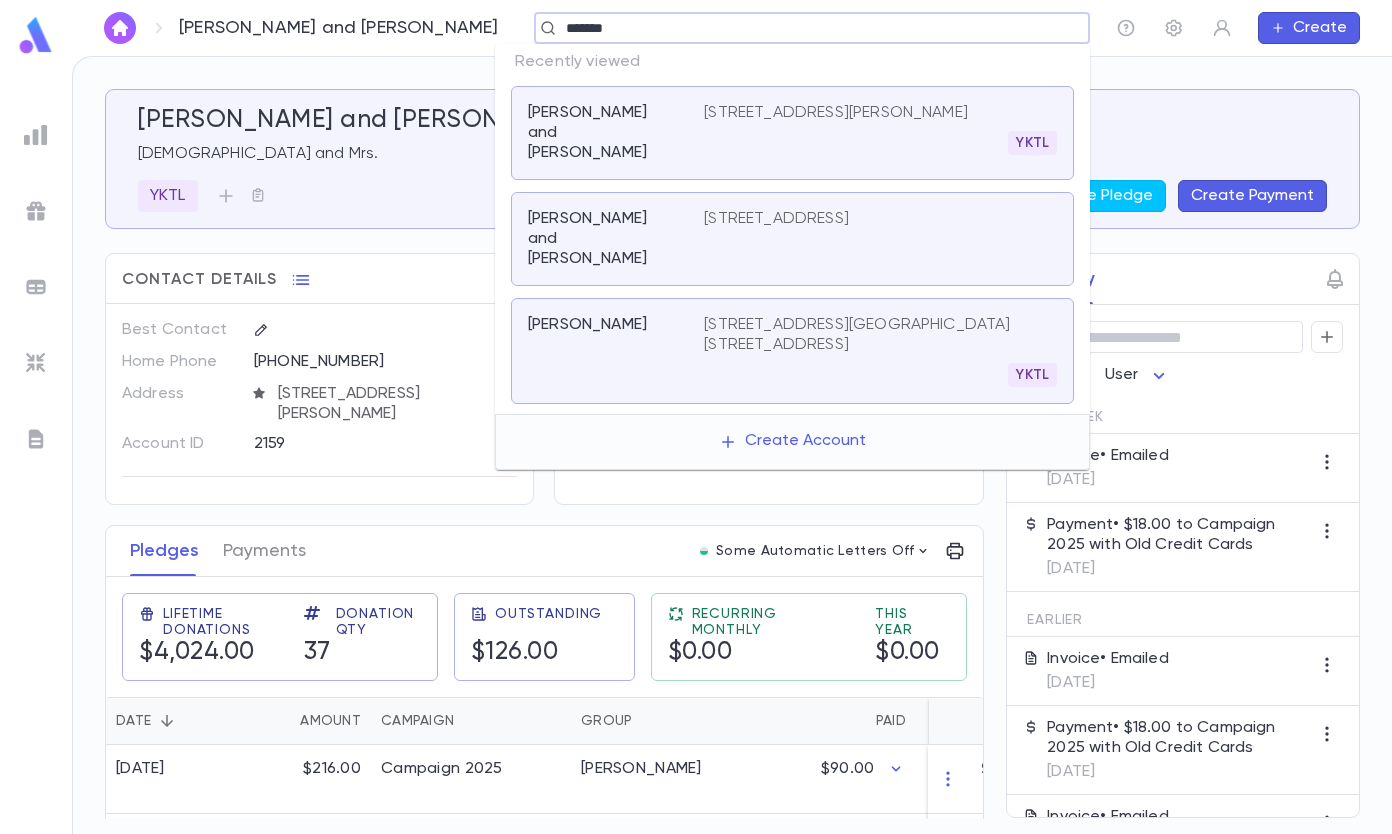 type on "*******" 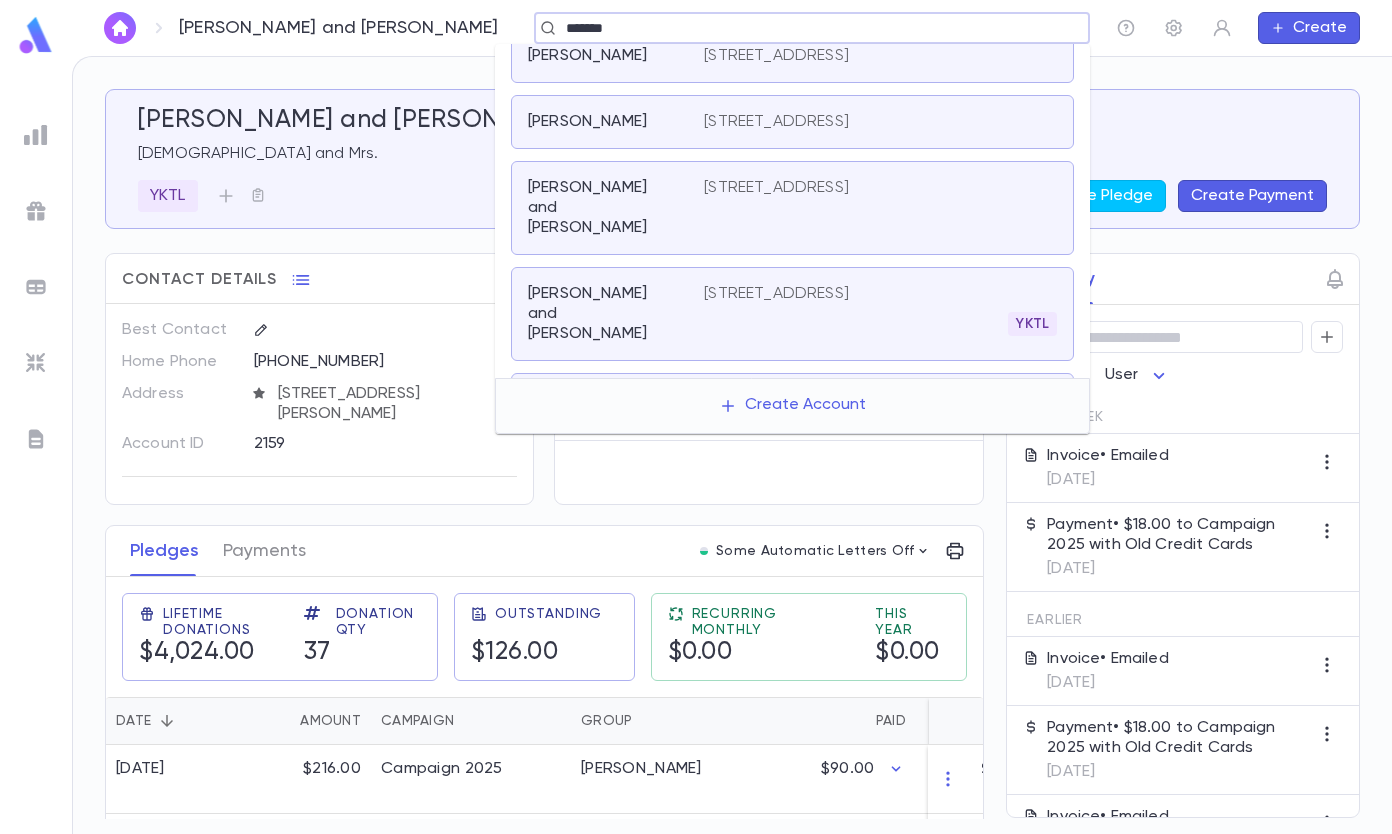 scroll, scrollTop: 400, scrollLeft: 0, axis: vertical 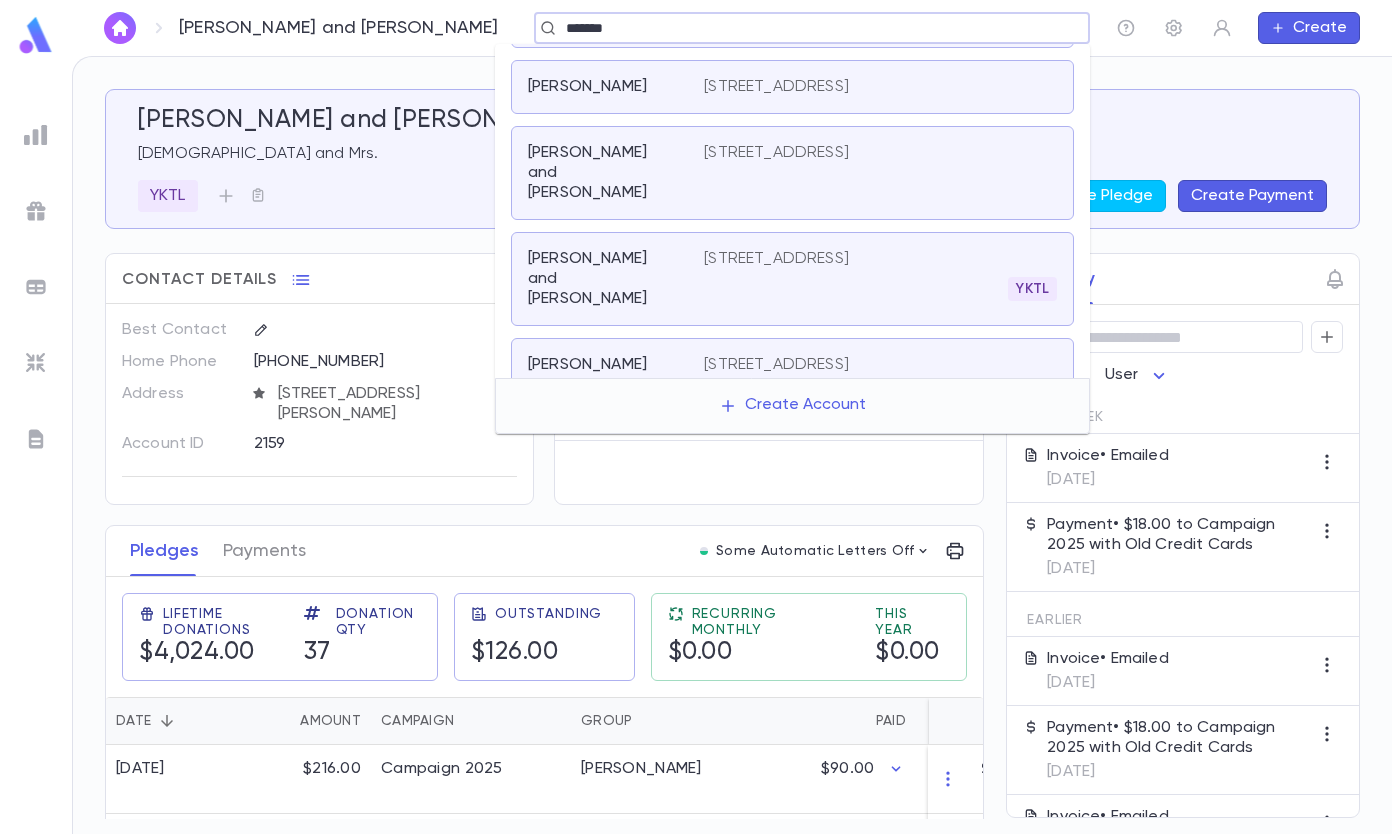 click on "[PERSON_NAME] and [PERSON_NAME]" at bounding box center [616, 279] 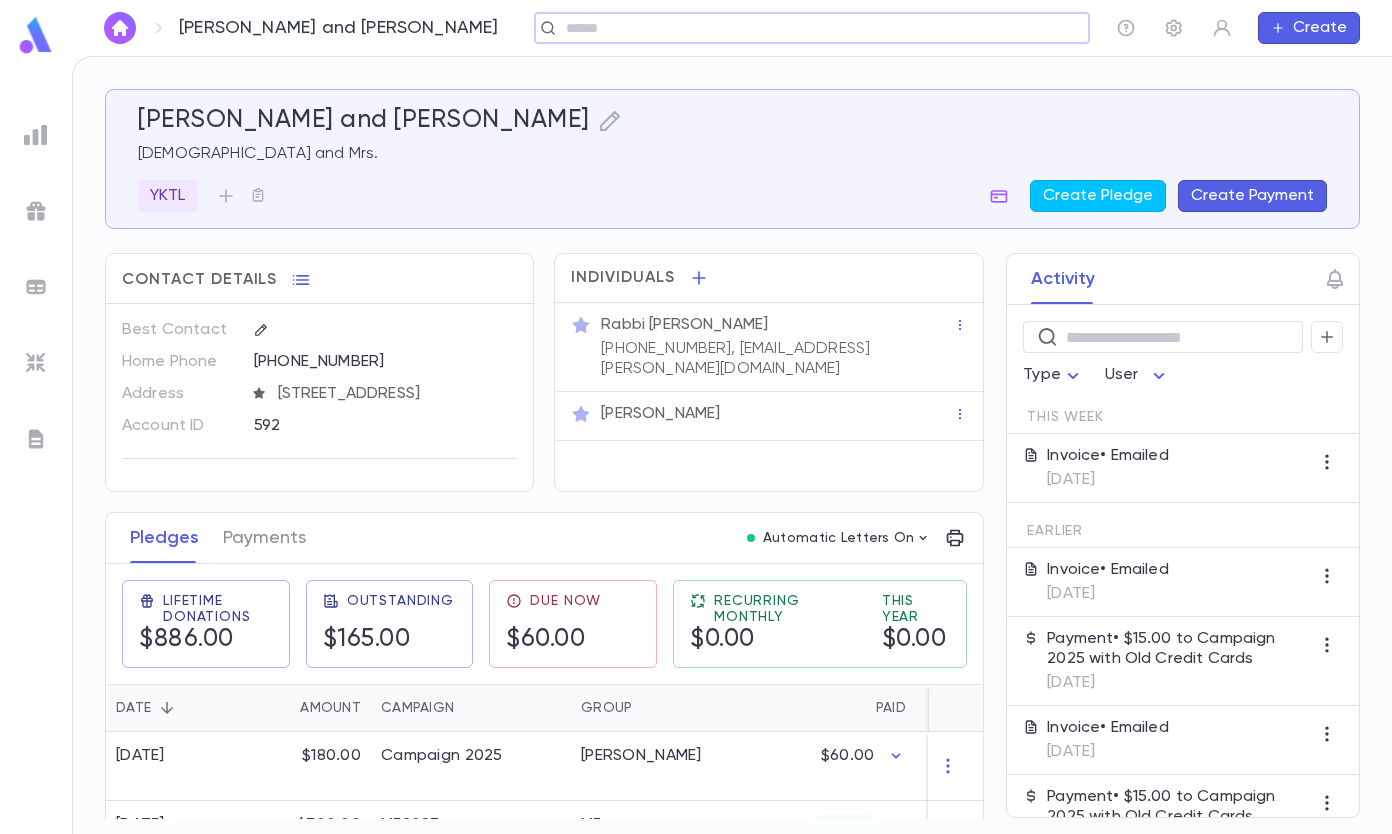 click on "Create Payment" at bounding box center (1252, 196) 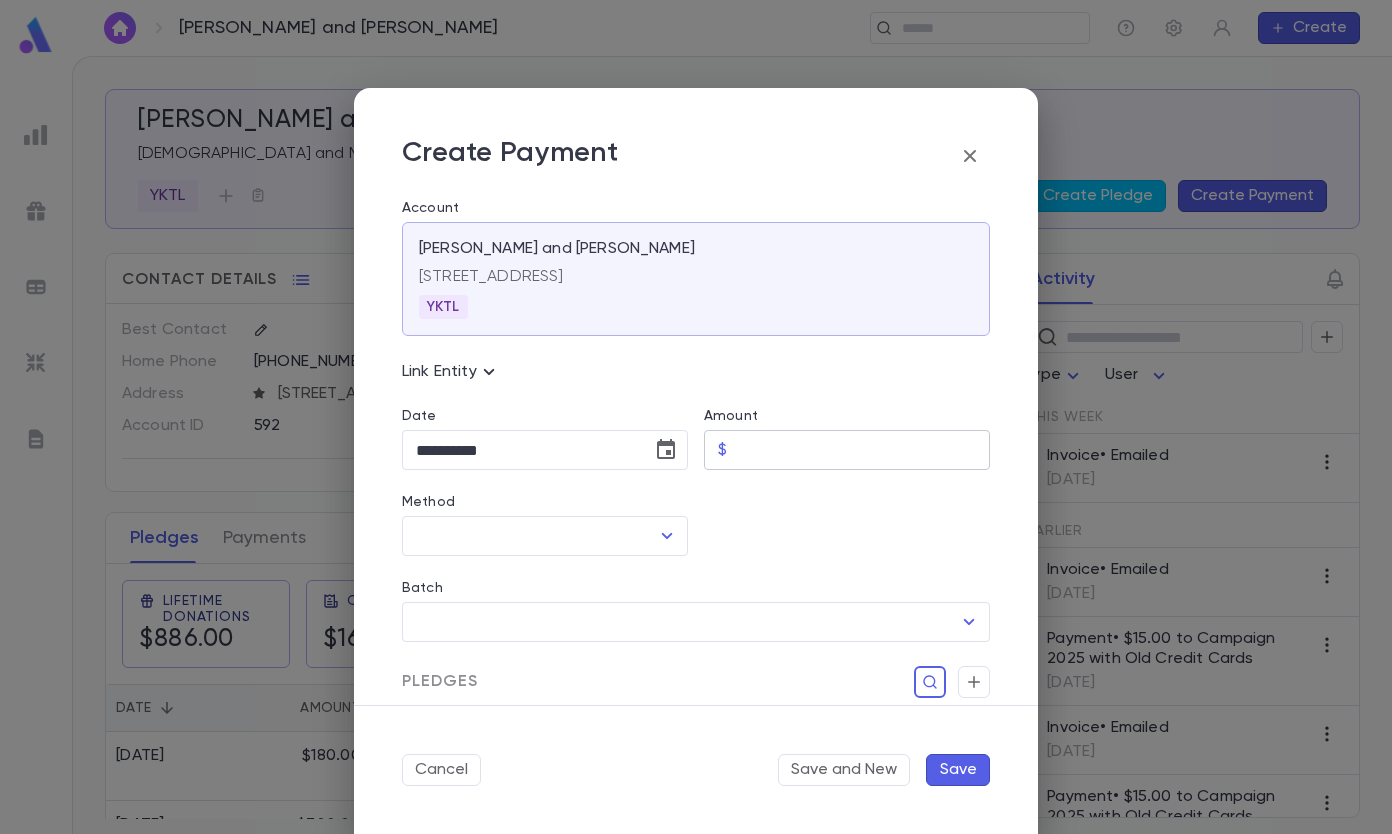 click on "Amount" at bounding box center [862, 450] 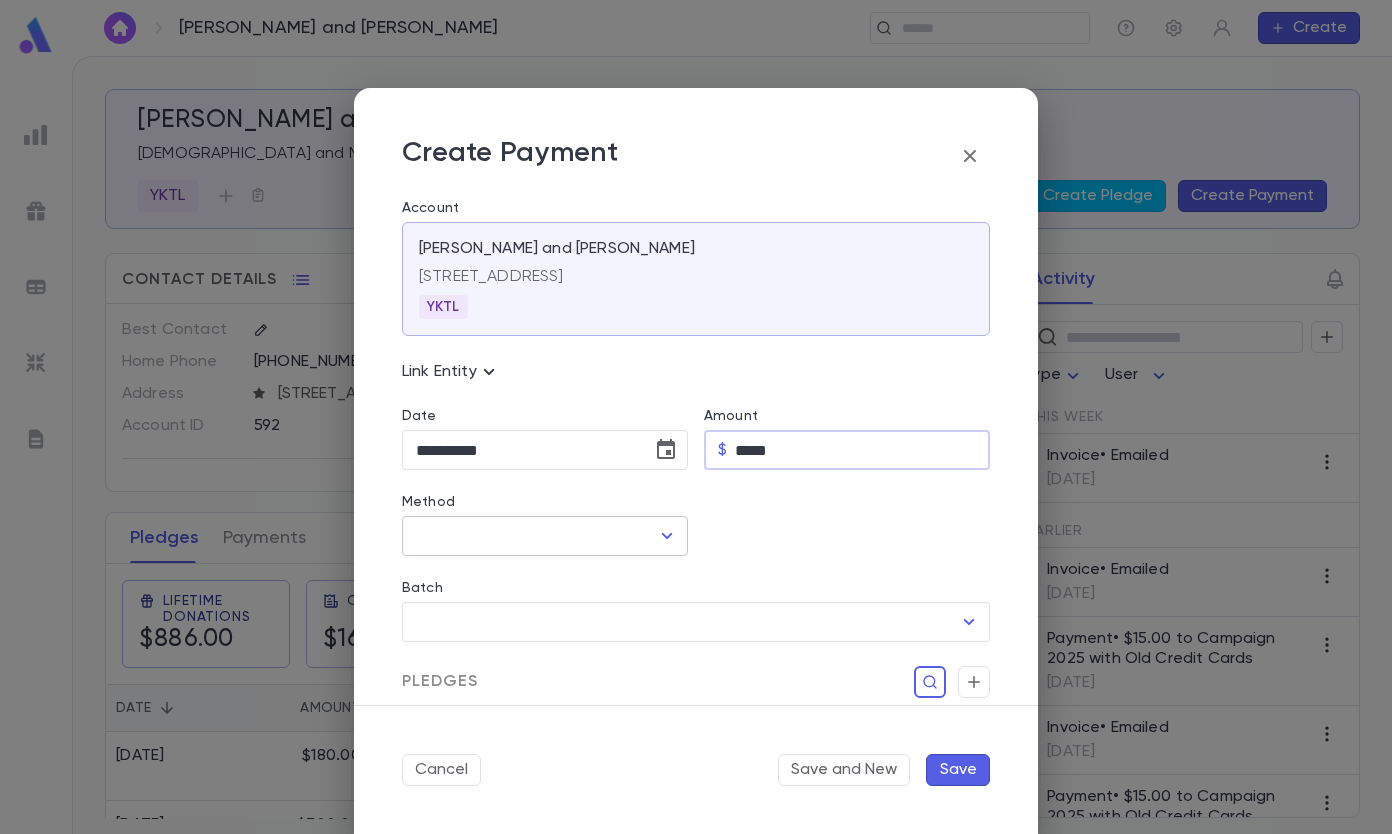 type on "*****" 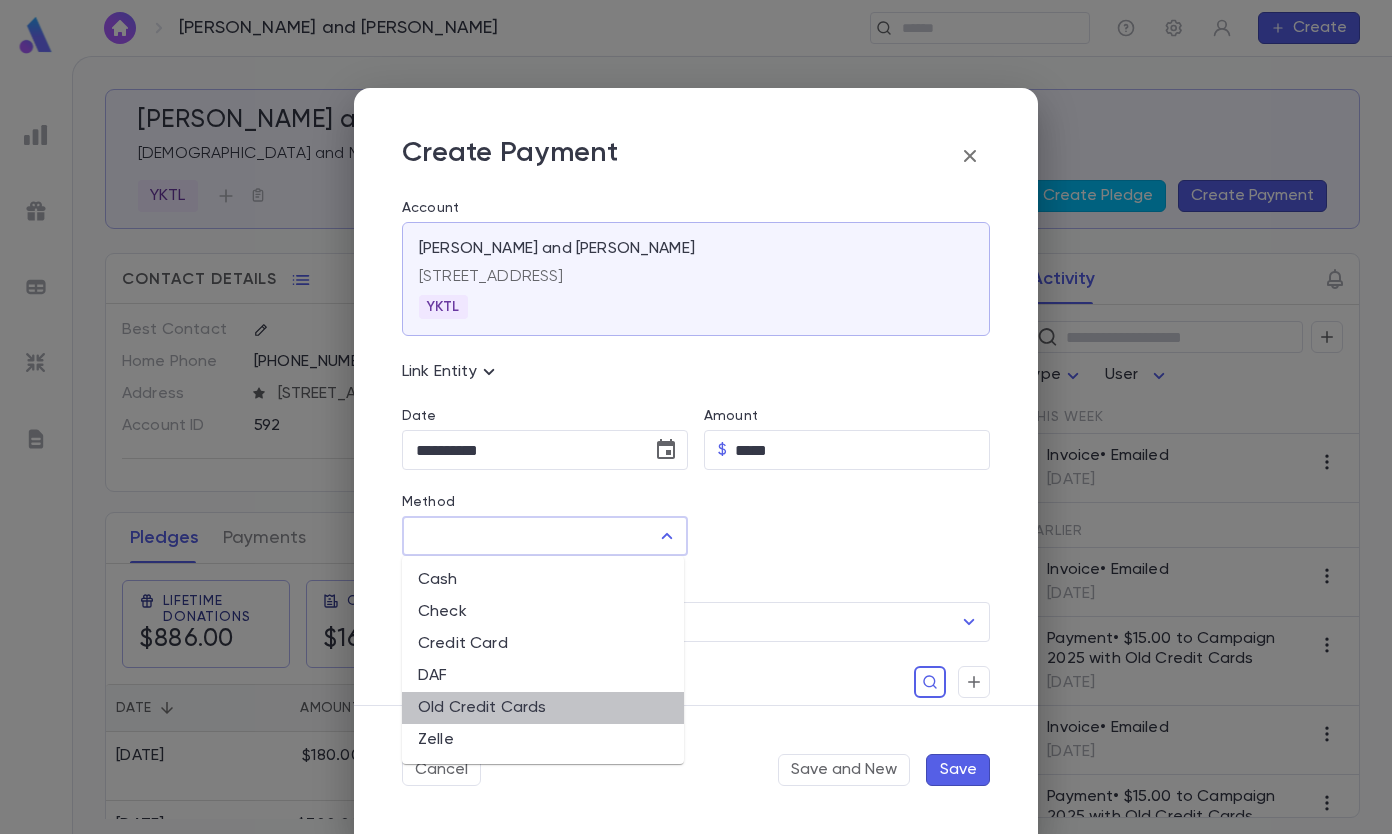 click on "Old Credit Cards" at bounding box center [543, 708] 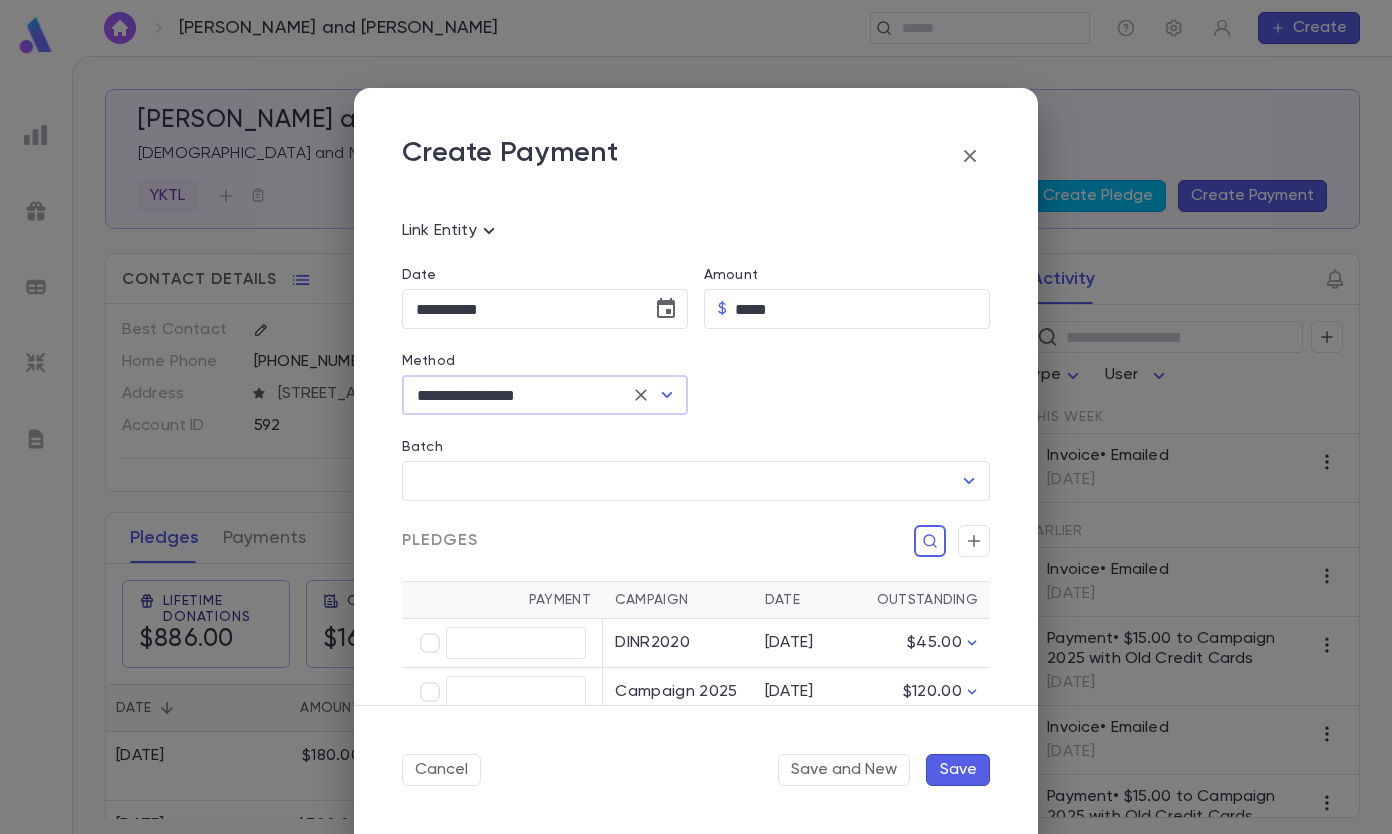 scroll, scrollTop: 300, scrollLeft: 0, axis: vertical 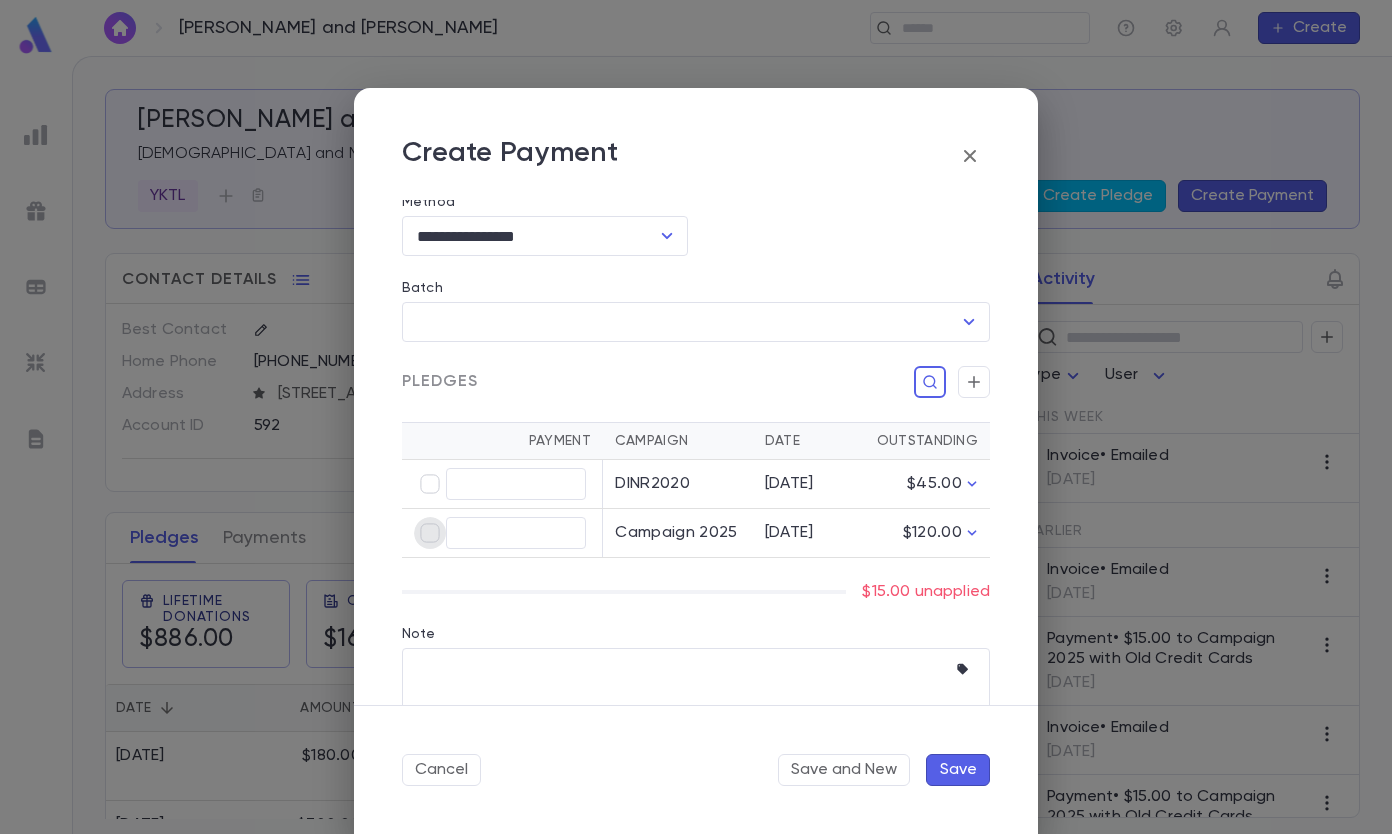 type on "*****" 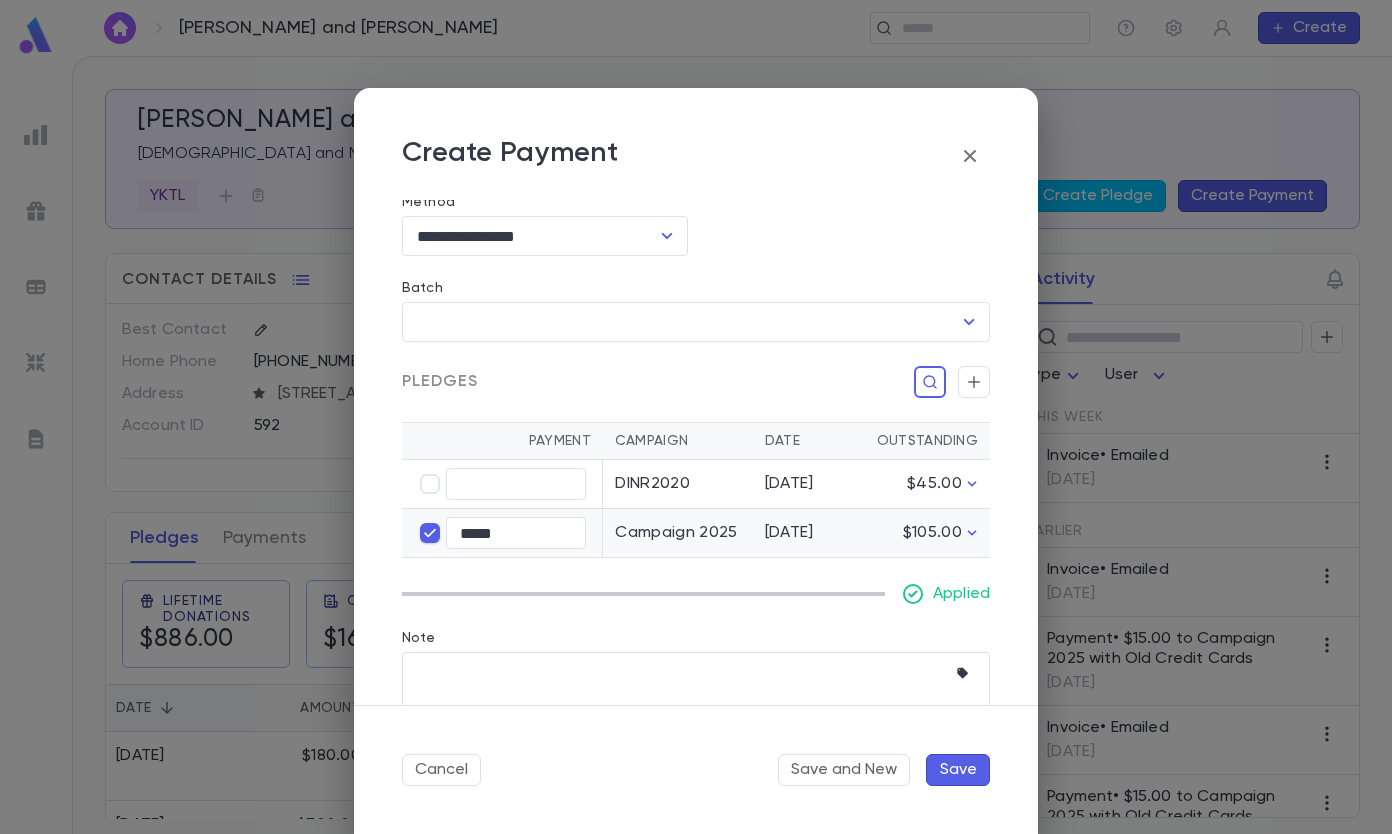 click on "Save" at bounding box center (958, 770) 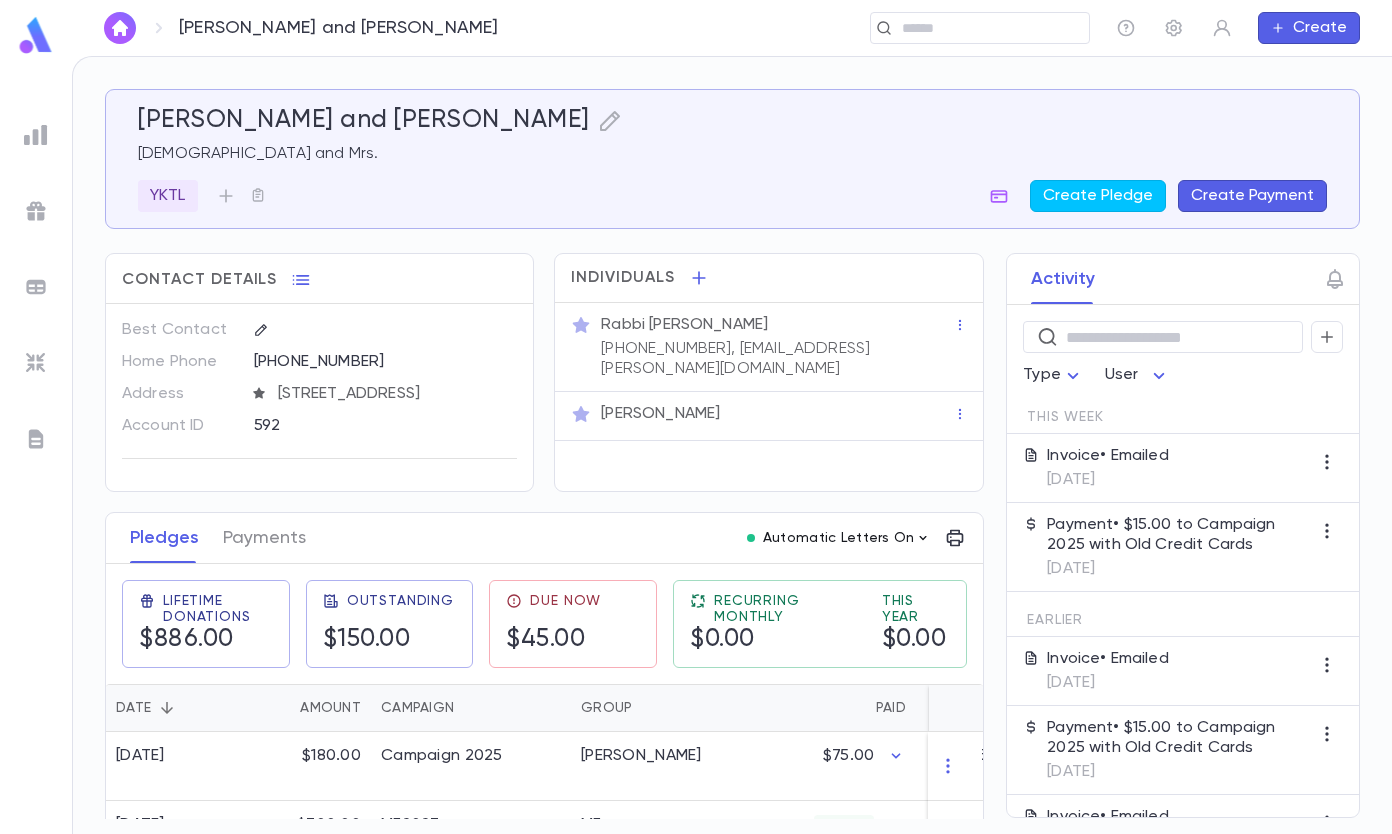 click on "Automatic Letters On" at bounding box center [839, 538] 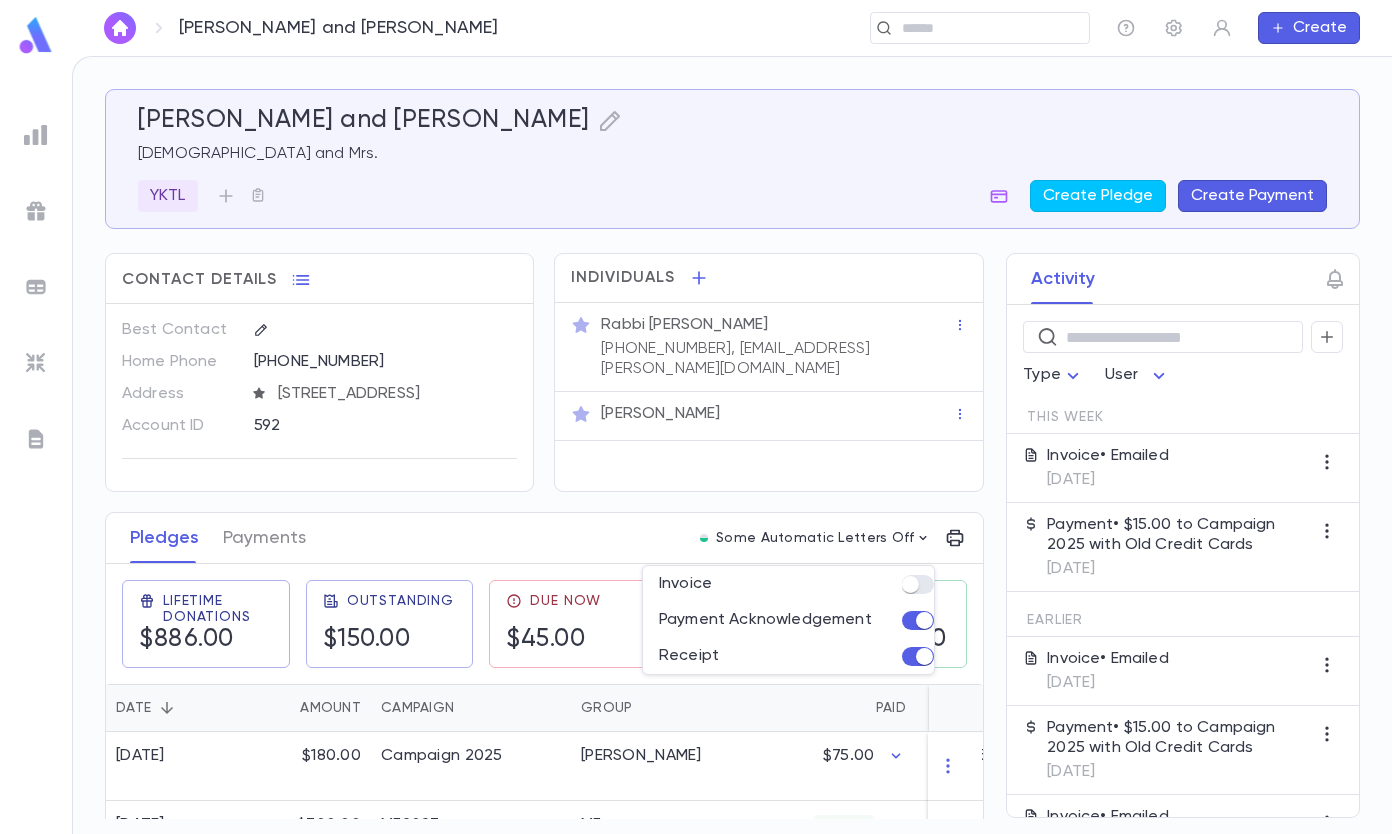 click at bounding box center (696, 417) 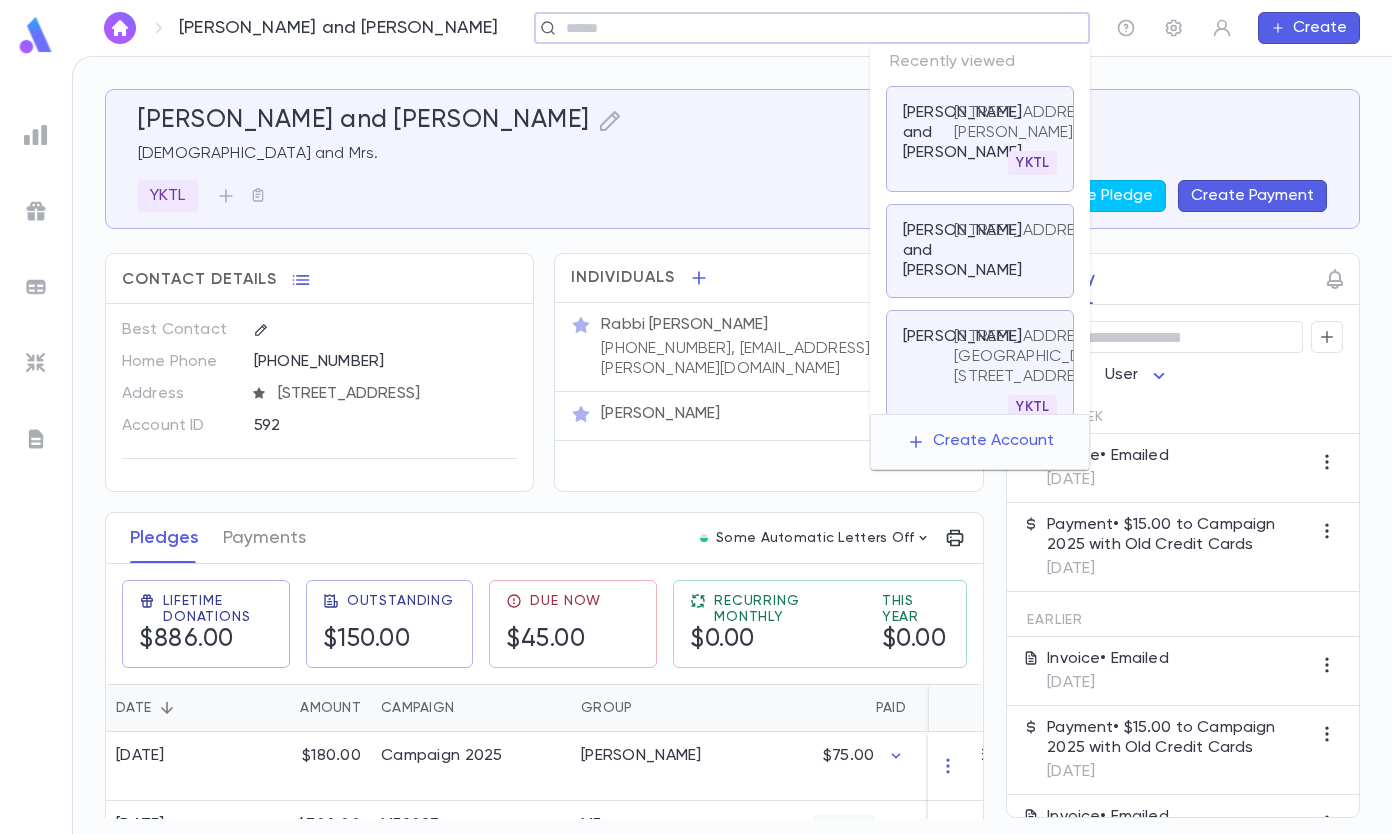 click at bounding box center (805, 28) 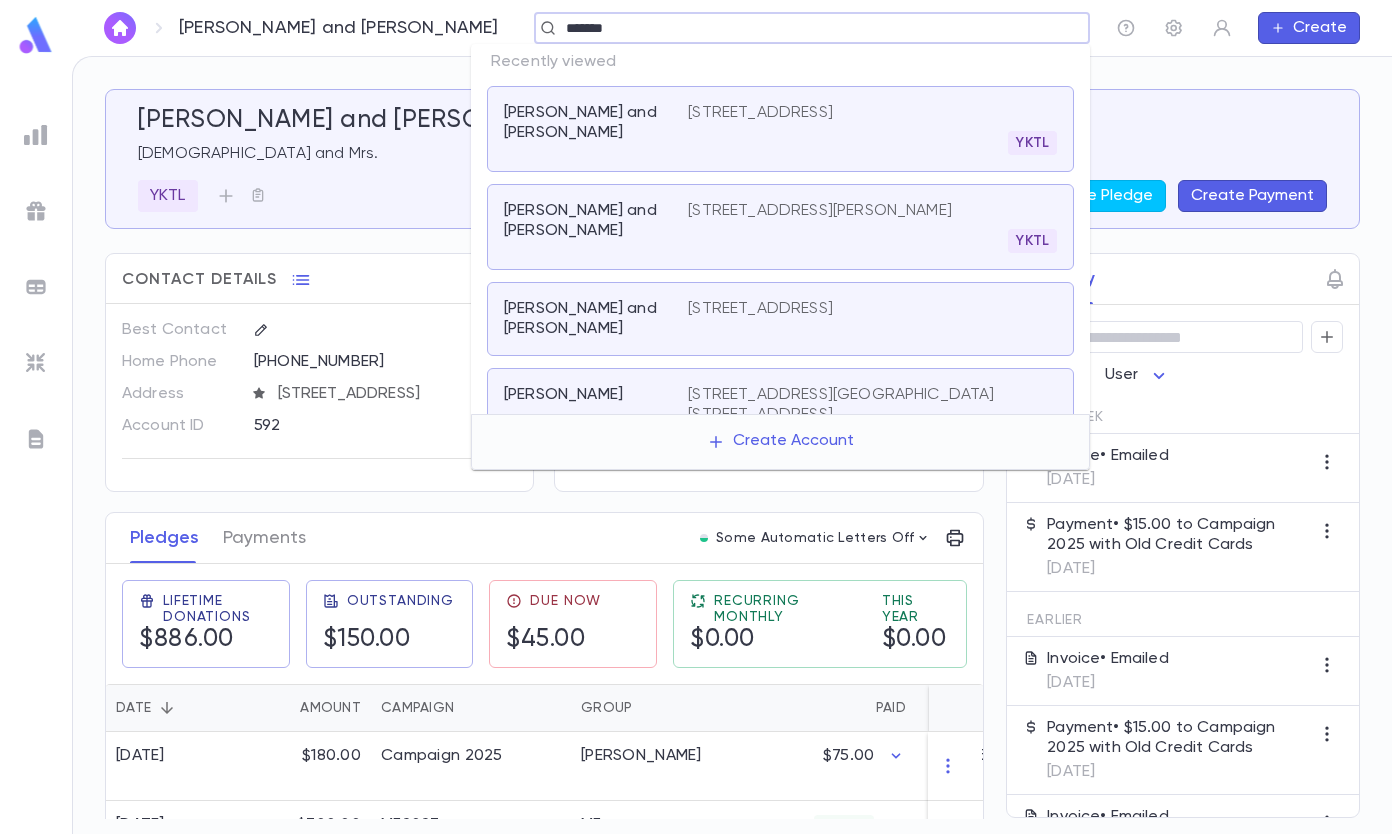 type on "*******" 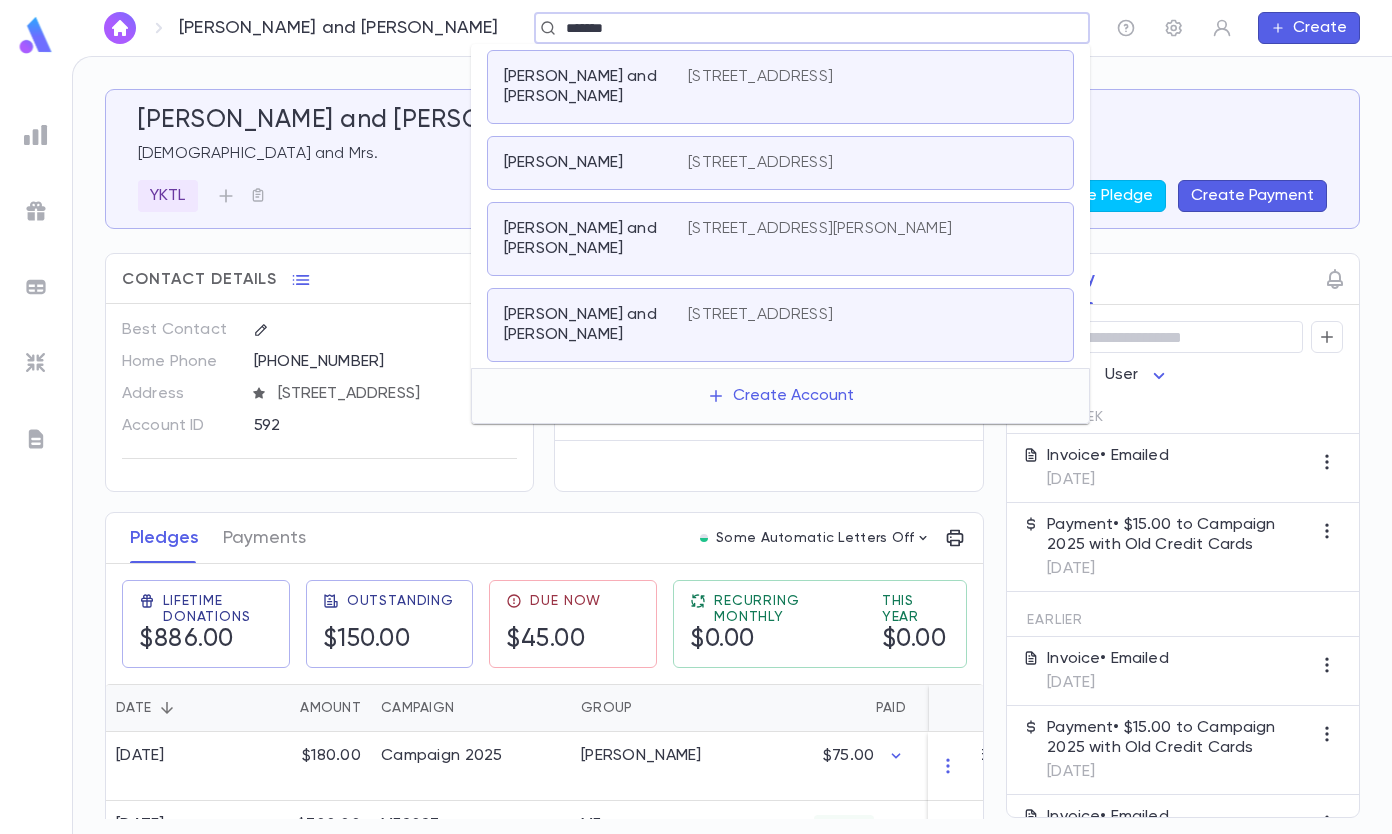 click on "[PERSON_NAME] and [PERSON_NAME] [STREET_ADDRESS]" at bounding box center (780, 87) 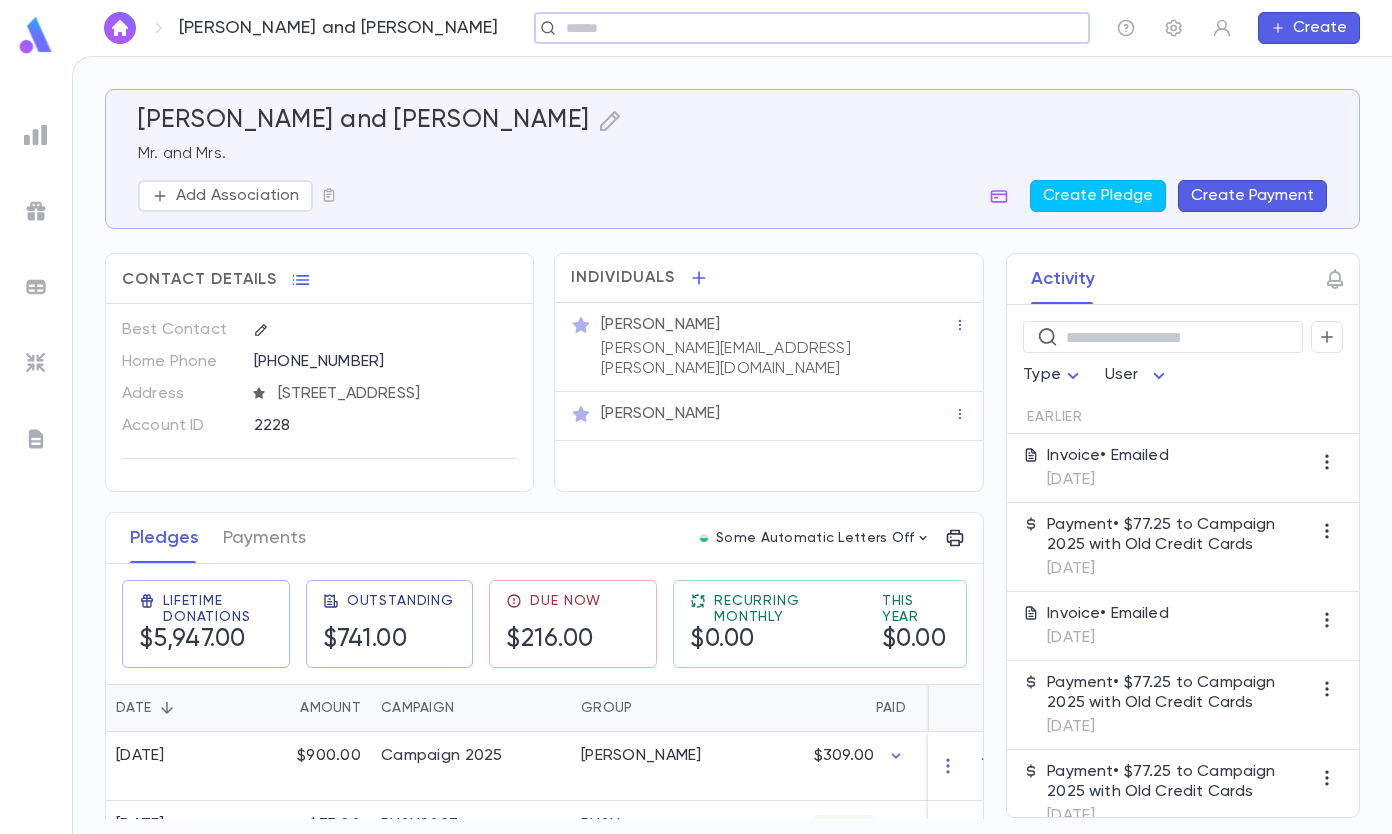 click on "Create Payment" at bounding box center (1252, 196) 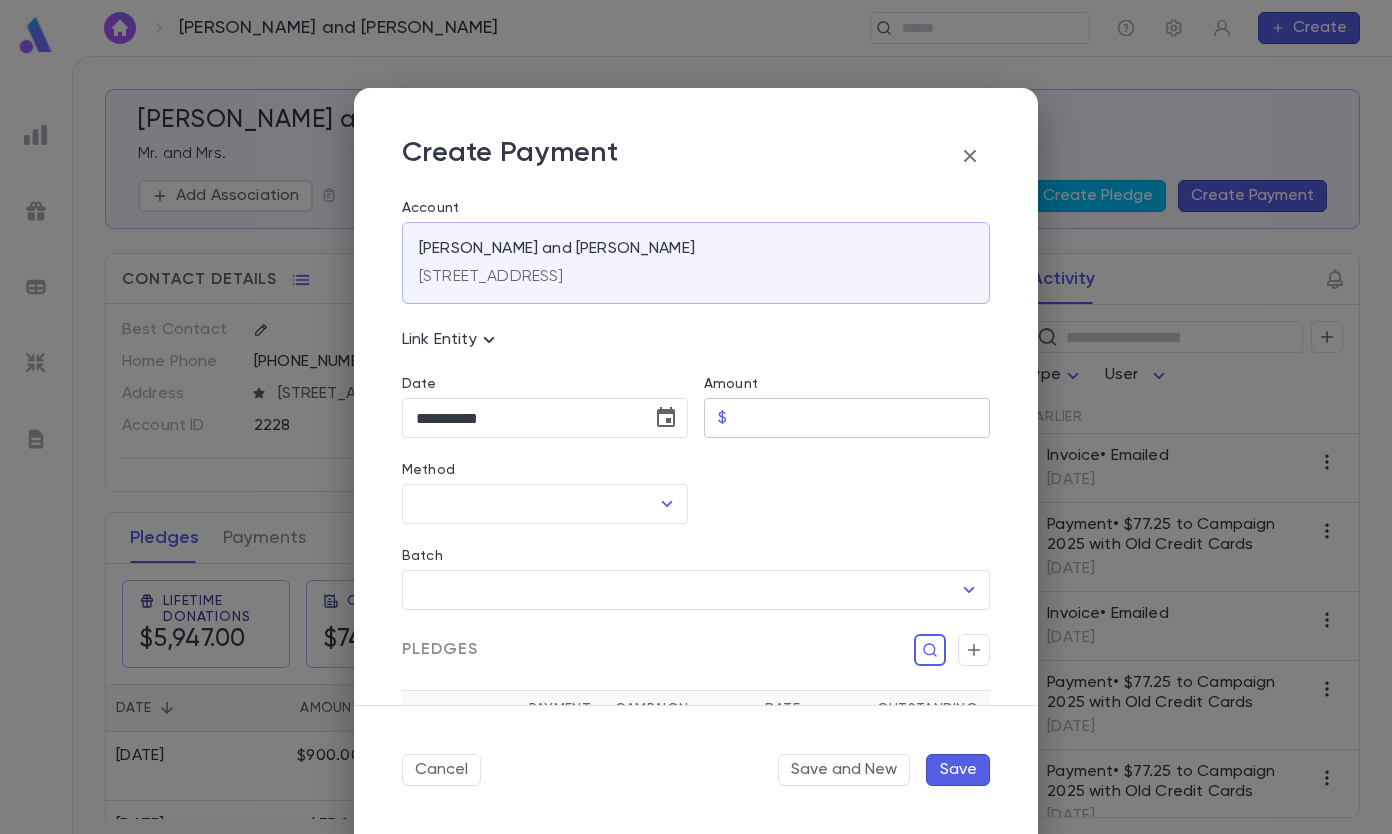 click on "Amount" at bounding box center [862, 418] 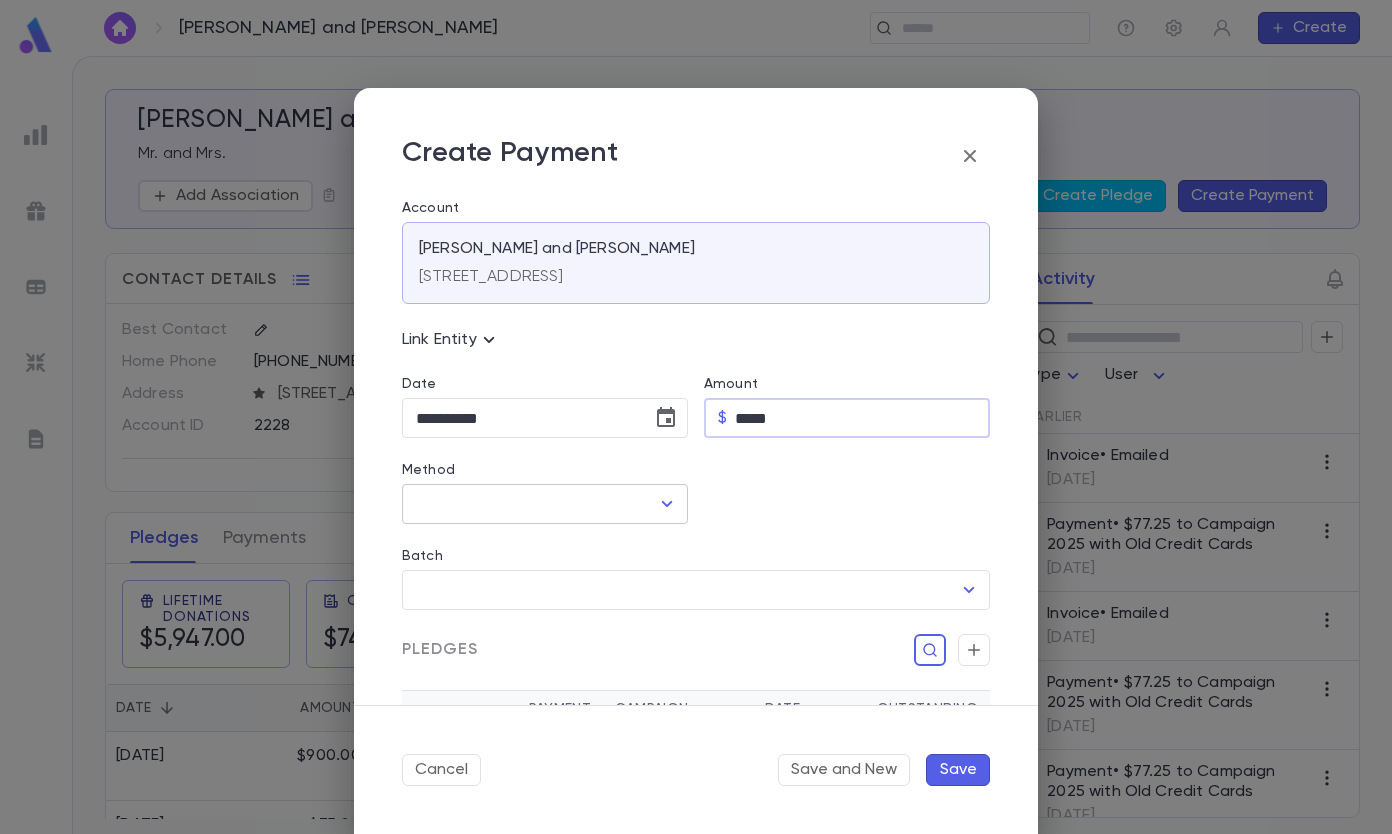 type on "*****" 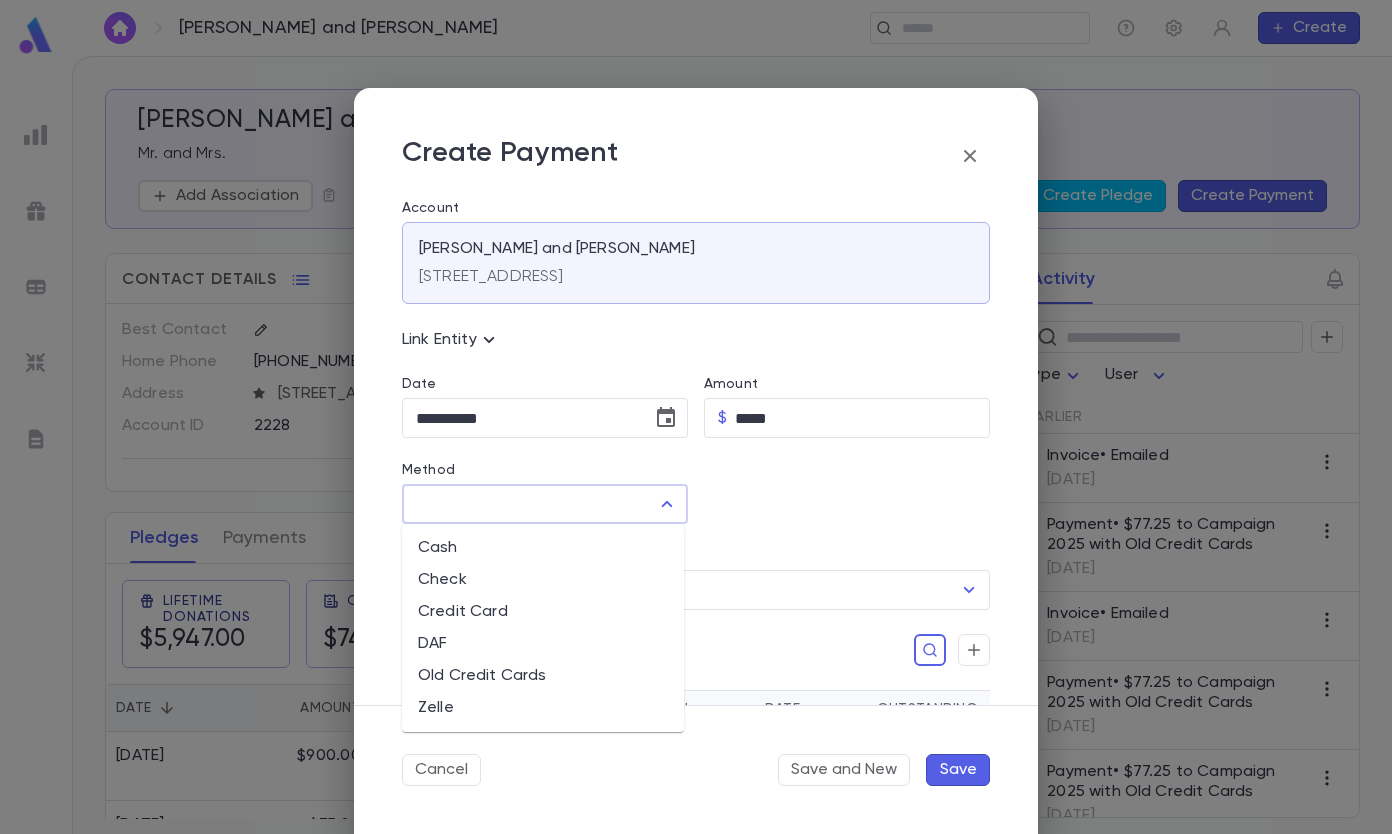 click on "Old Credit Cards" at bounding box center (543, 676) 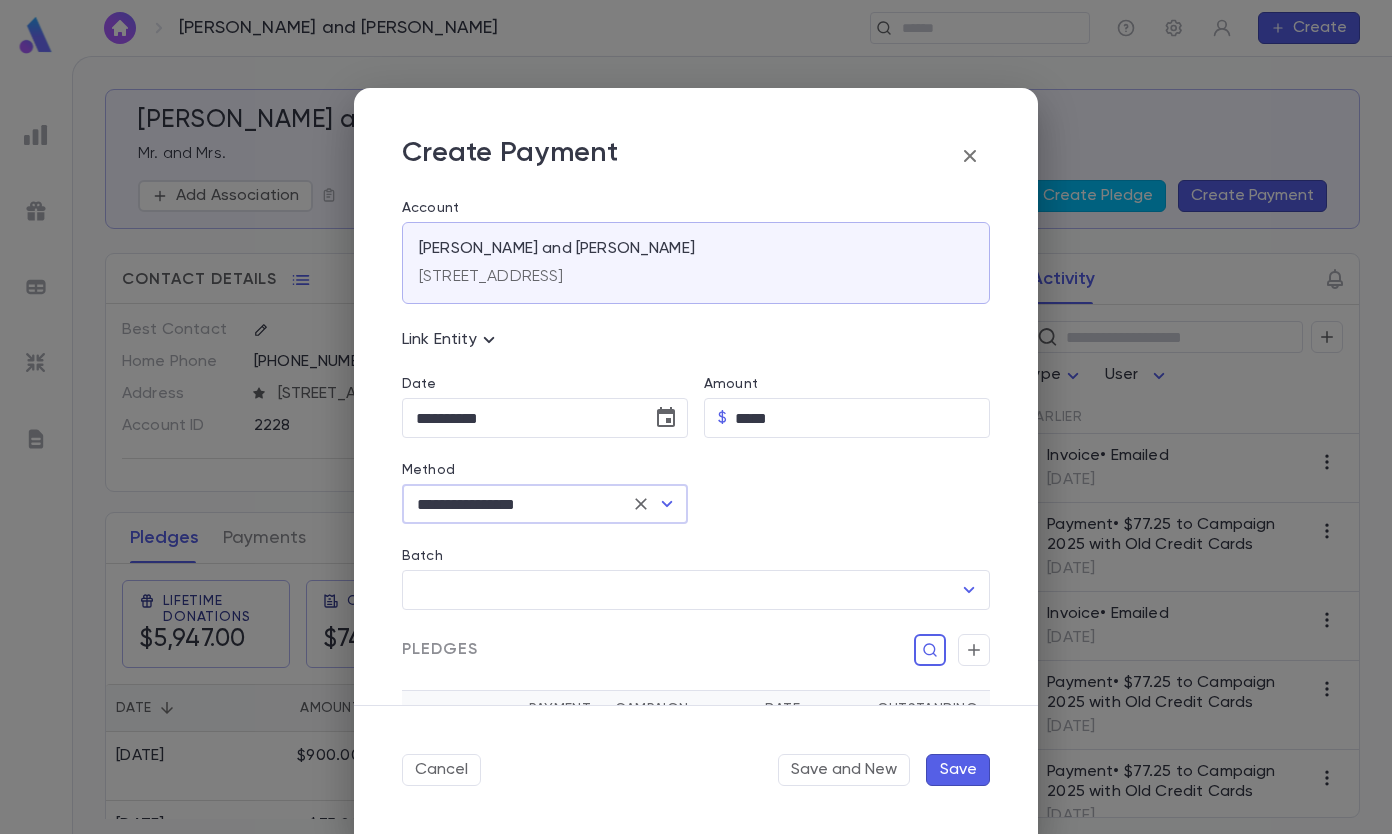 scroll, scrollTop: 373, scrollLeft: 0, axis: vertical 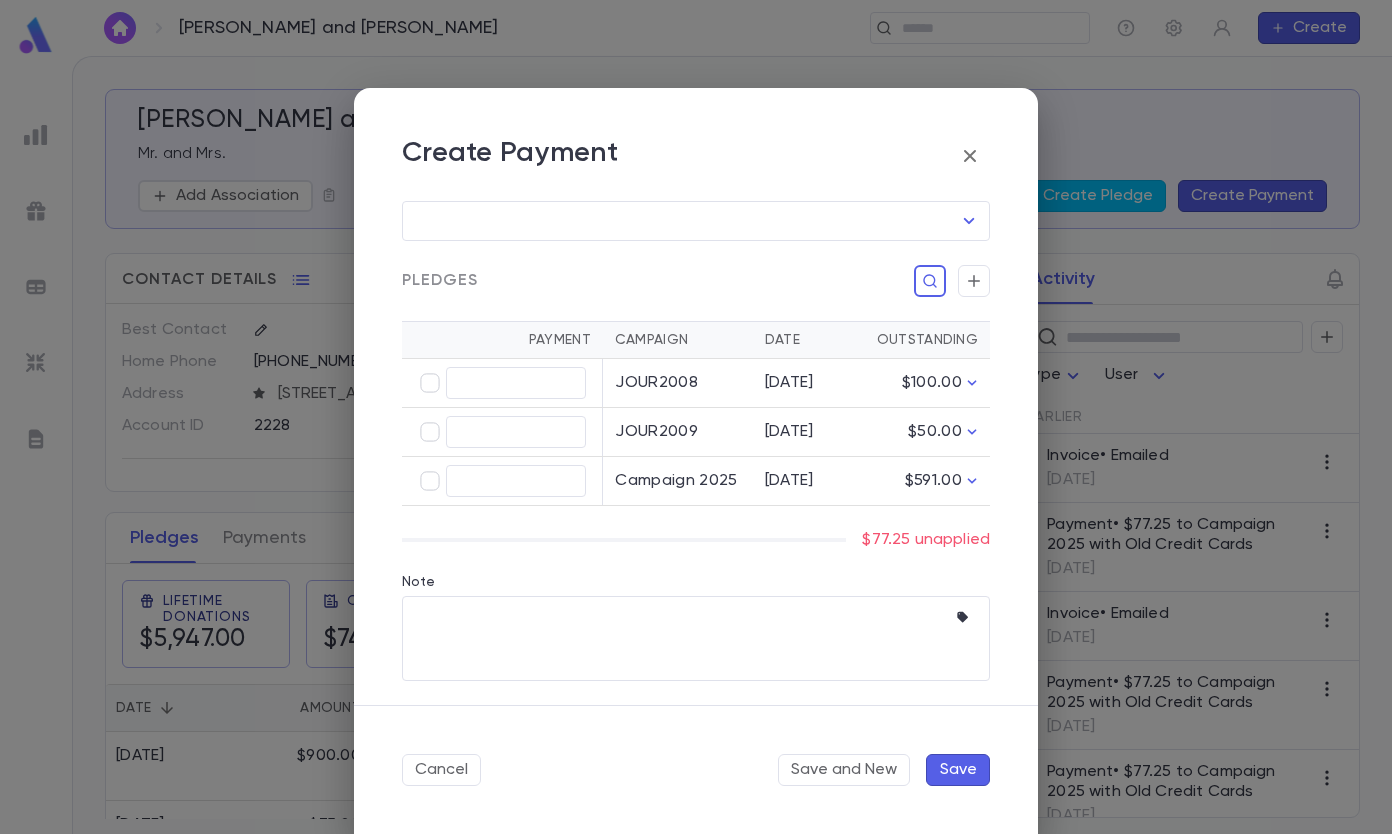 type on "*****" 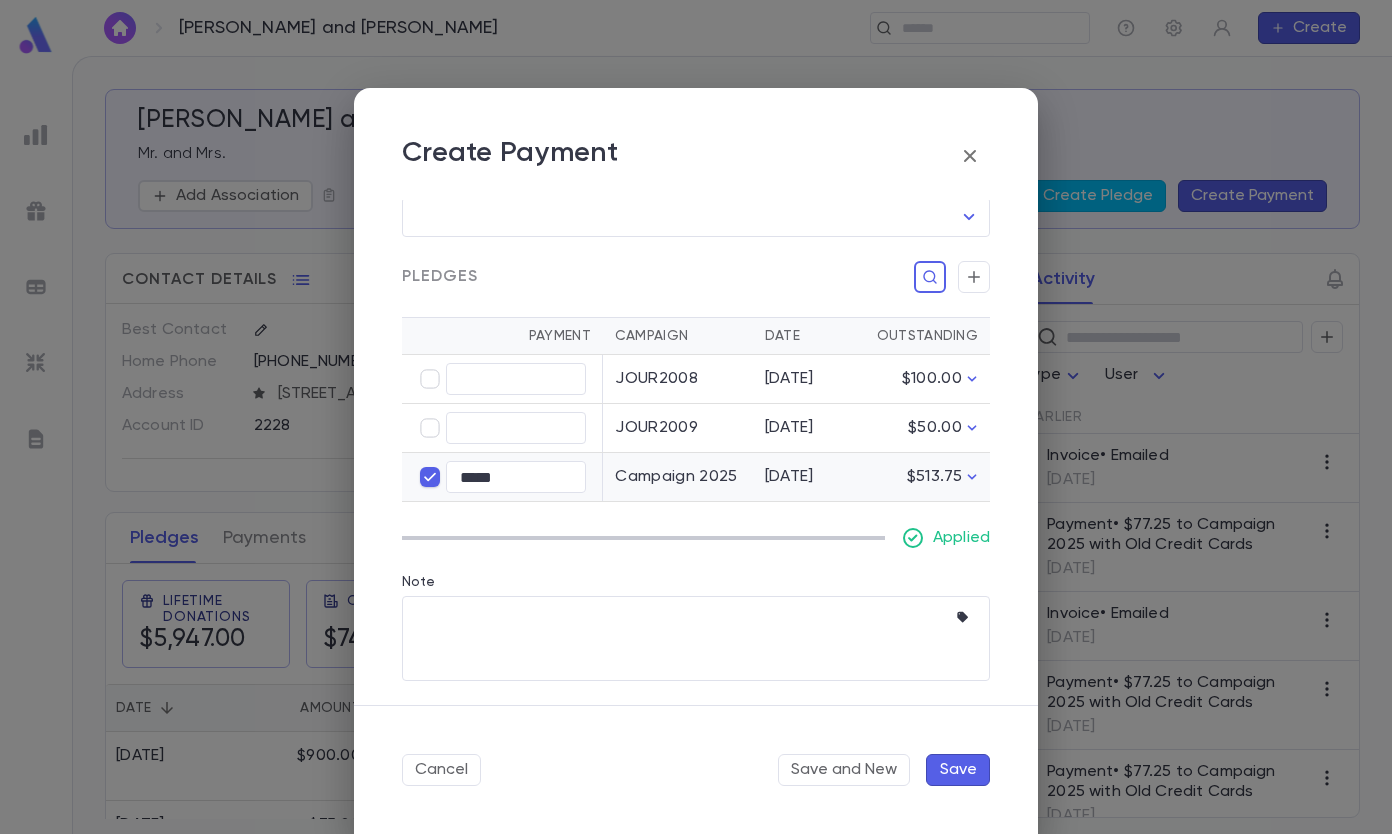 click on "Save" at bounding box center (958, 770) 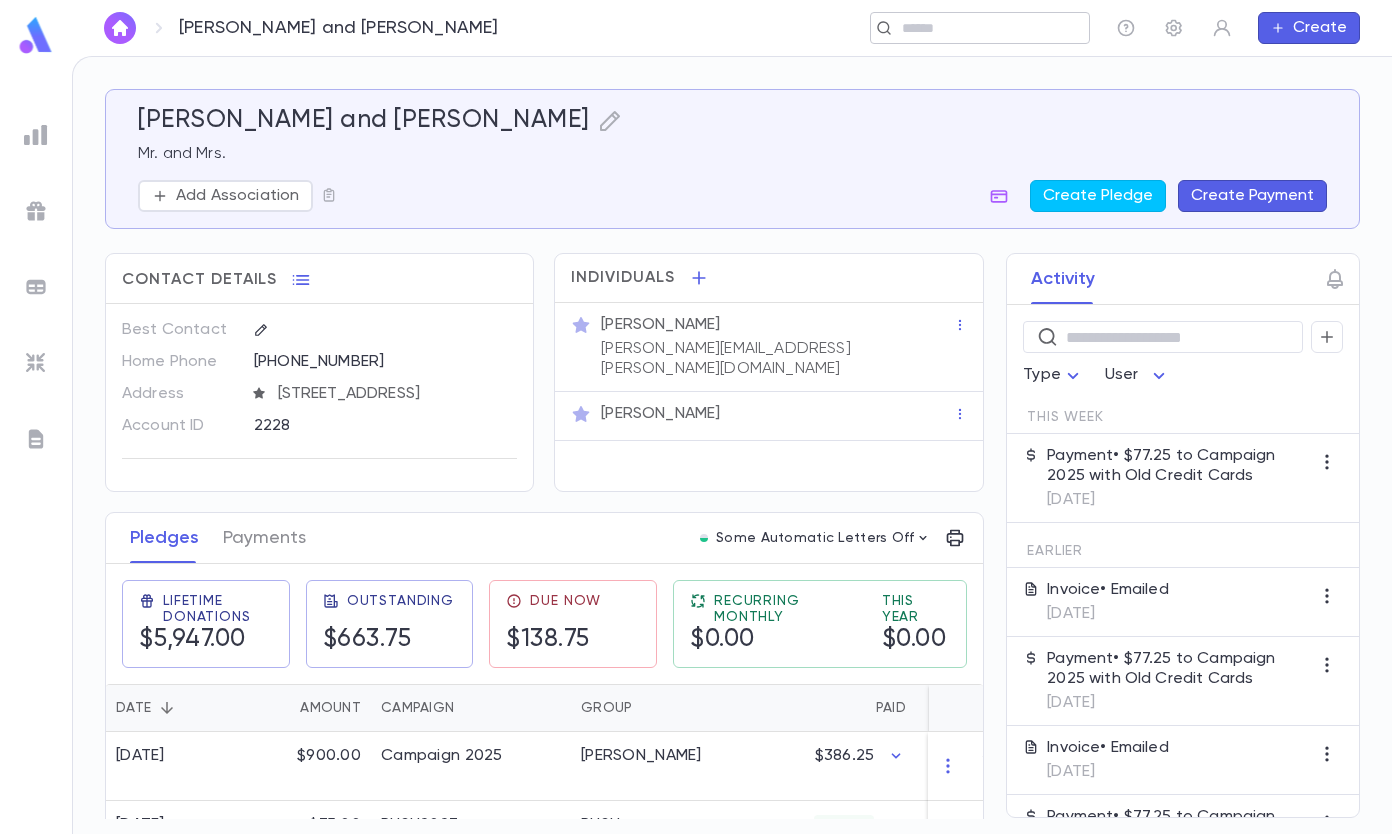 click at bounding box center [973, 28] 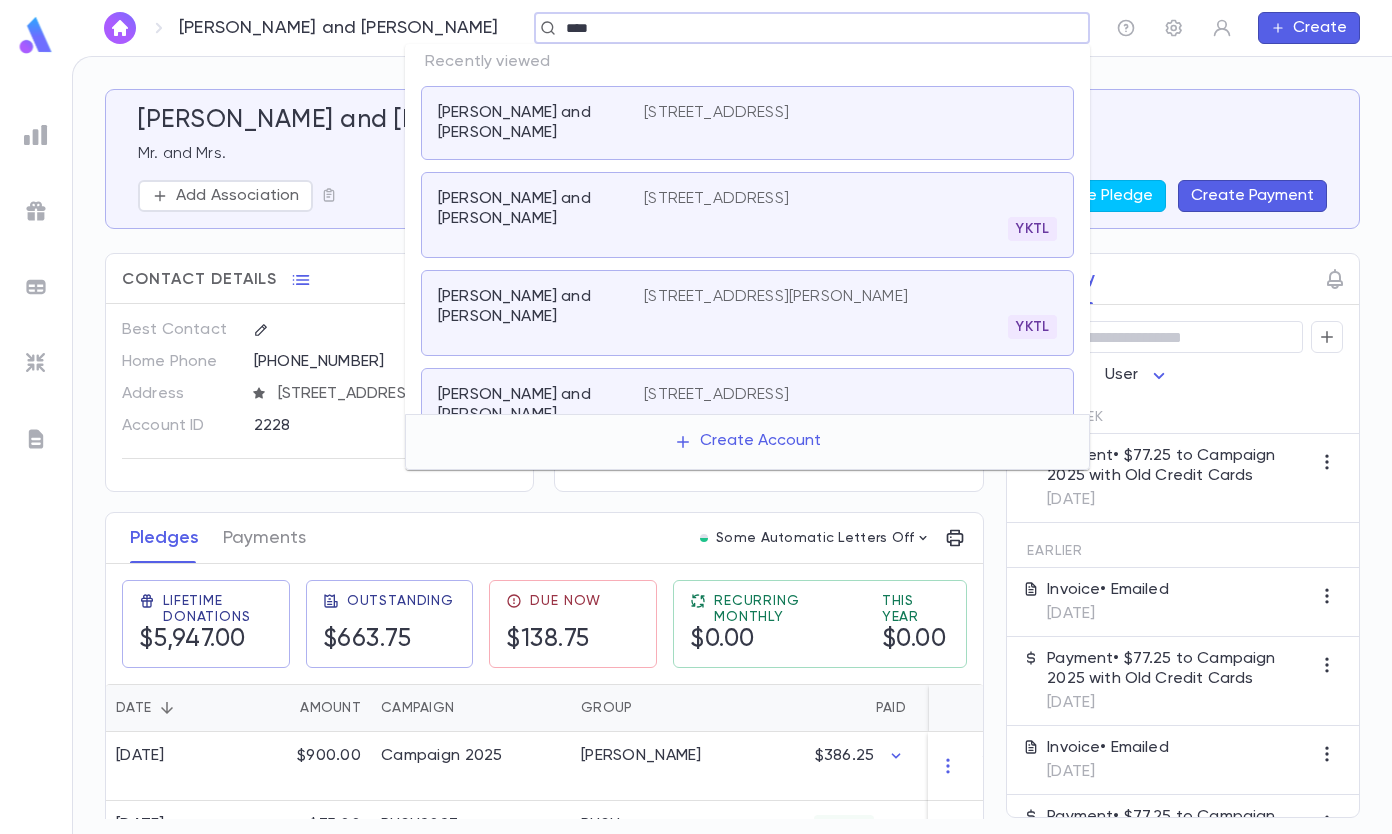 type on "****" 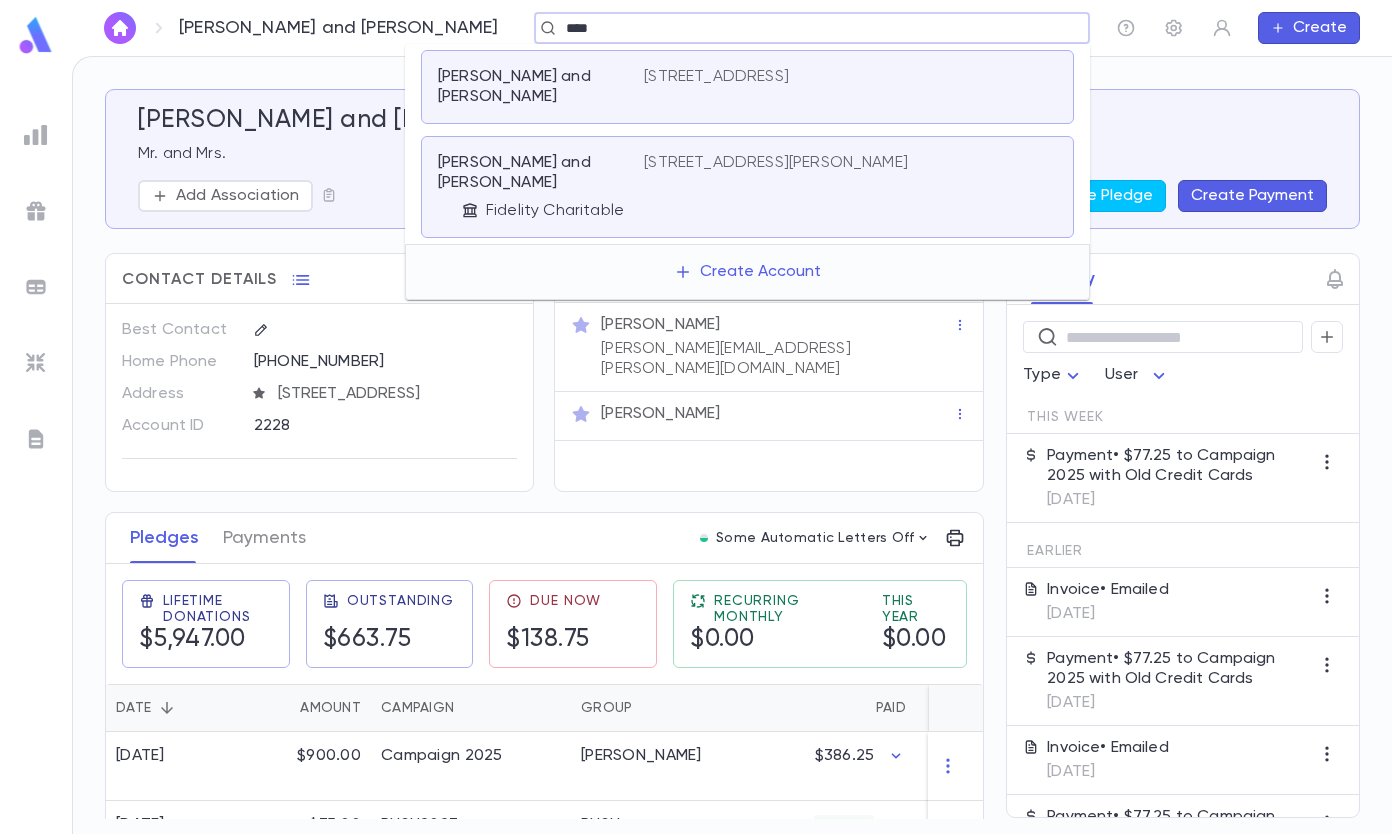 click on "[PERSON_NAME] and [PERSON_NAME][GEOGRAPHIC_DATA][STREET_ADDRESS]" at bounding box center (747, 87) 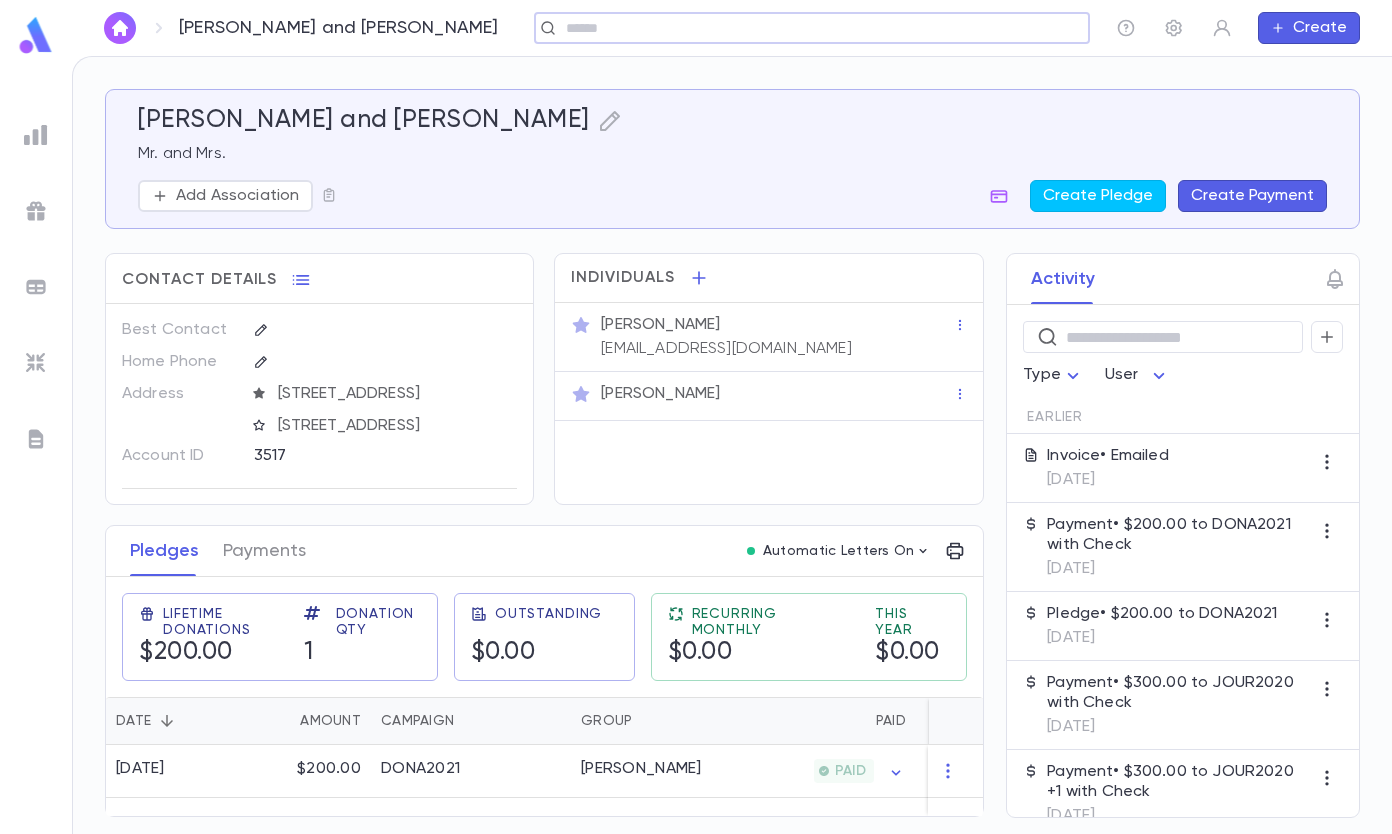 click at bounding box center (805, 28) 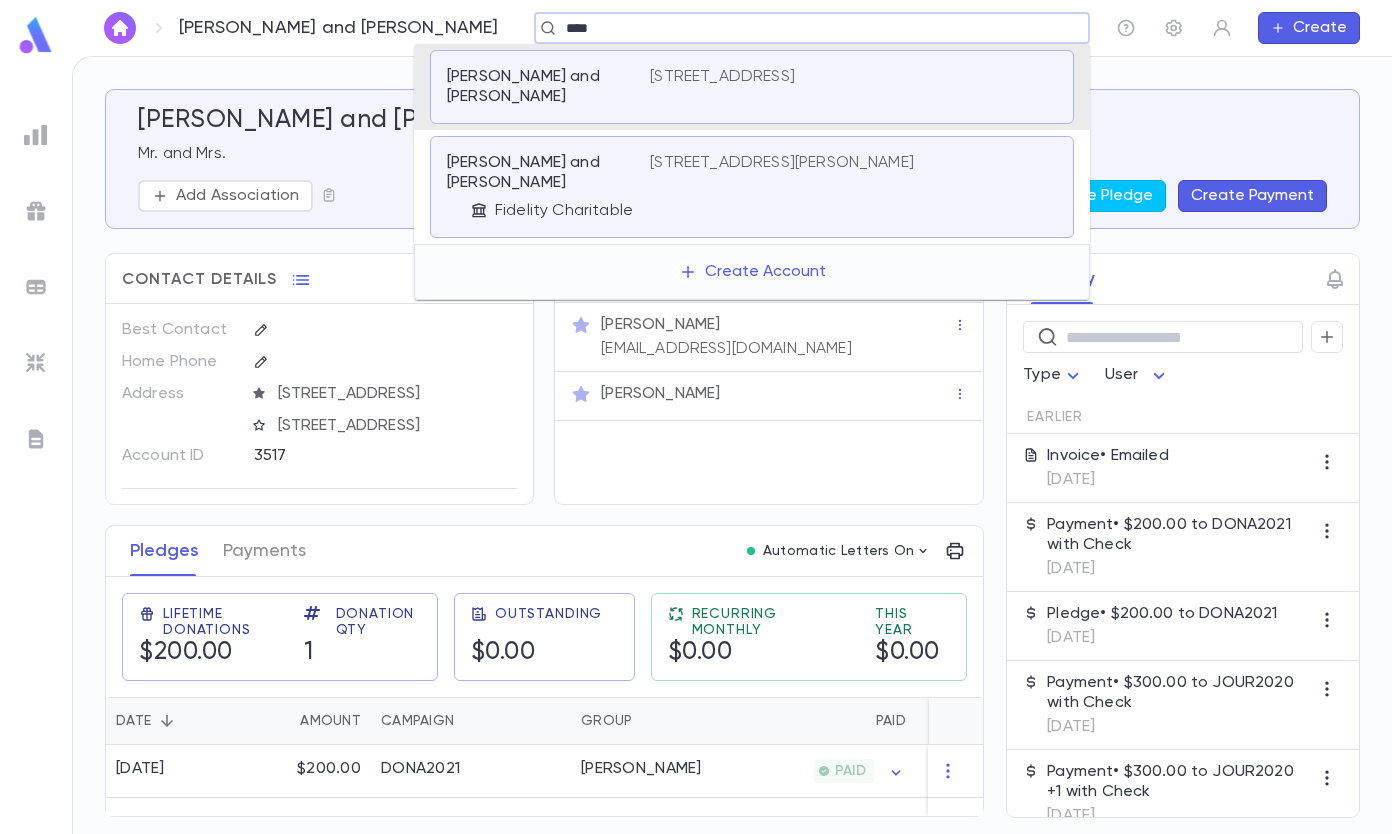 type on "****" 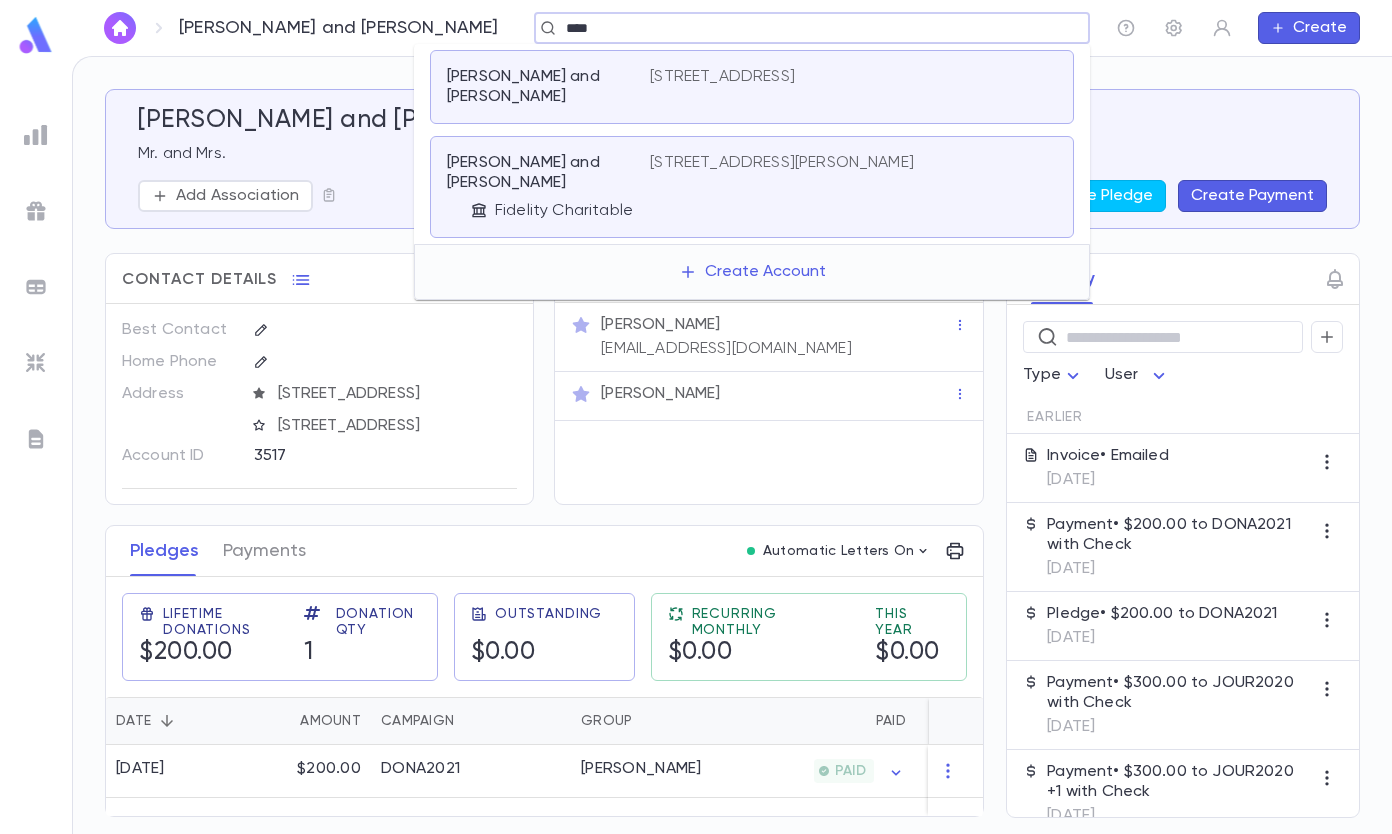click on "[STREET_ADDRESS][PERSON_NAME]" at bounding box center [853, 187] 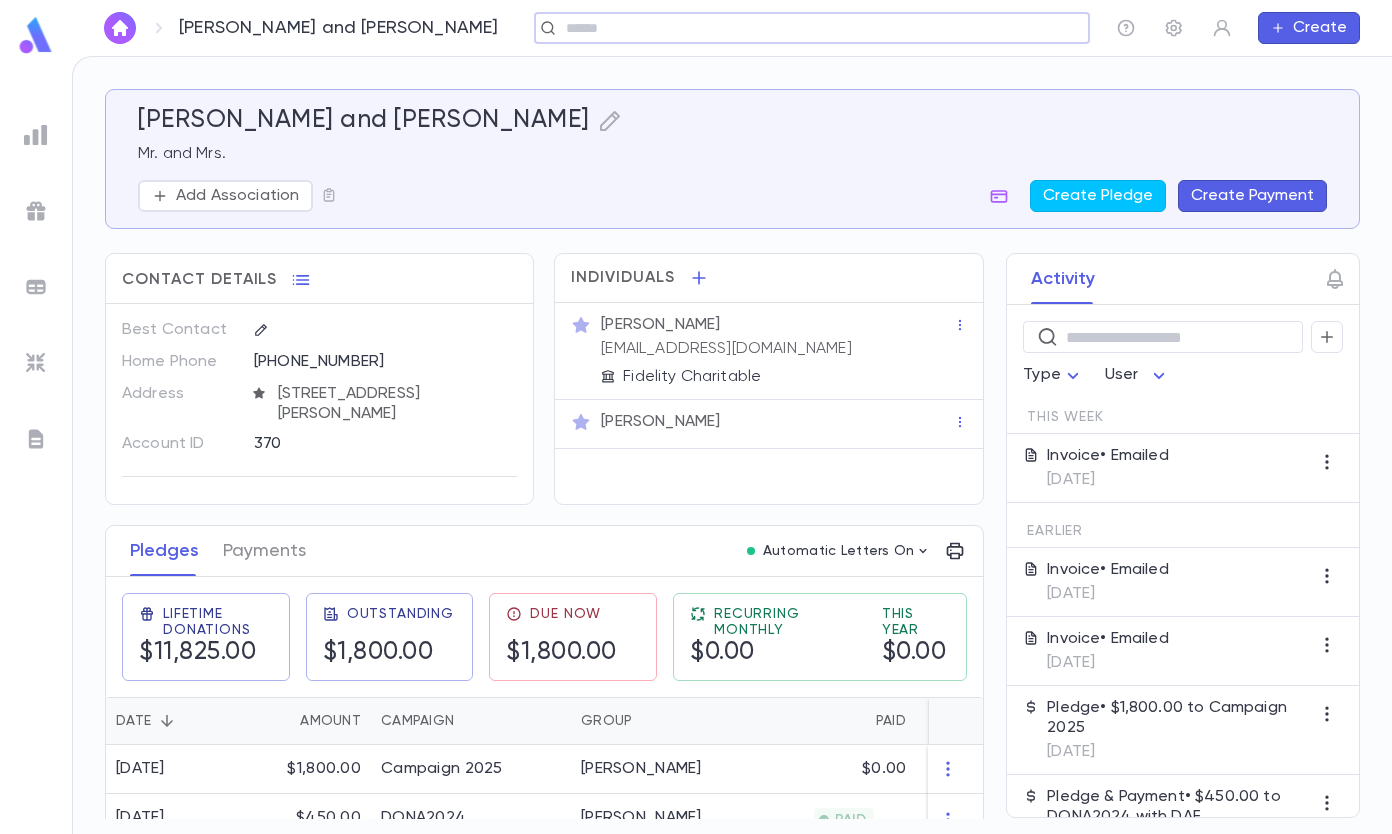 click on "Create Payment" at bounding box center [1252, 196] 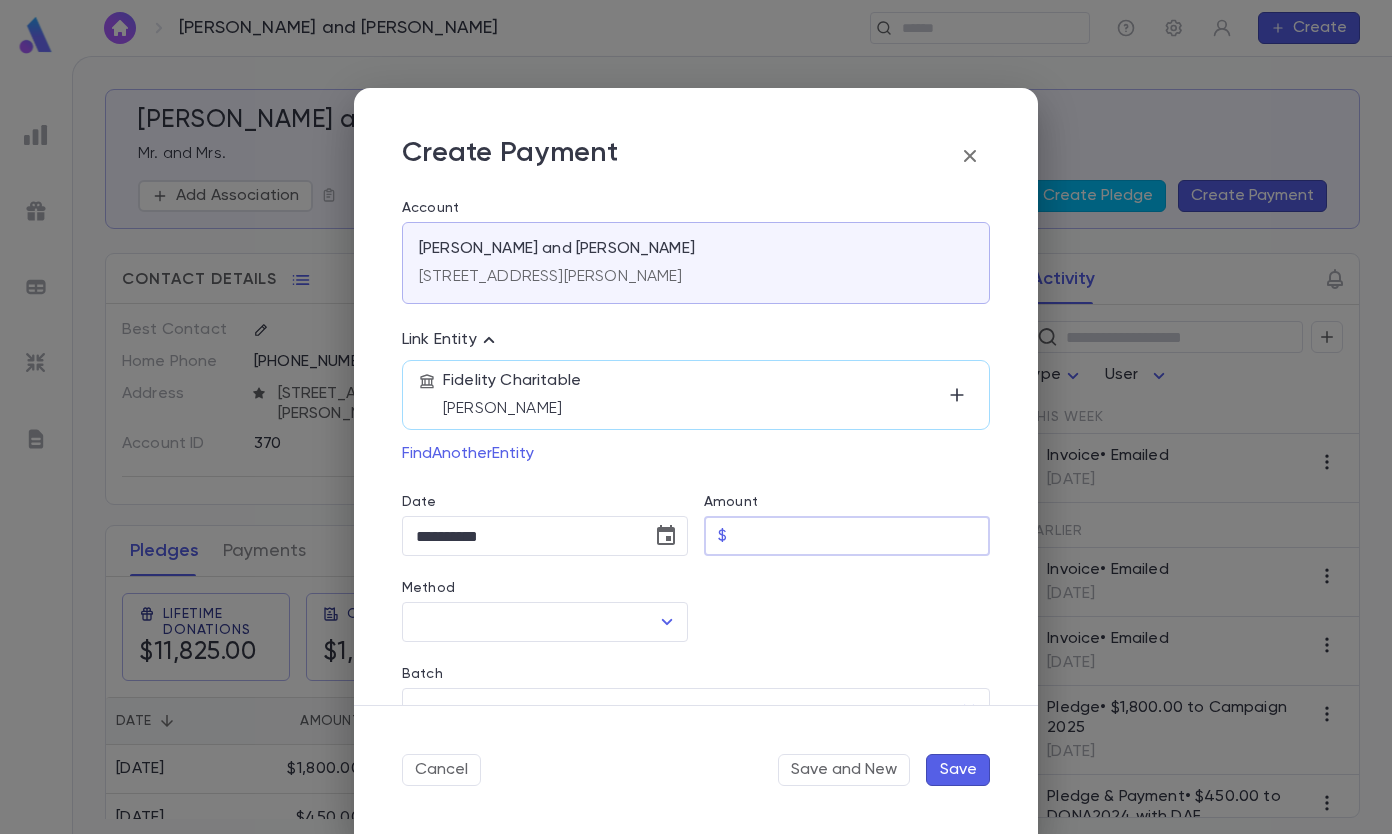 click on "Amount" at bounding box center [862, 536] 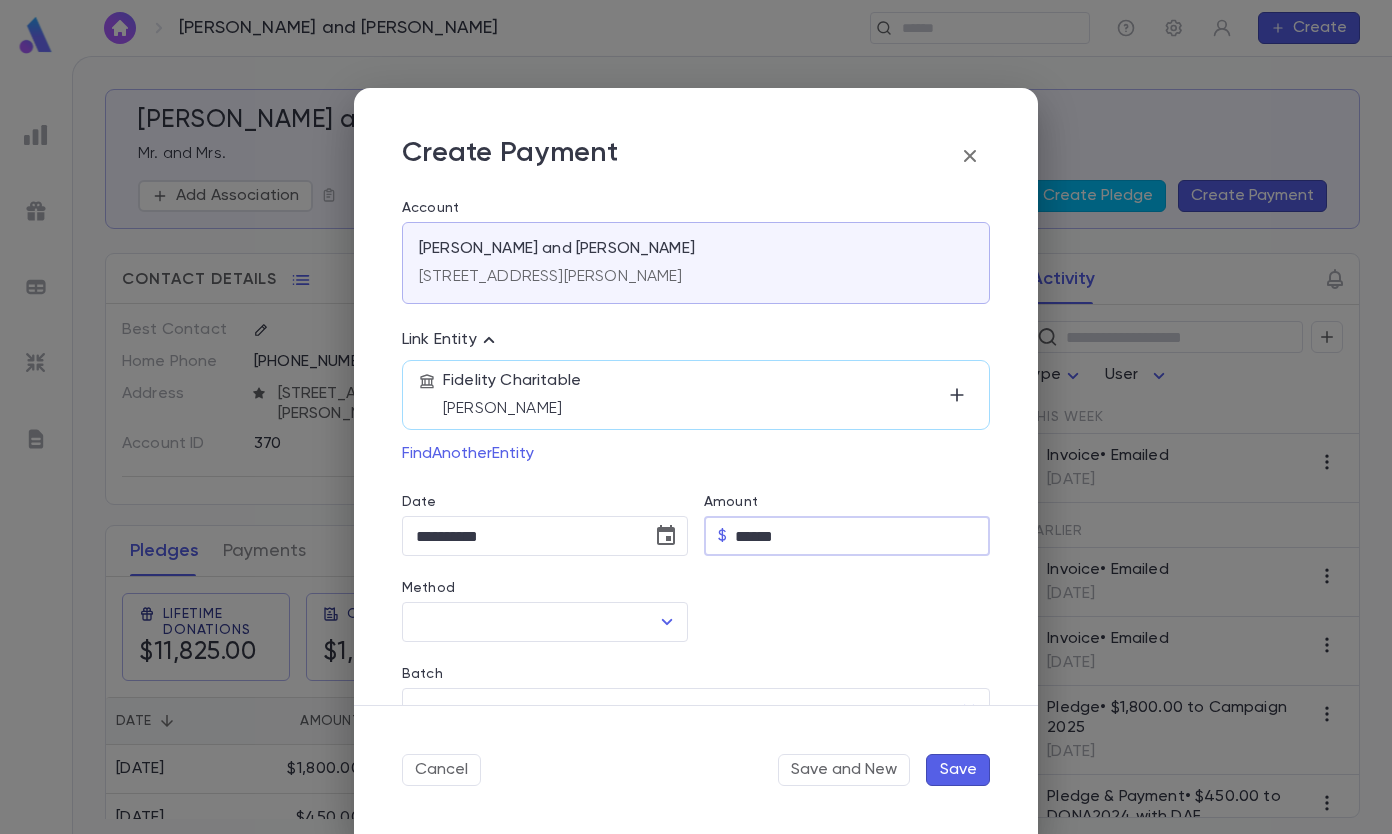 type on "******" 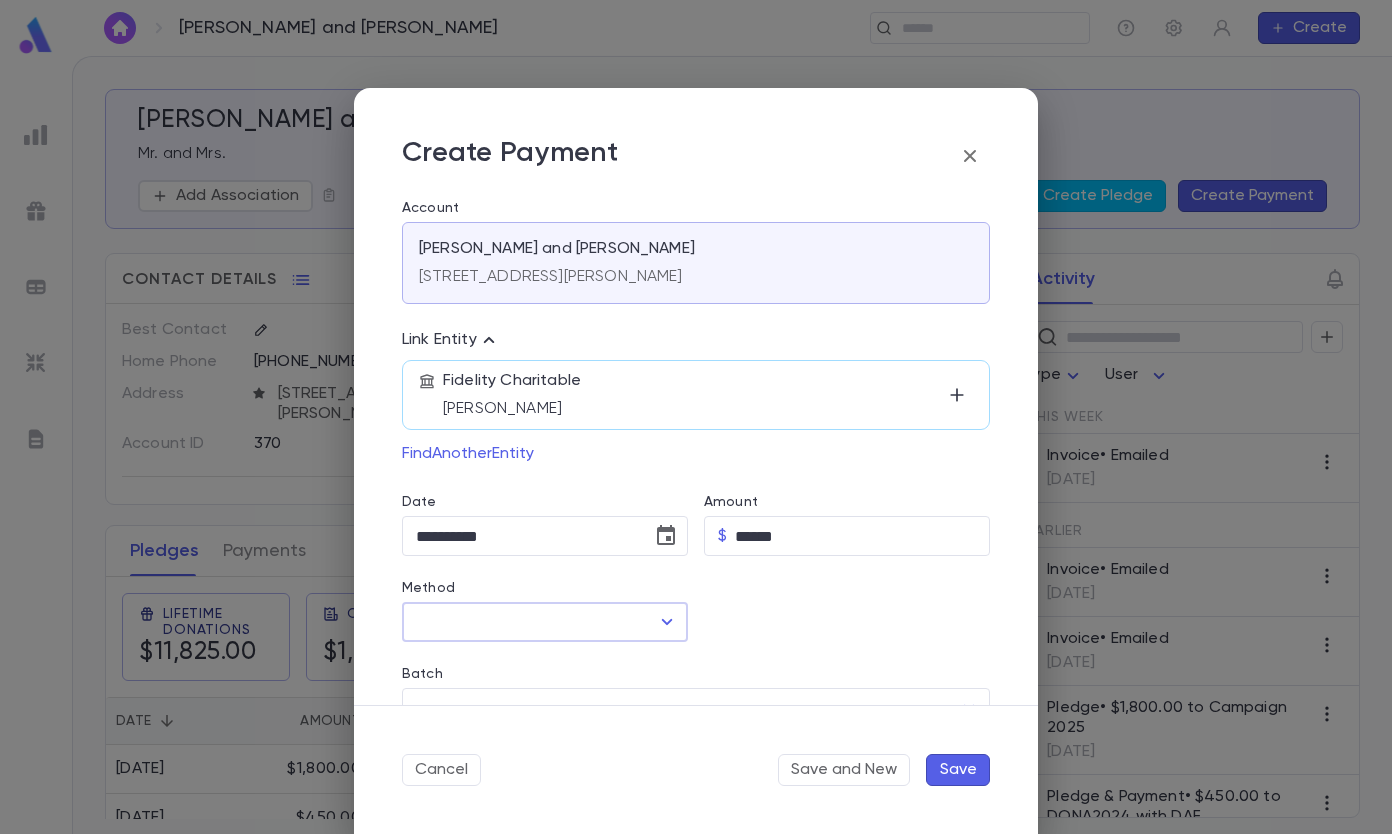 click on "Method" at bounding box center (530, 622) 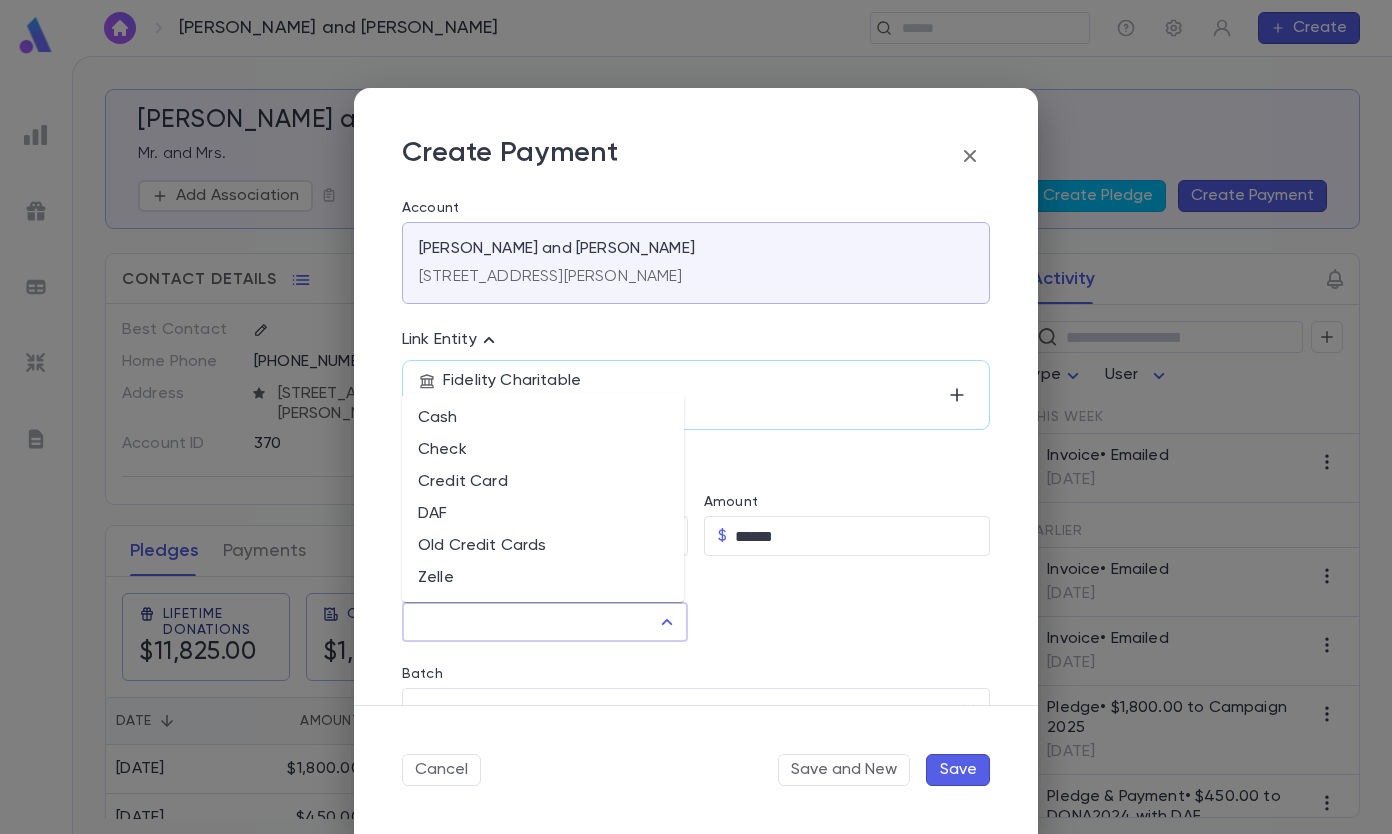 click on "DAF" at bounding box center (543, 514) 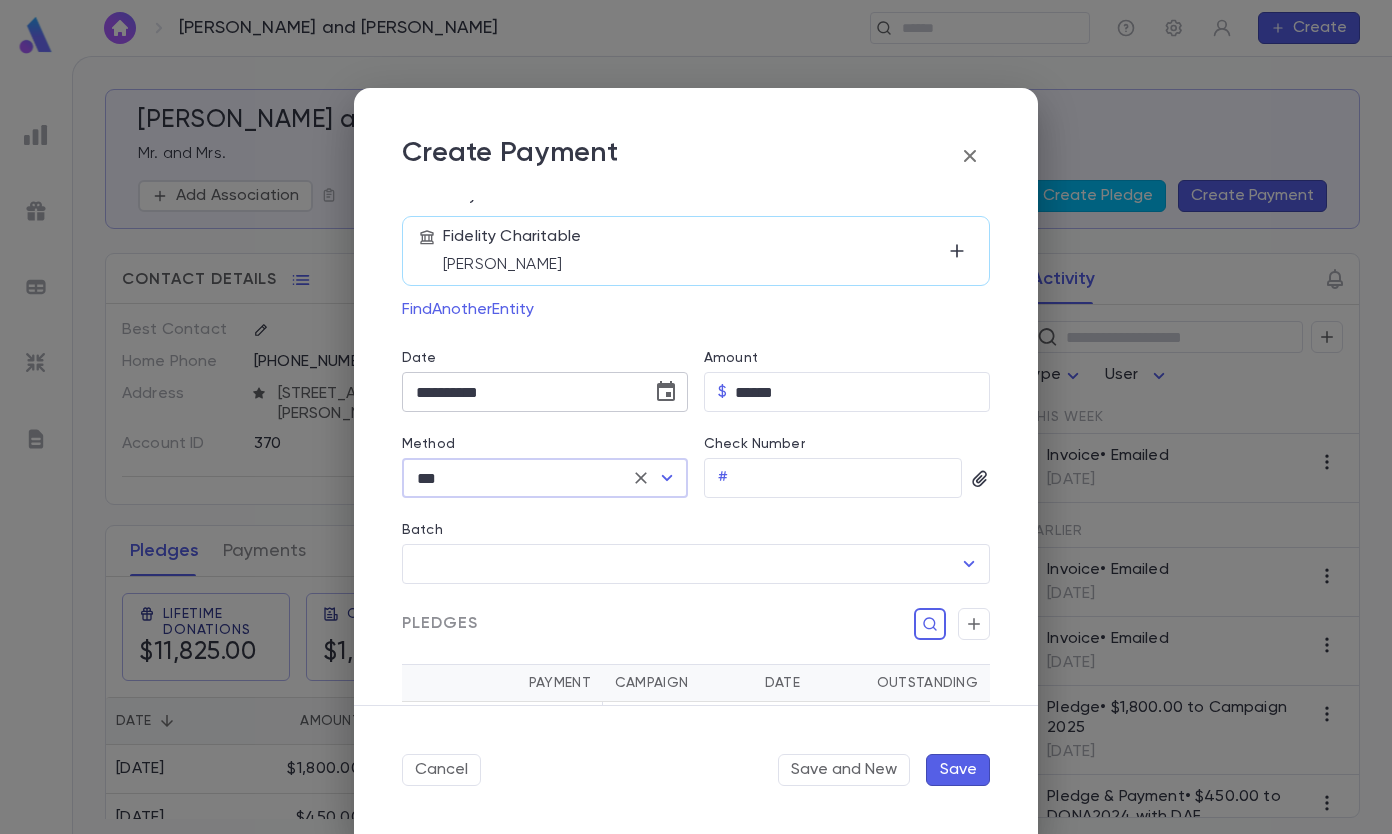 scroll, scrollTop: 300, scrollLeft: 0, axis: vertical 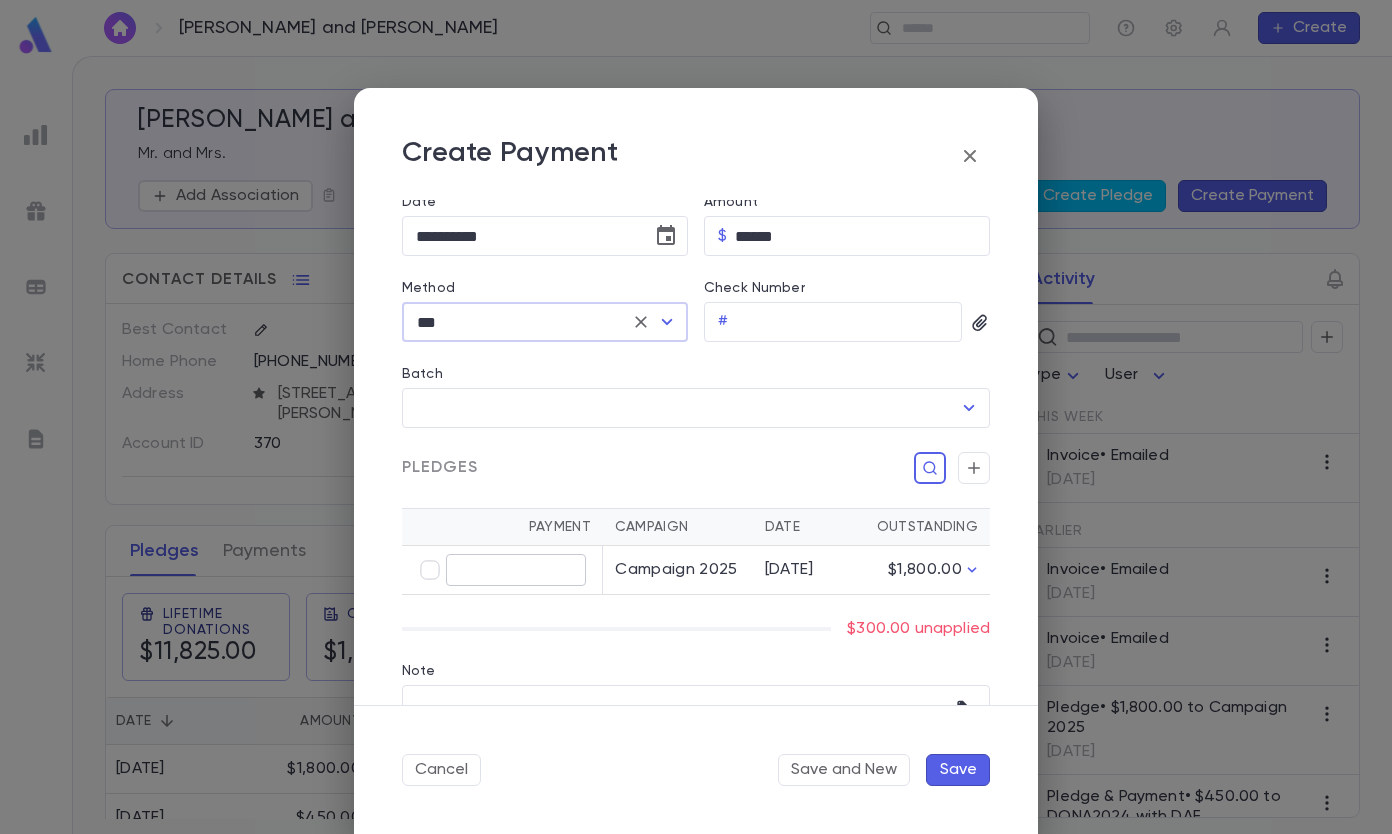type on "******" 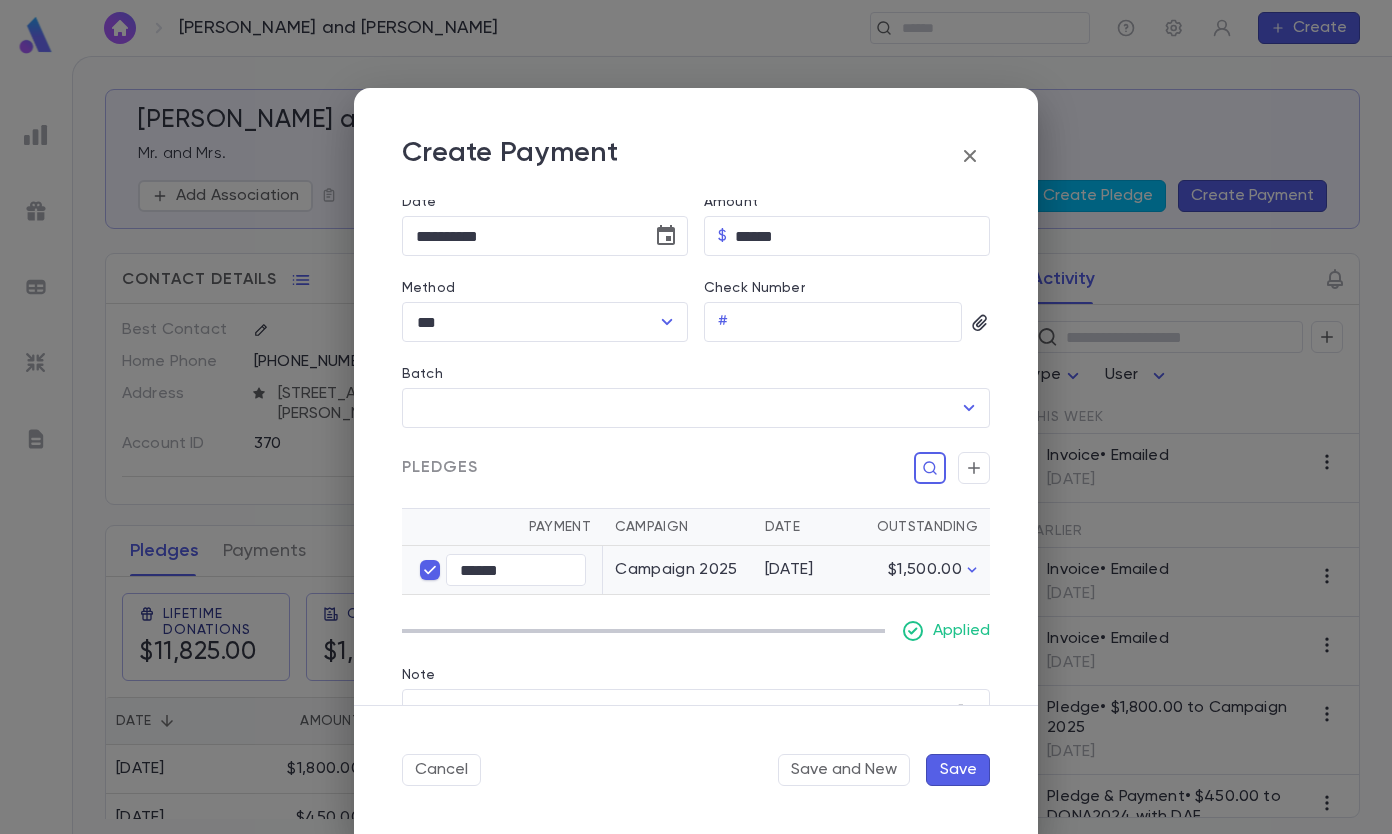 click on "Save" at bounding box center (958, 770) 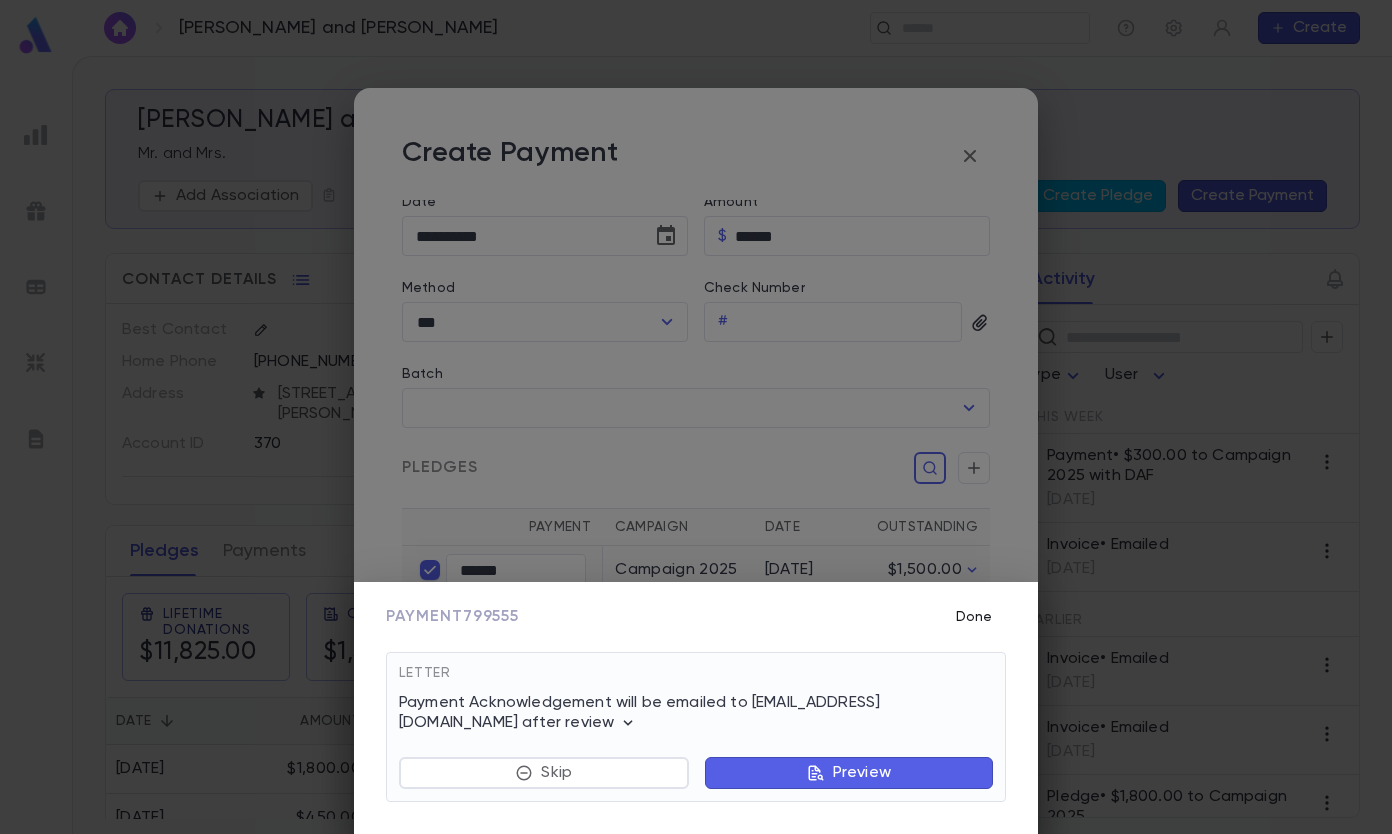 click on "Done" at bounding box center (974, 617) 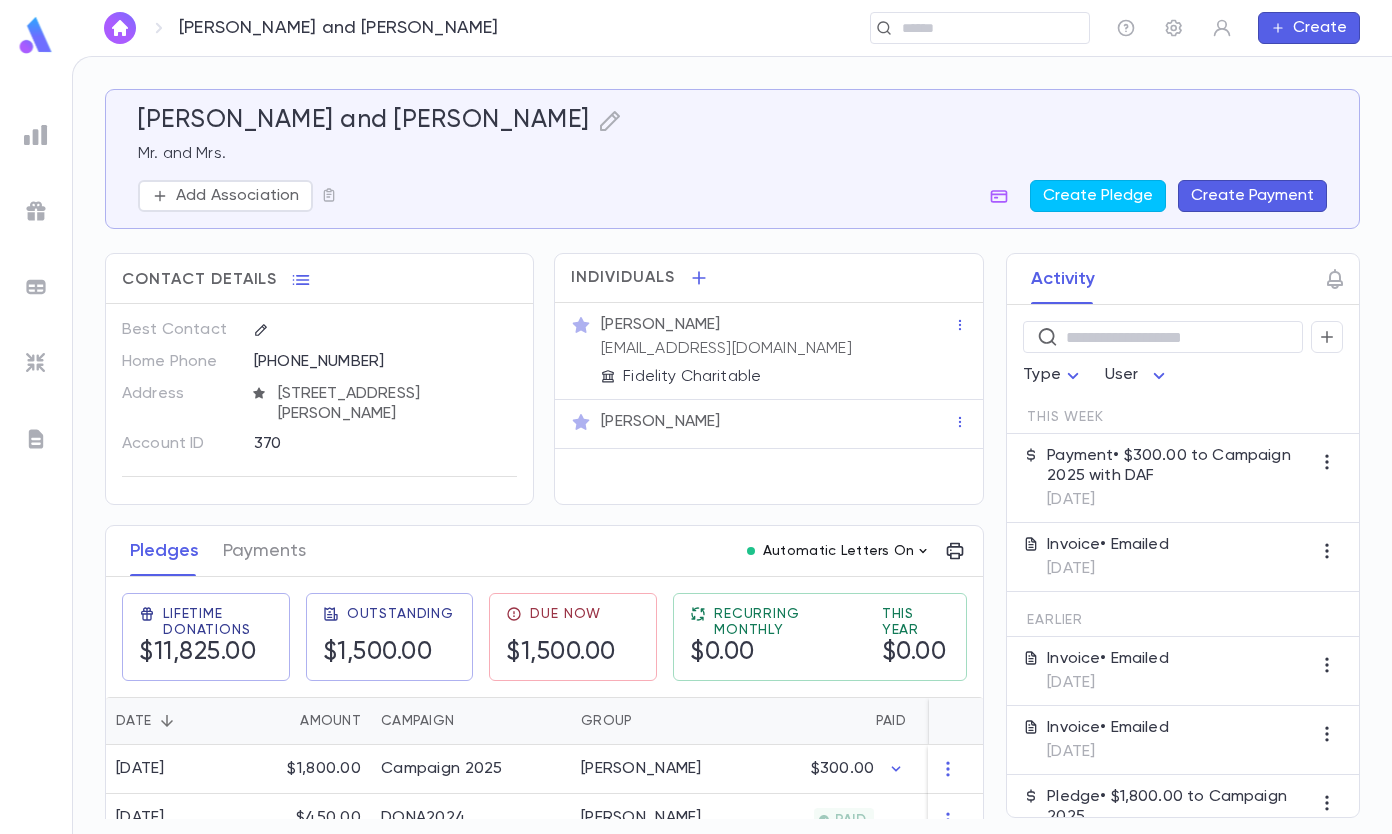 click on "Automatic Letters On" at bounding box center [839, 551] 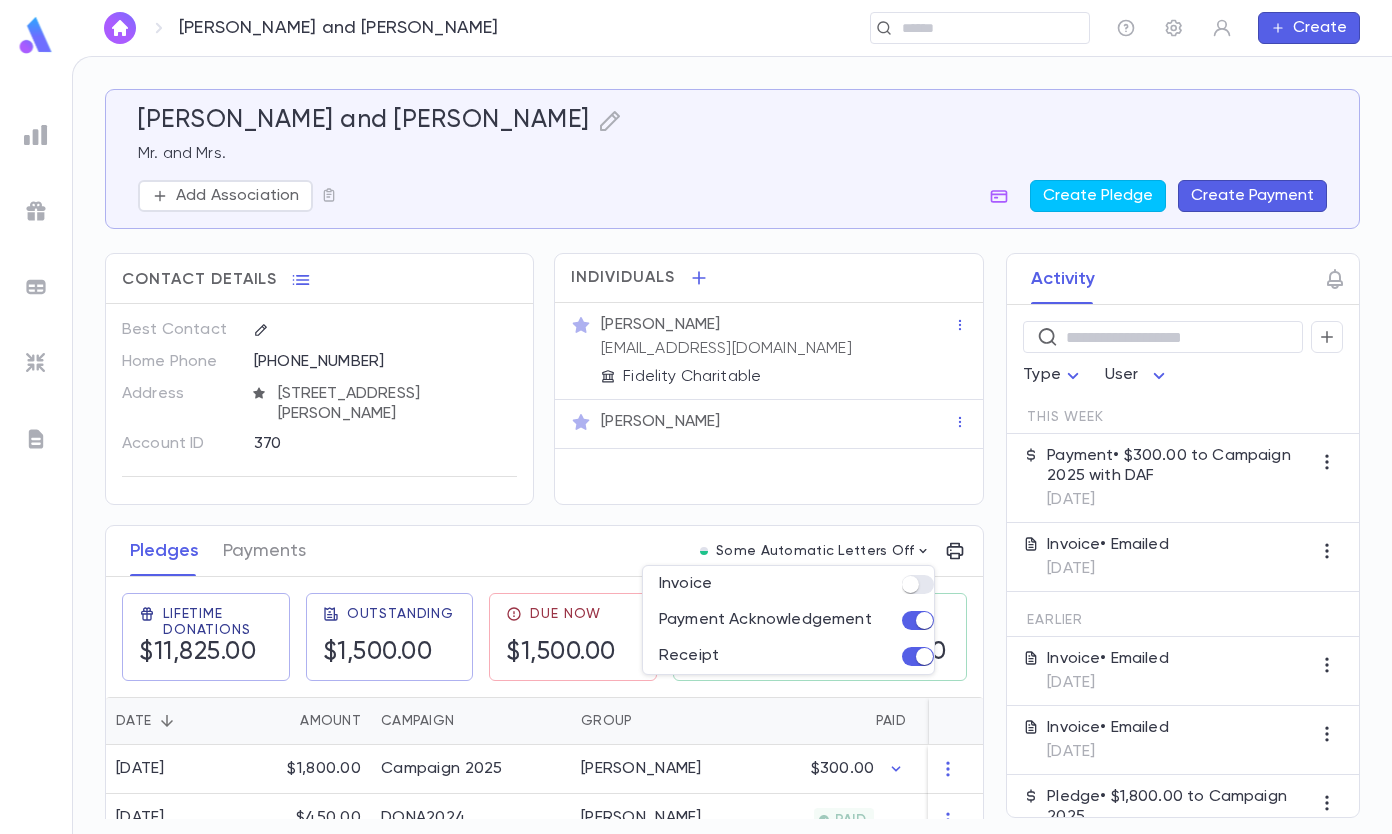 click at bounding box center [696, 417] 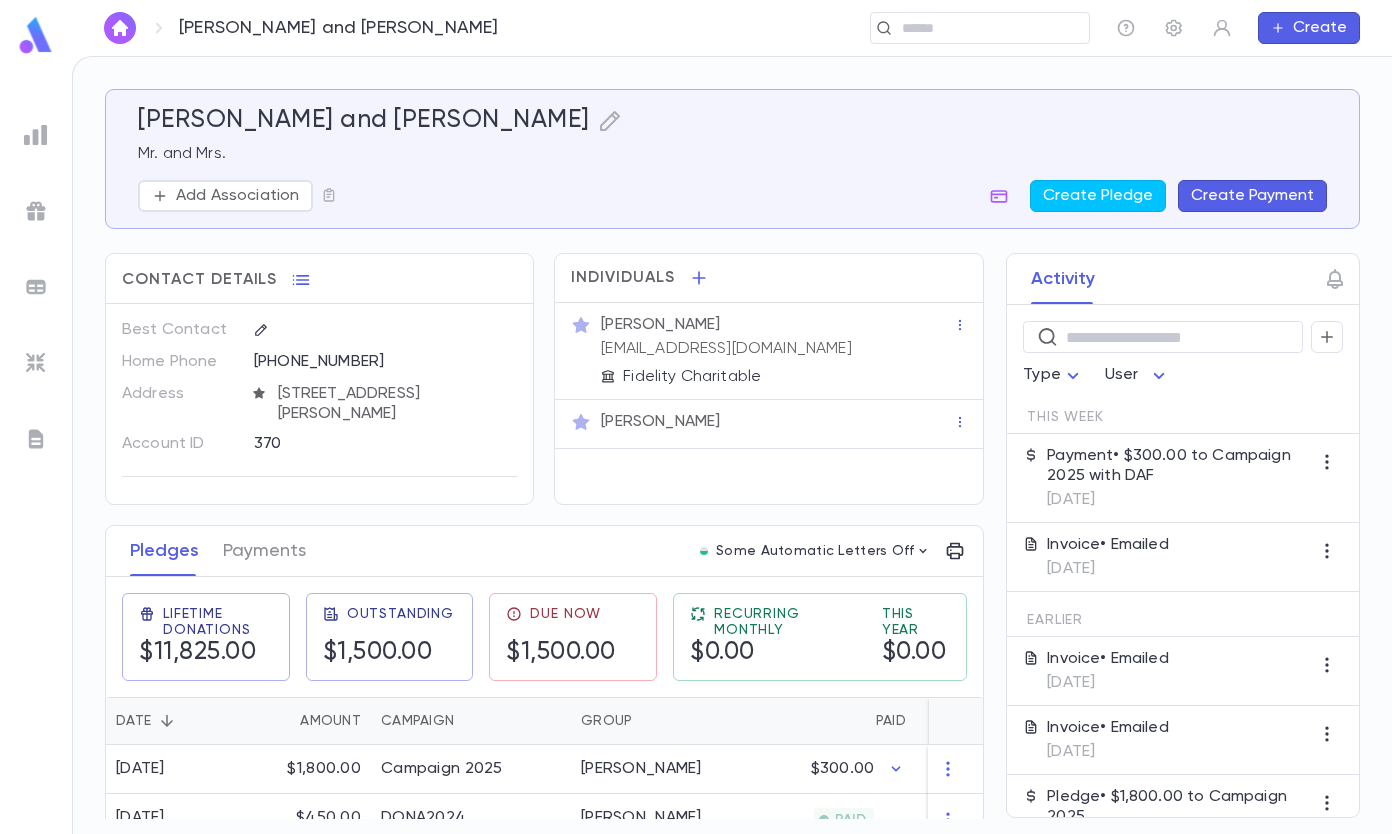 click on "Lifetime Donations $11,825.00 Outstanding $1,500.00 Due Now $1,500.00 Recurring Monthly $0.00 This Year $0.00" at bounding box center (536, 629) 